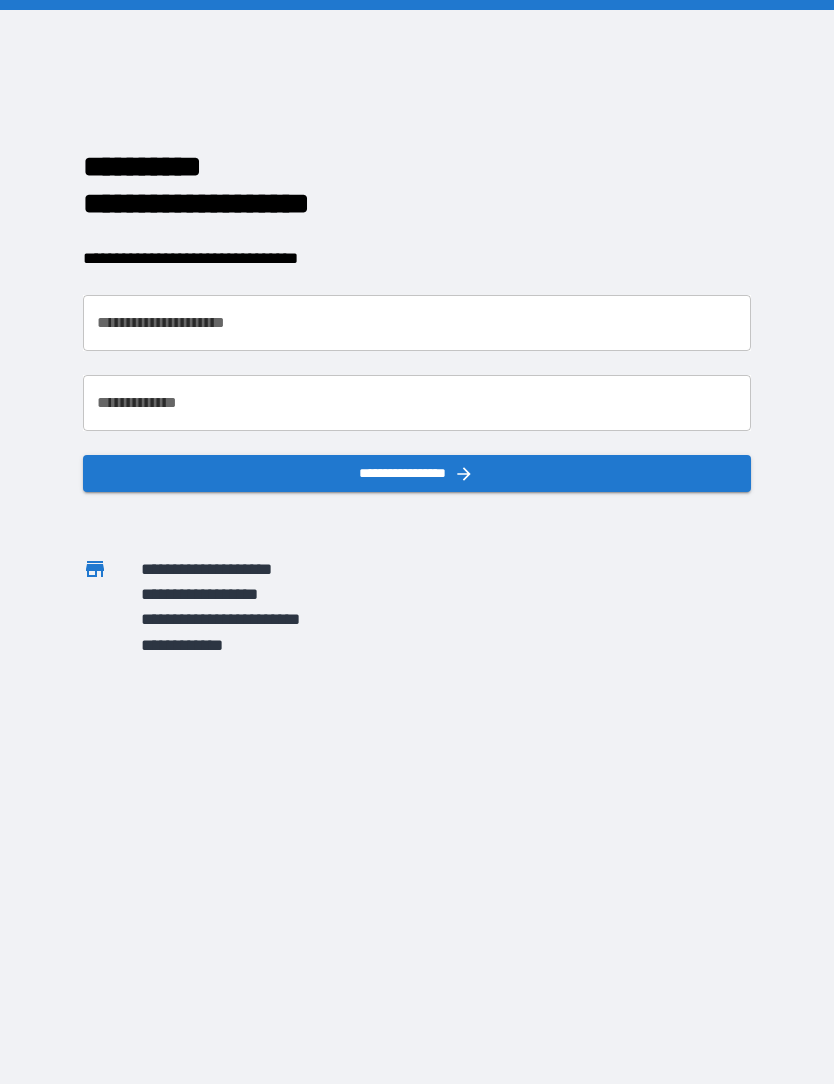scroll, scrollTop: 0, scrollLeft: 0, axis: both 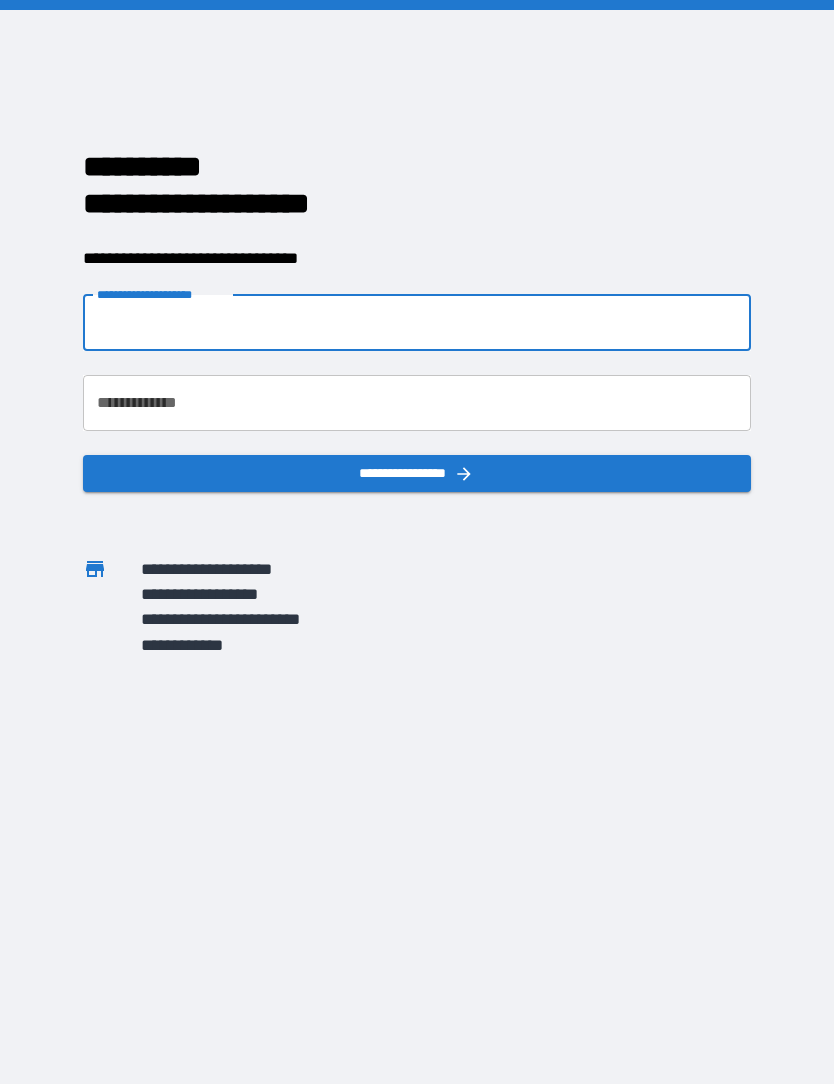 type on "**********" 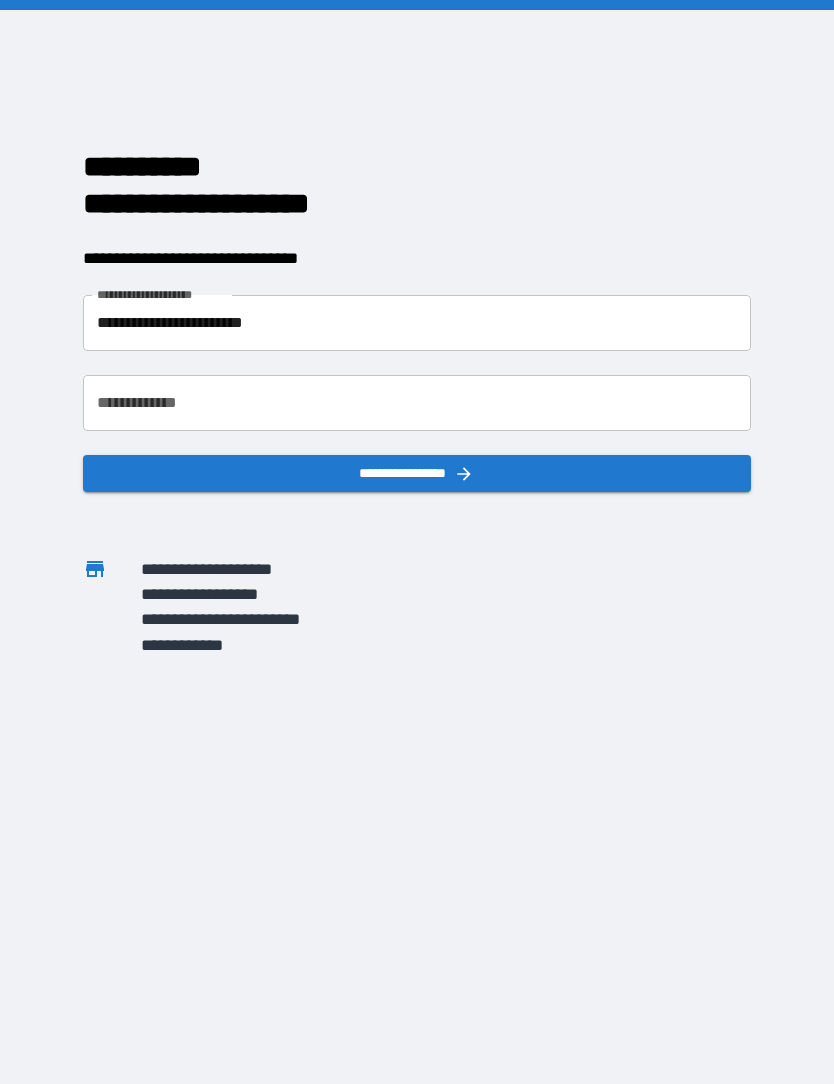 click on "**********" at bounding box center (416, 403) 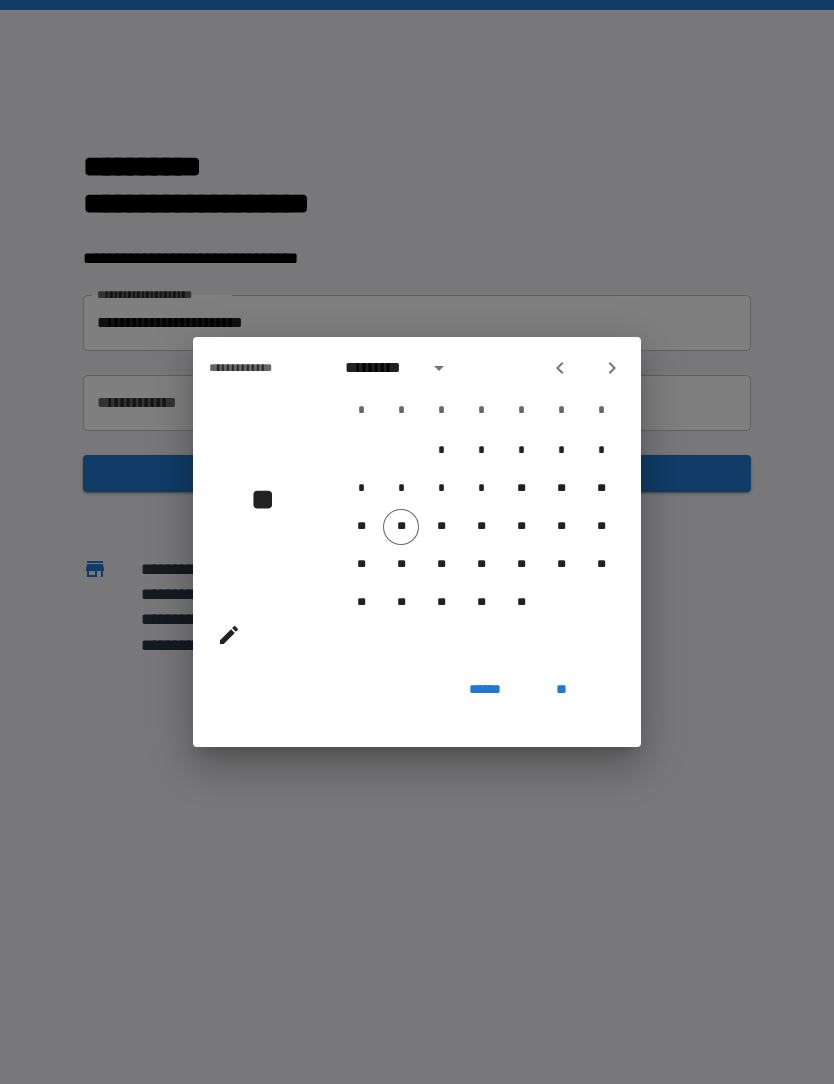 click on "**********" at bounding box center (417, 542) 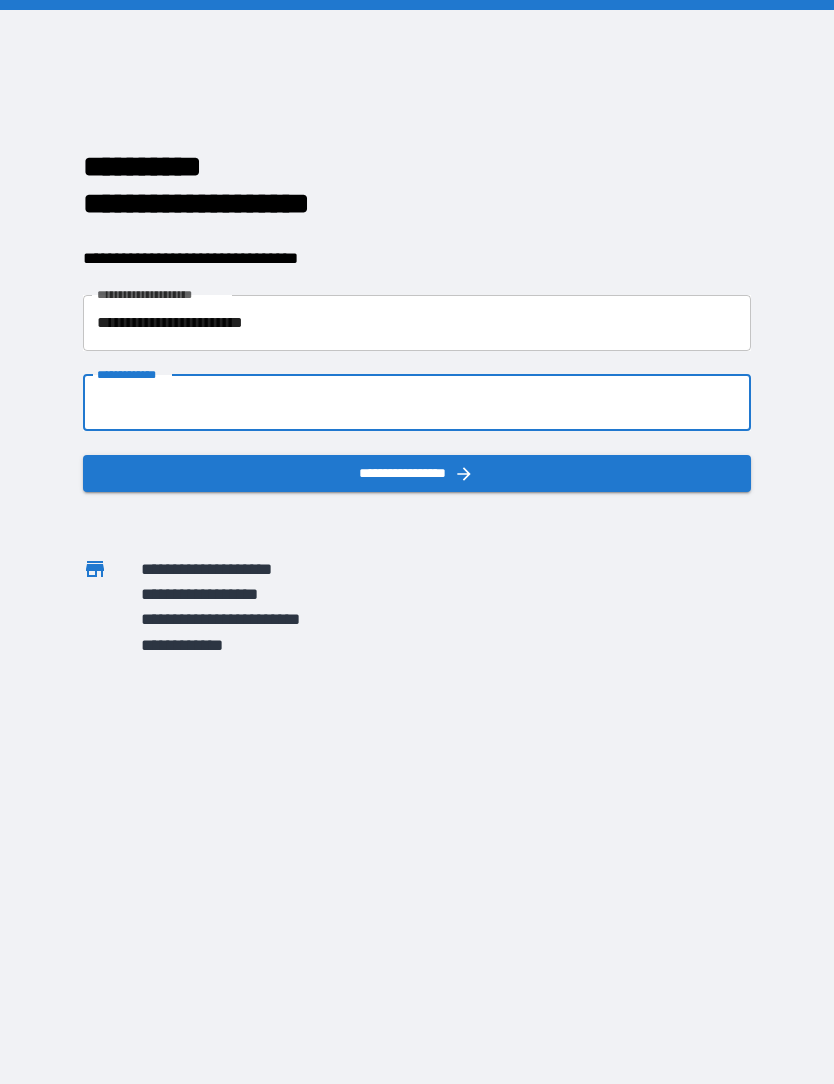 click on "**********" at bounding box center [416, 403] 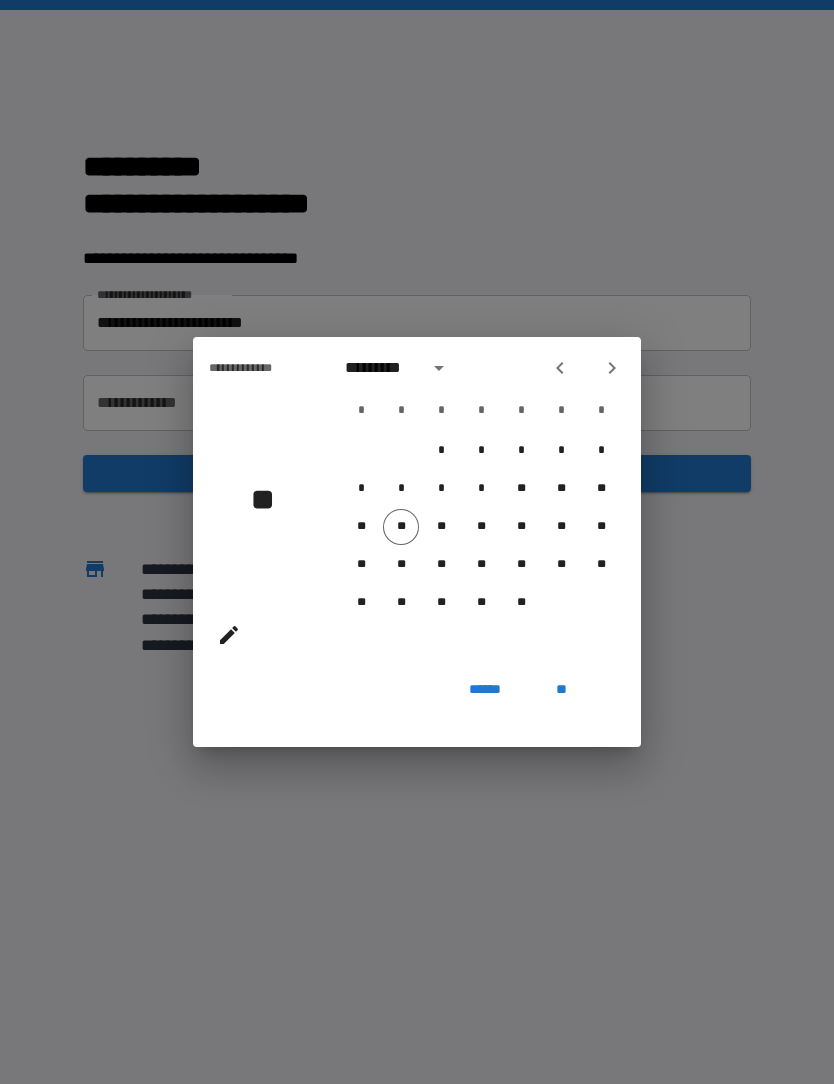 click at bounding box center (560, 368) 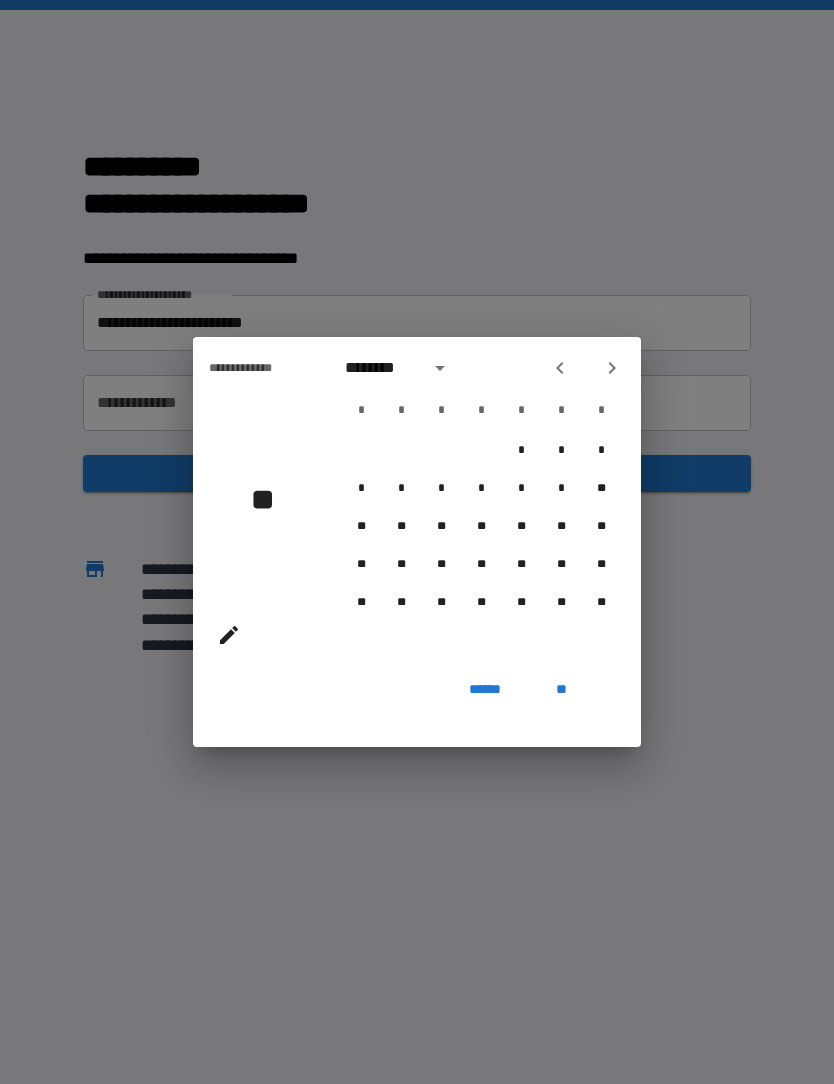 click at bounding box center (560, 368) 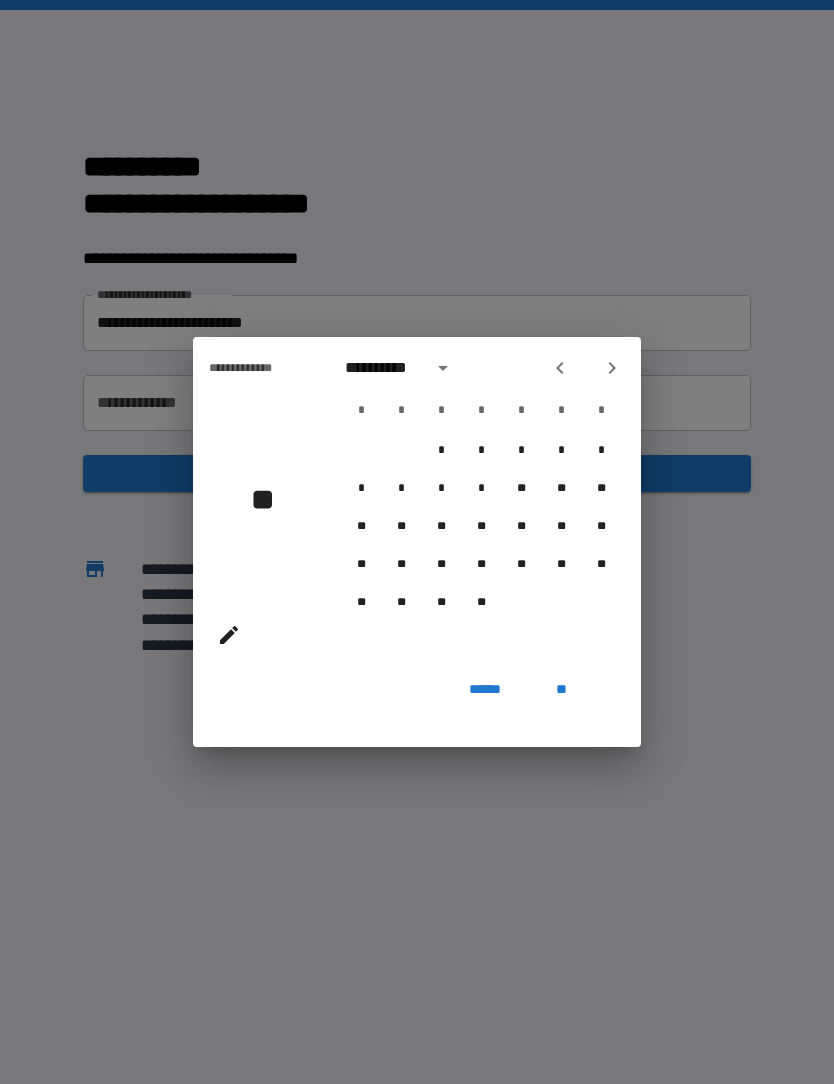 click at bounding box center (560, 368) 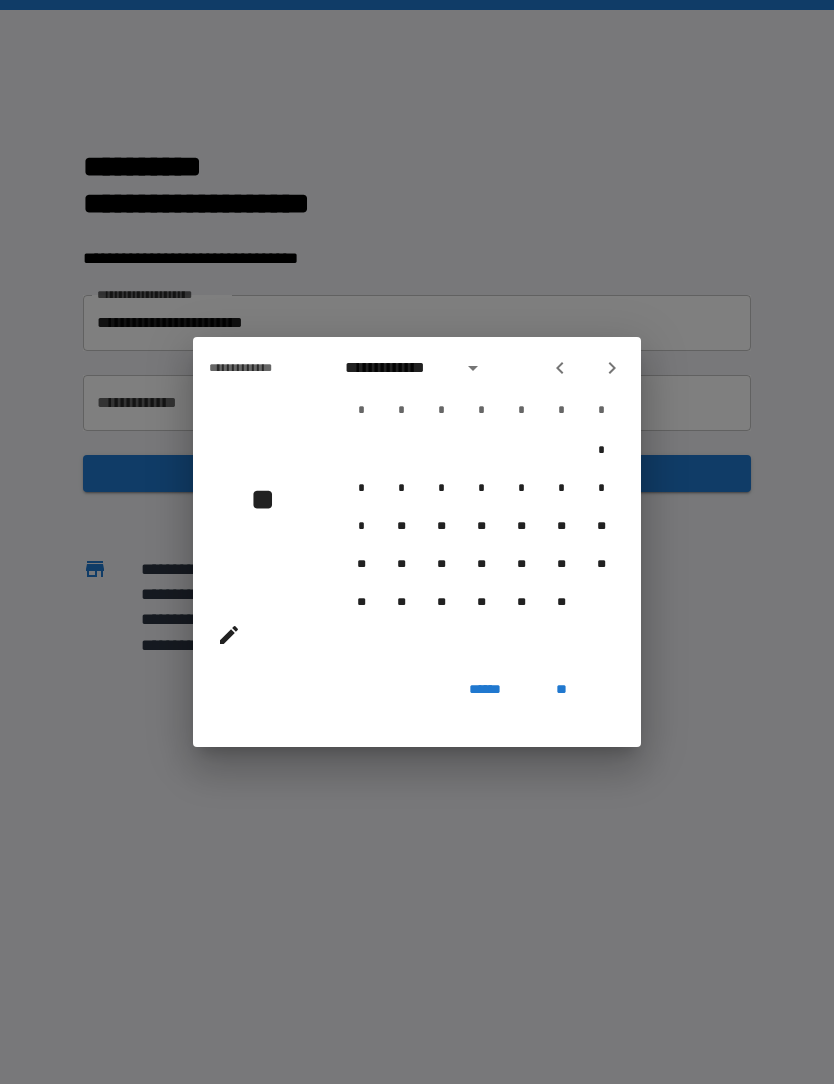 click at bounding box center [560, 368] 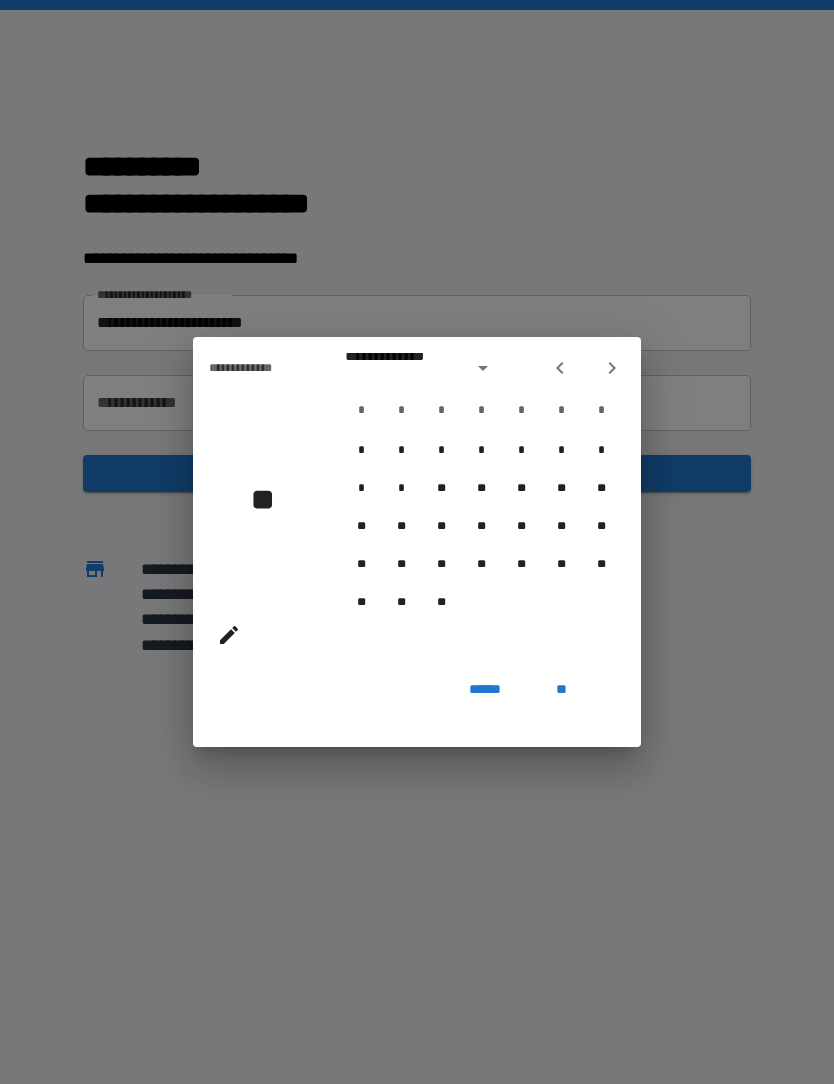 click at bounding box center [560, 368] 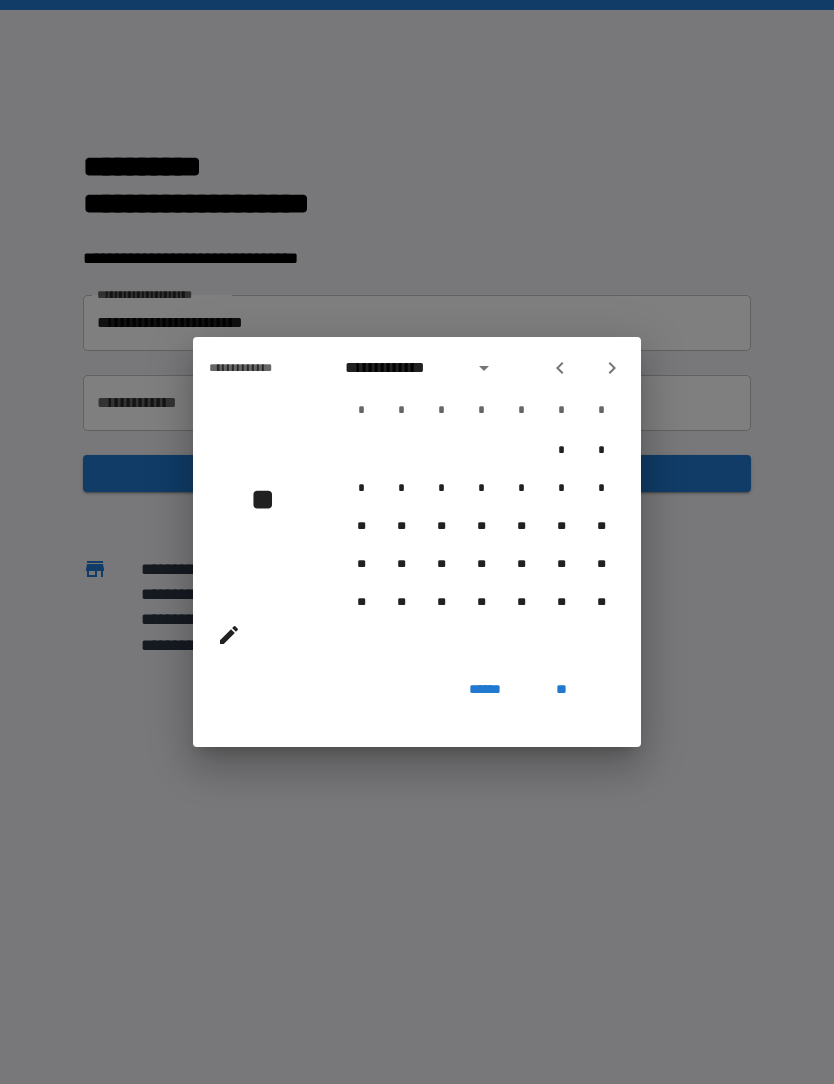 click at bounding box center (560, 368) 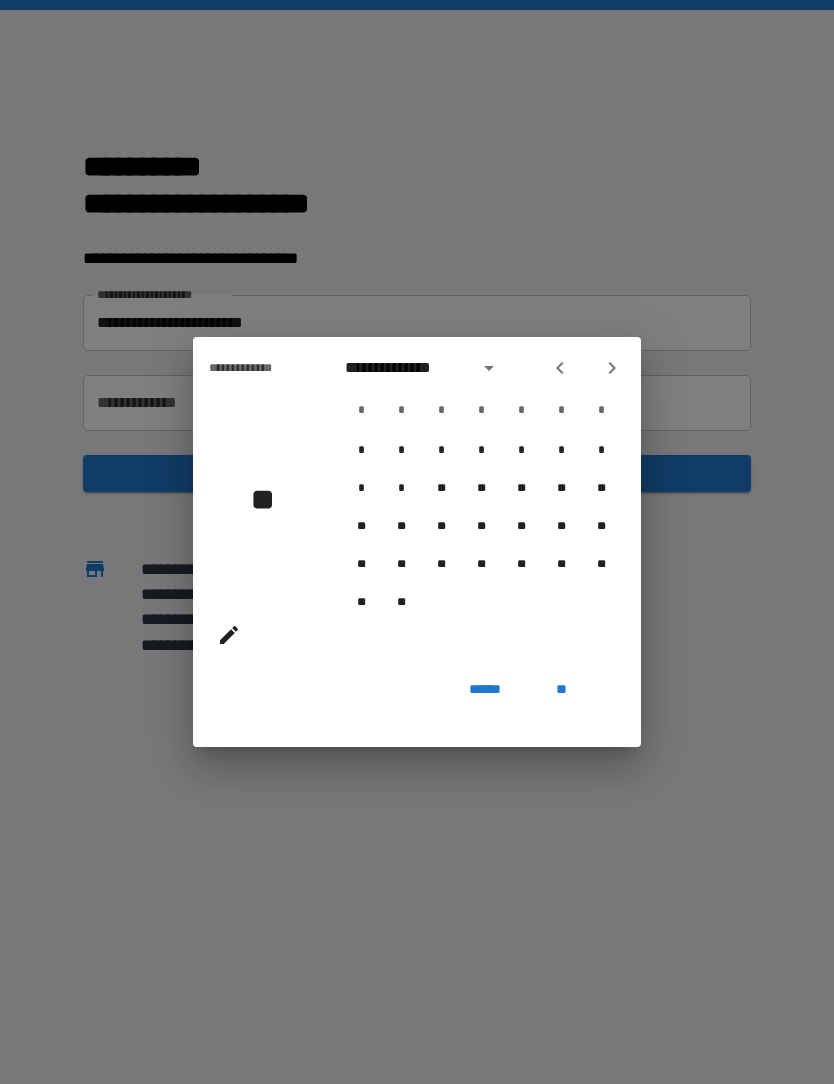 click at bounding box center (560, 368) 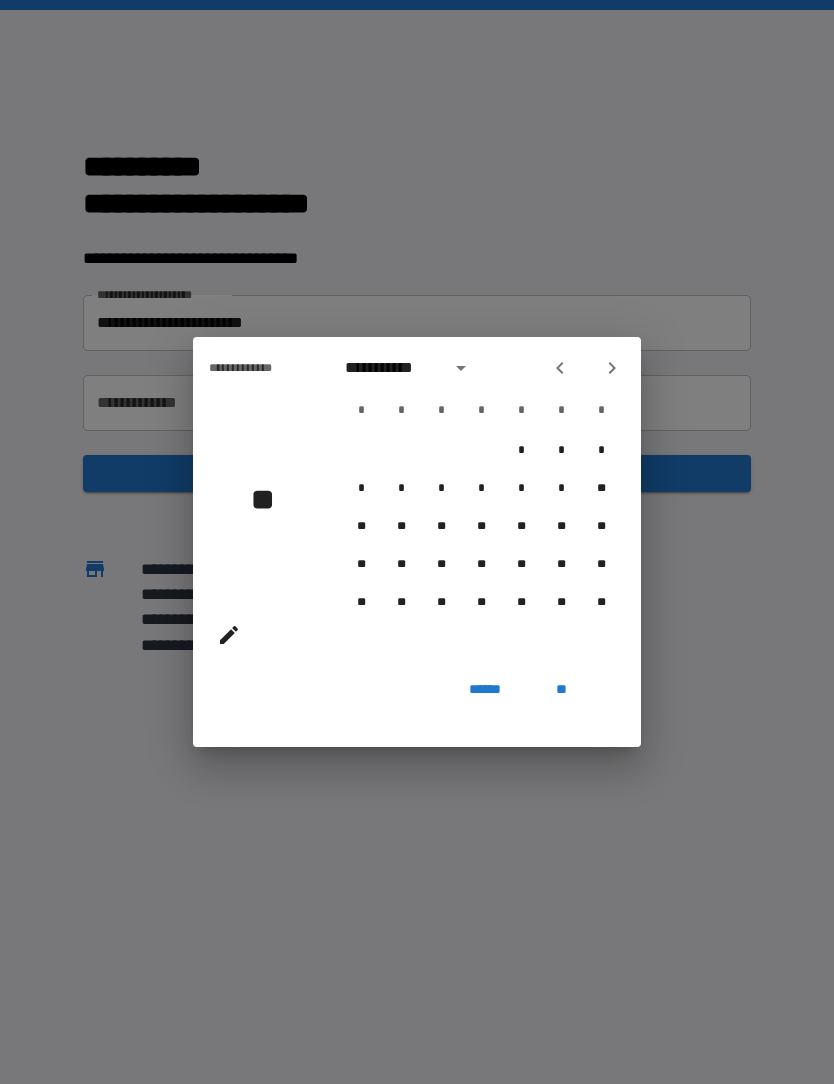 click at bounding box center [560, 368] 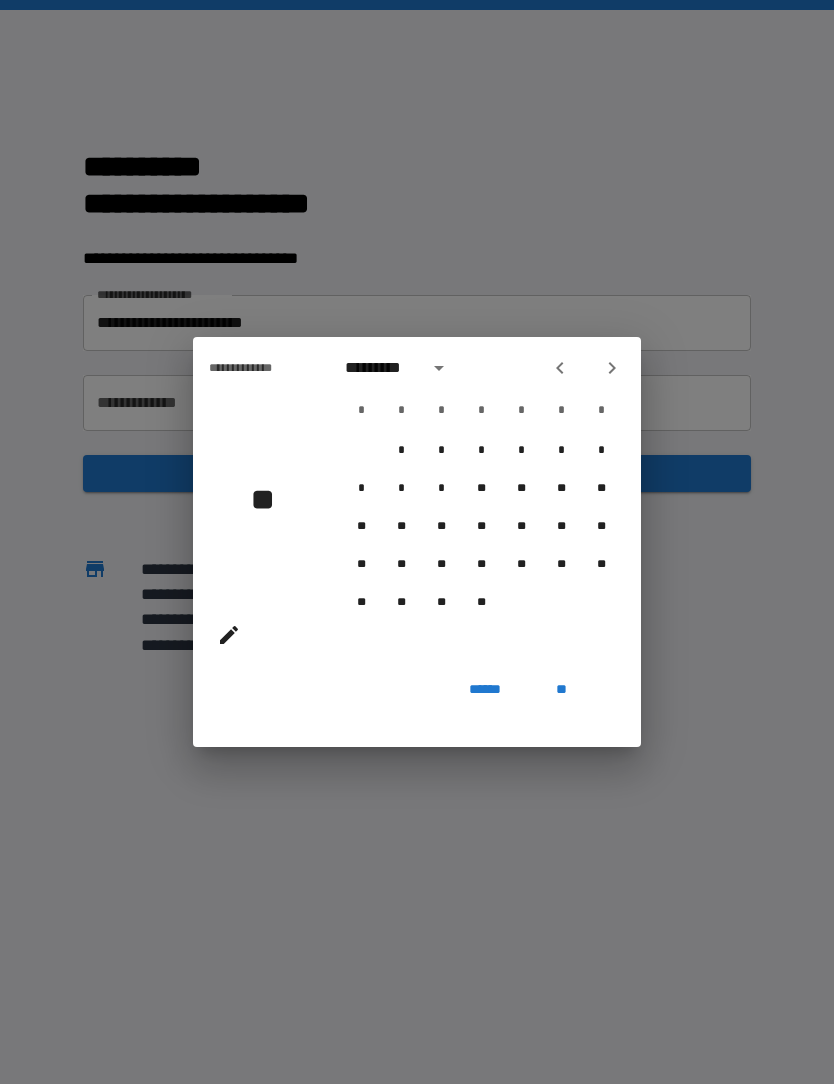 click at bounding box center (560, 368) 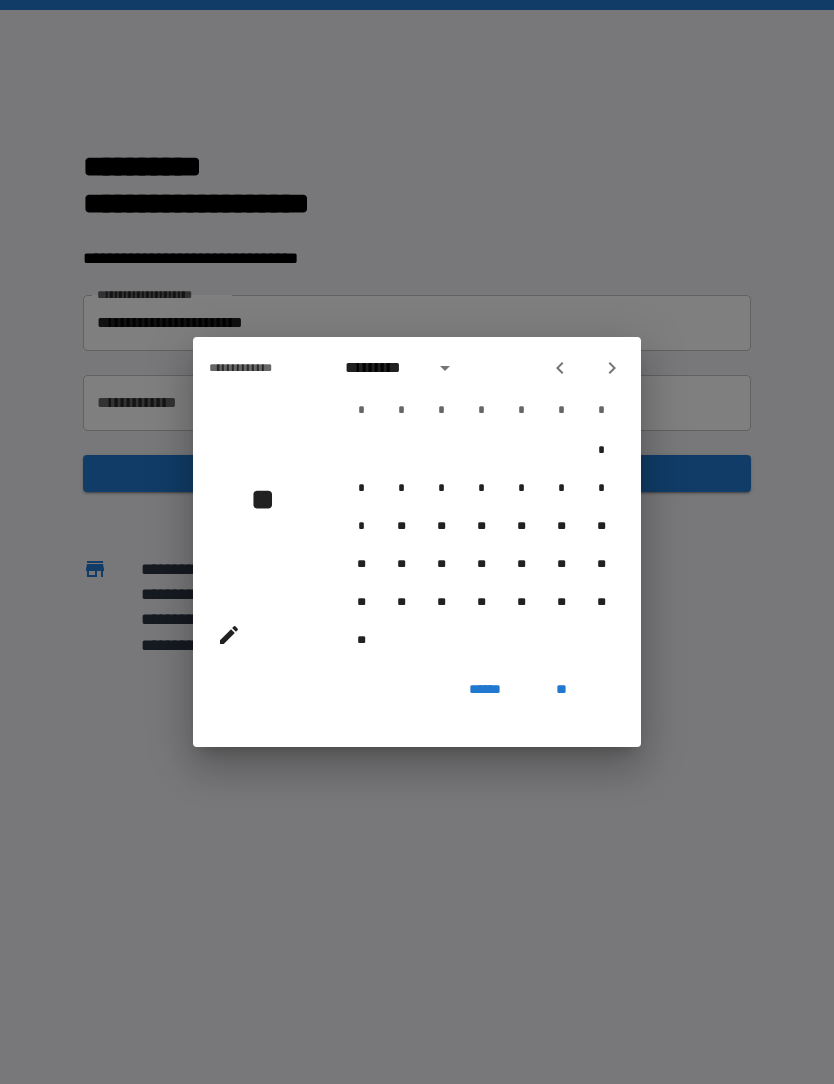 click 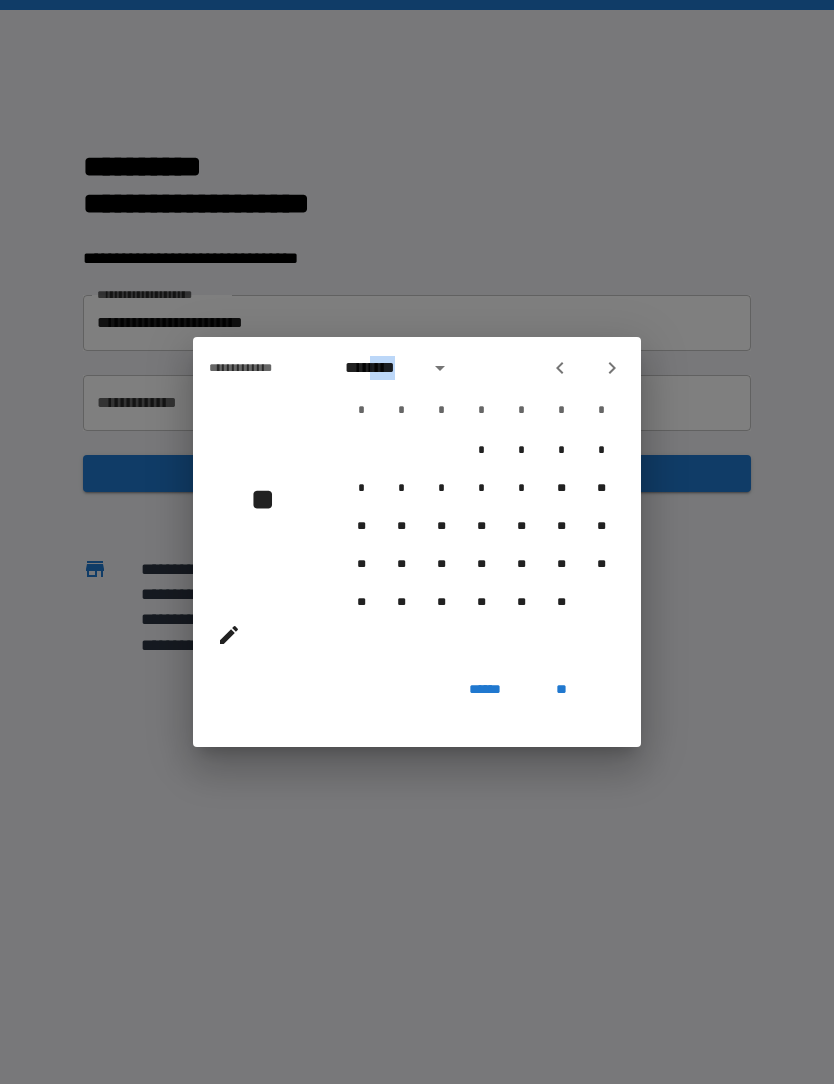 click 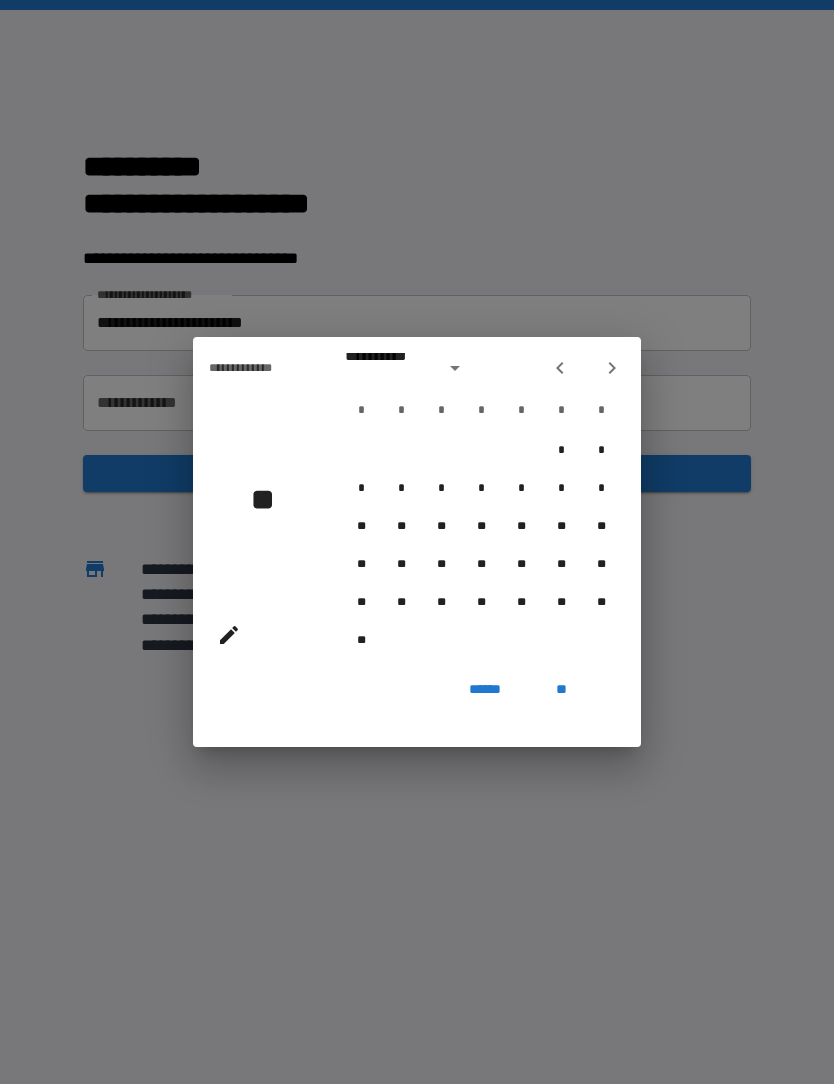 click 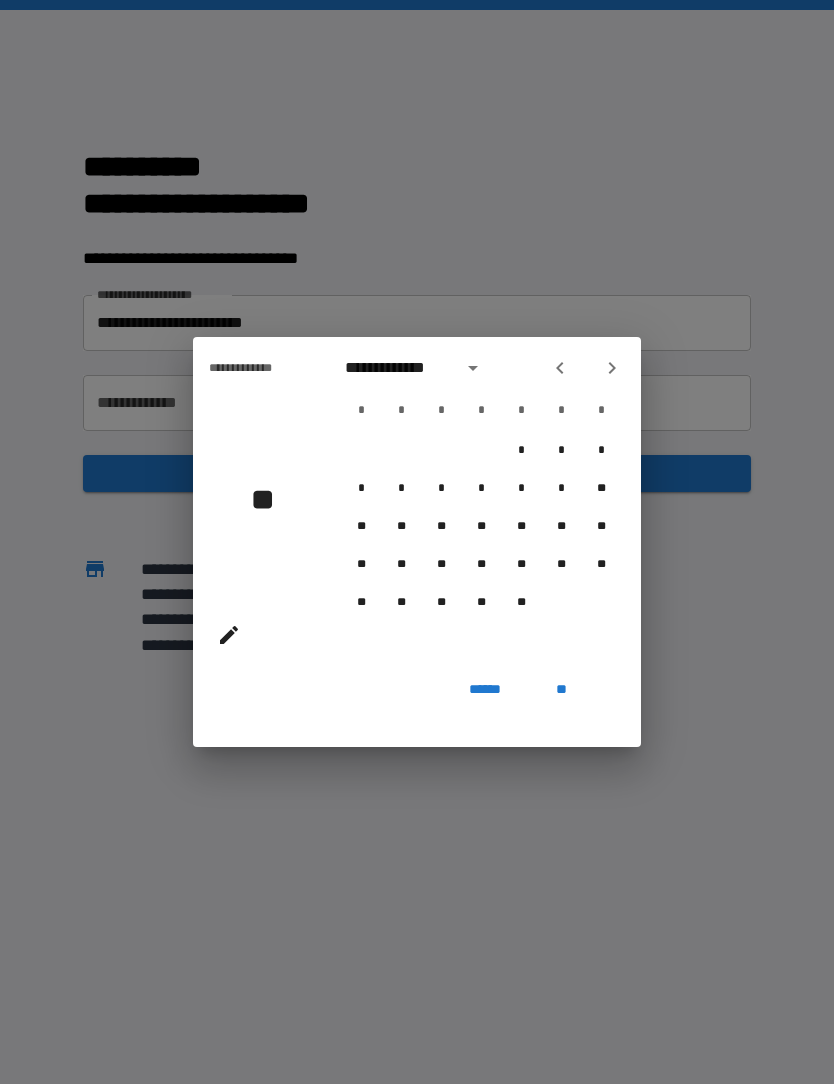 click 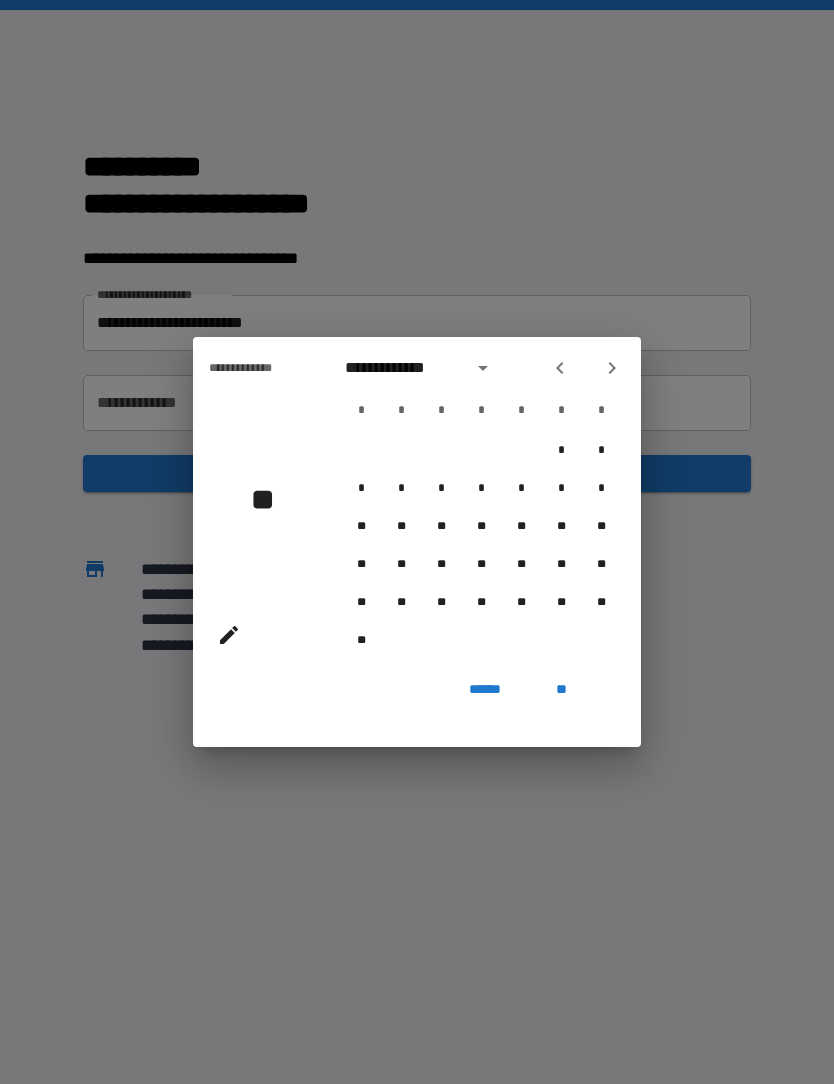 click at bounding box center [560, 368] 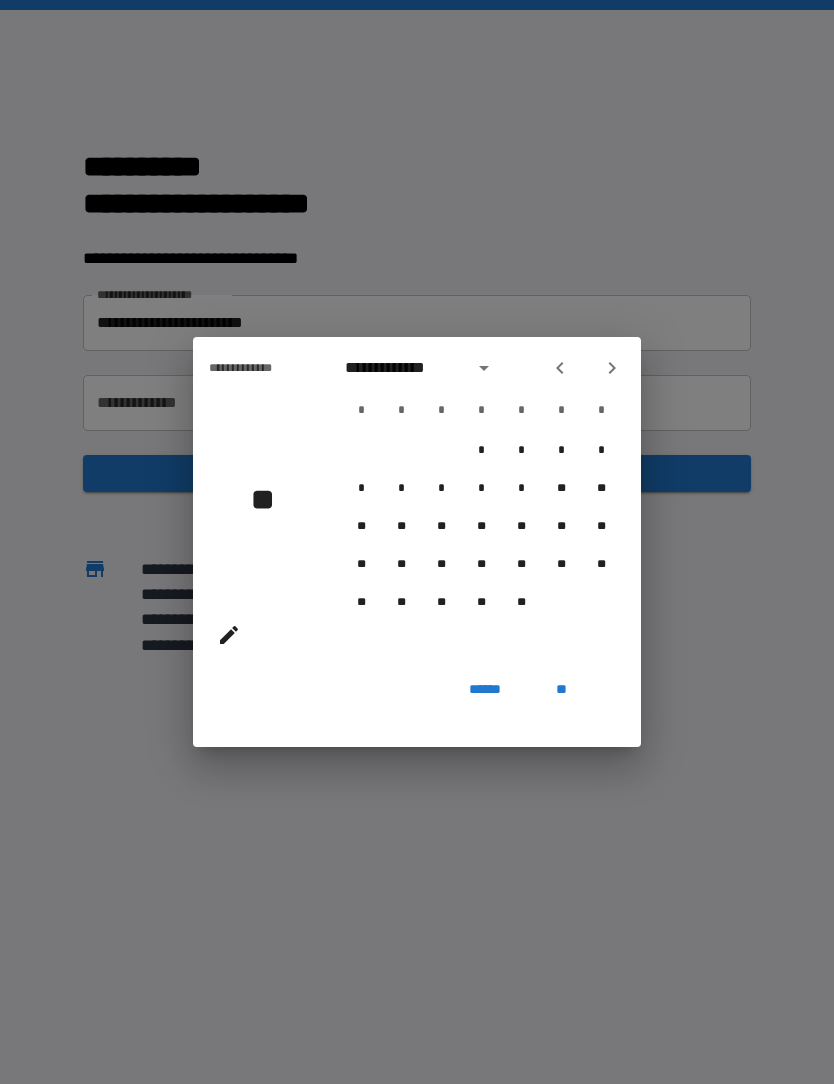 click at bounding box center [560, 368] 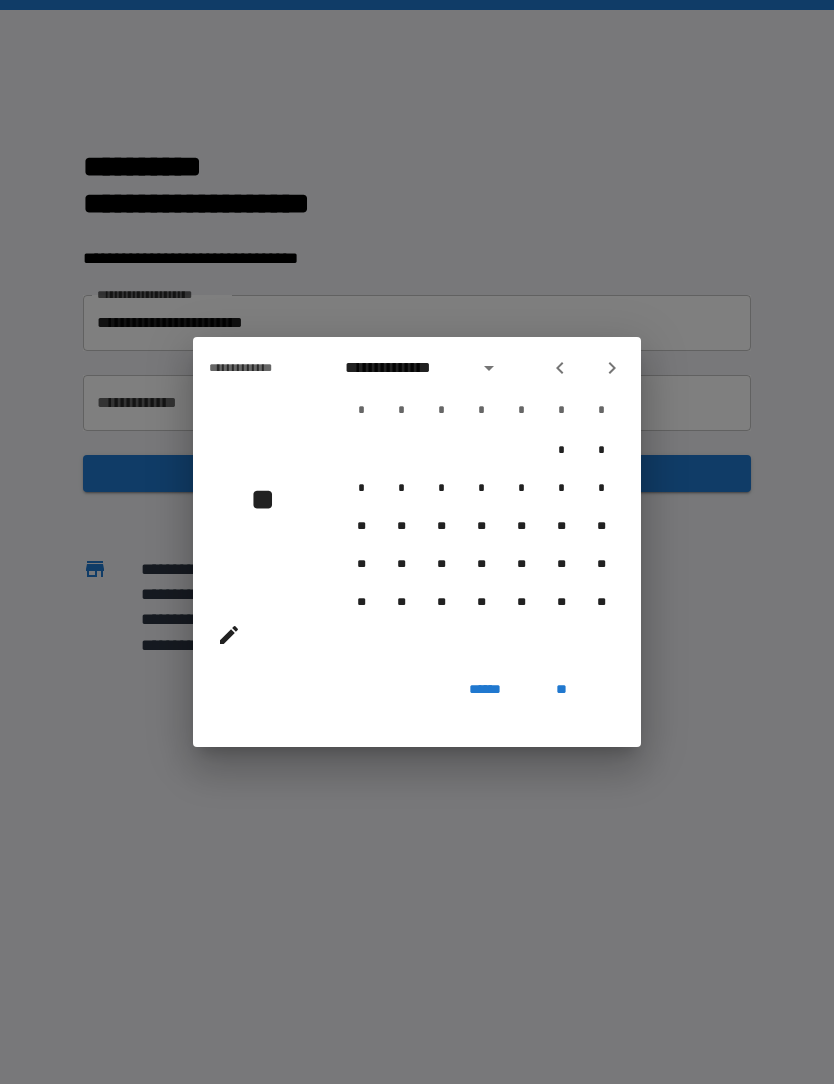 click at bounding box center (560, 368) 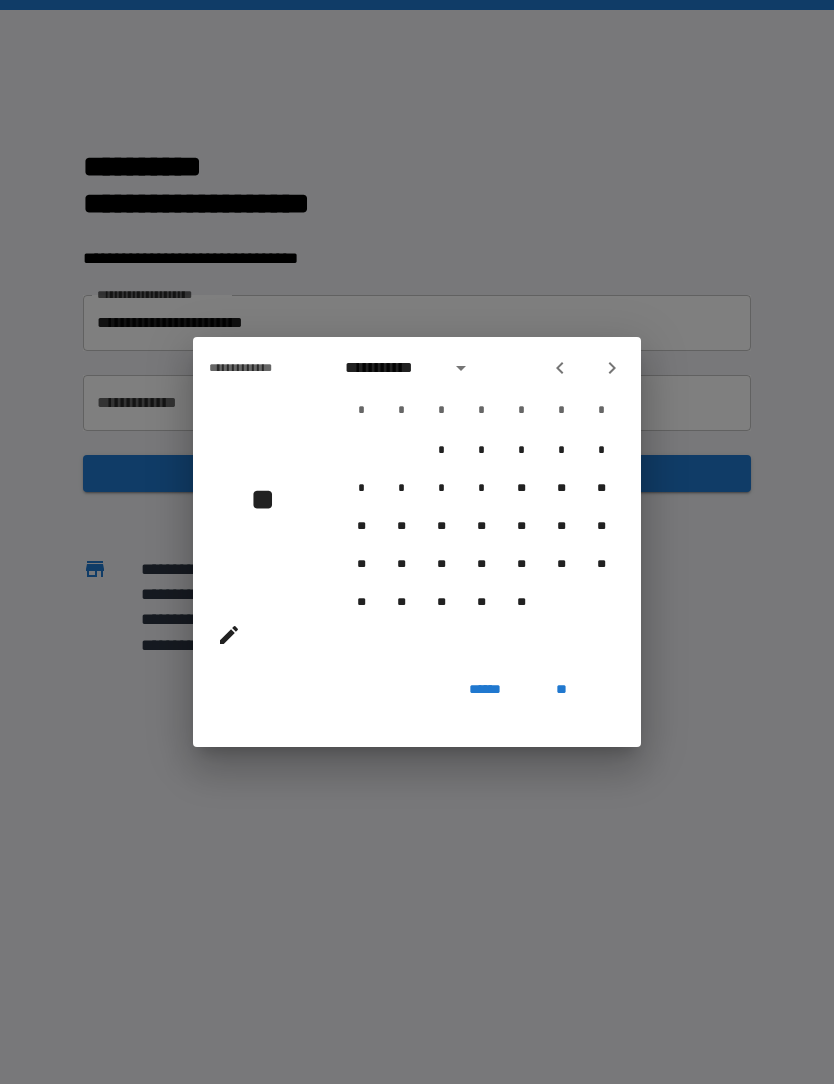 click at bounding box center [560, 368] 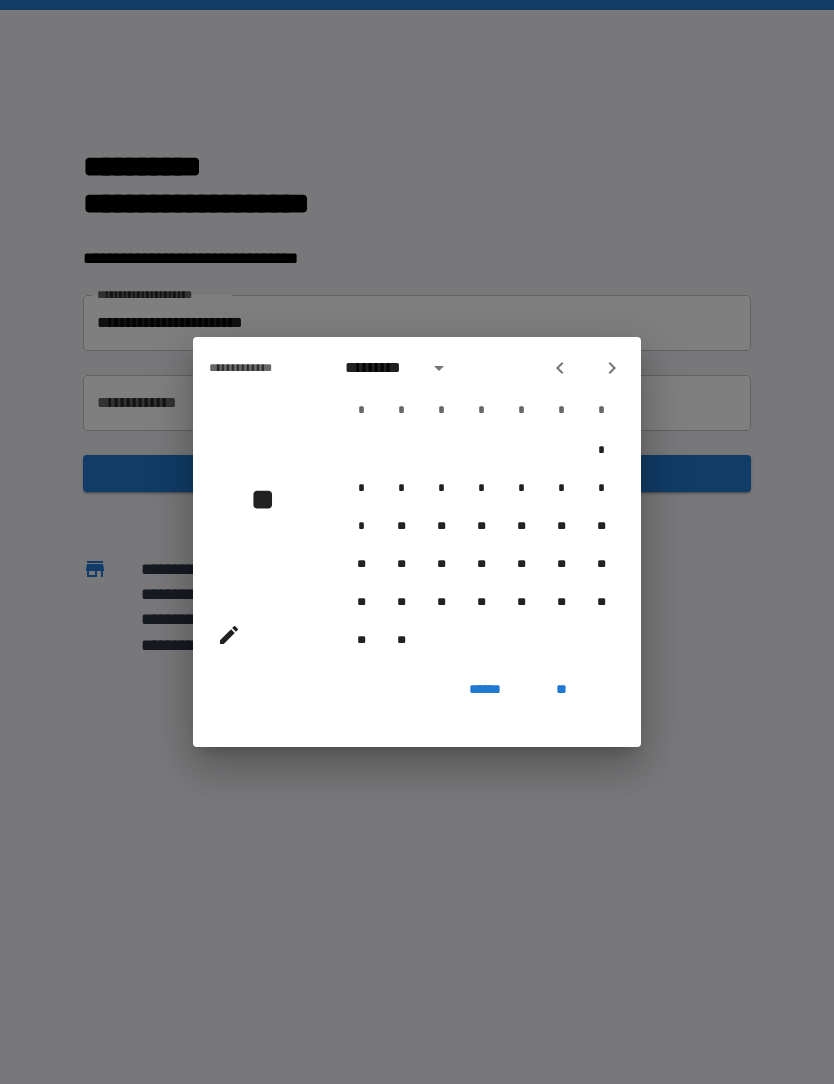 click on "**" at bounding box center [257, 519] 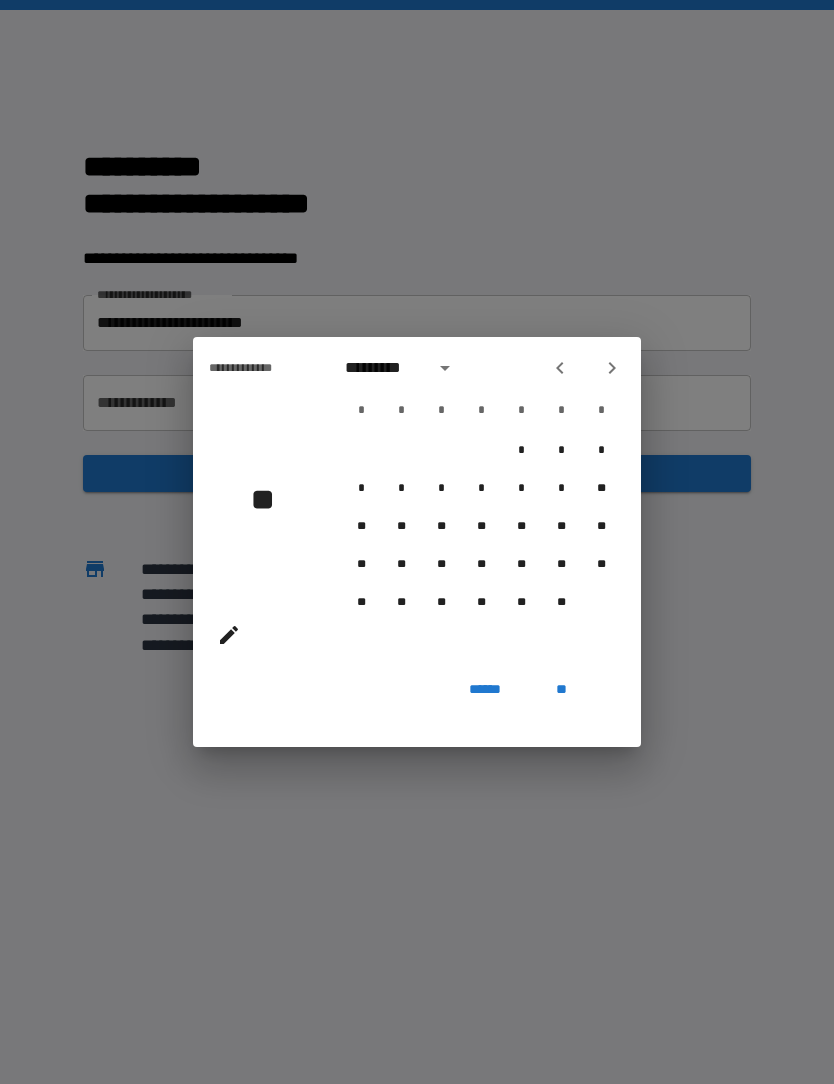 click 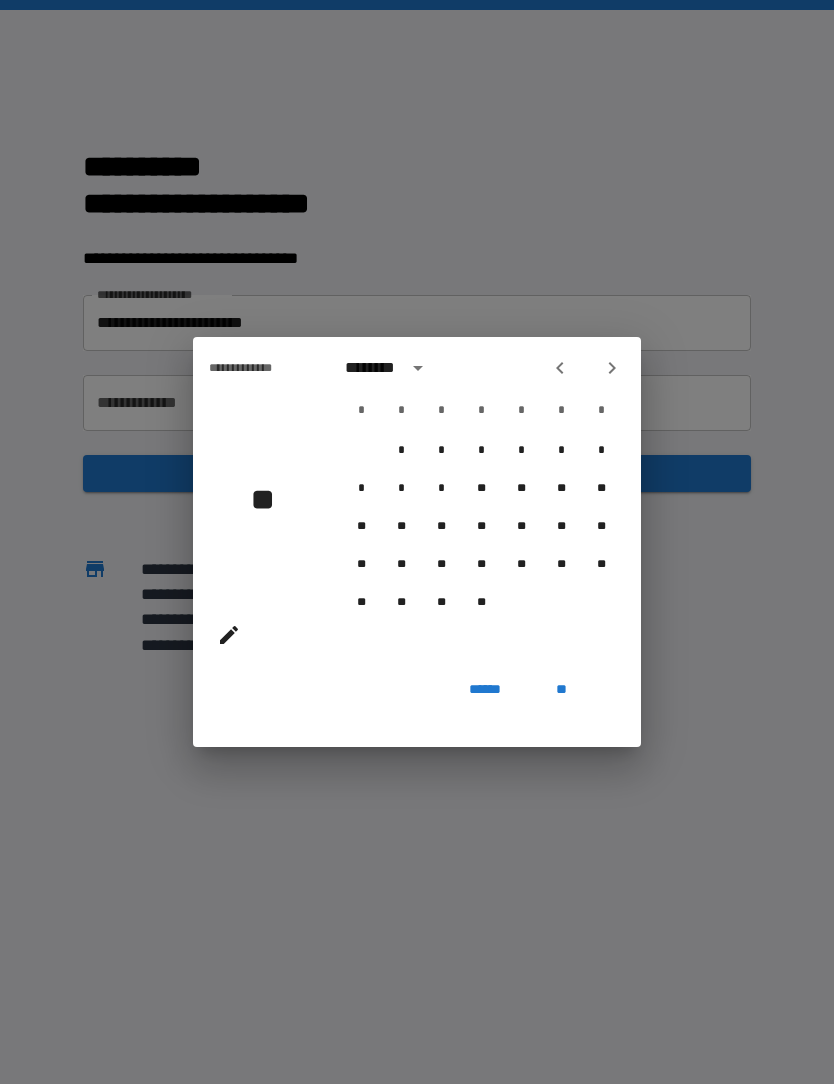 click 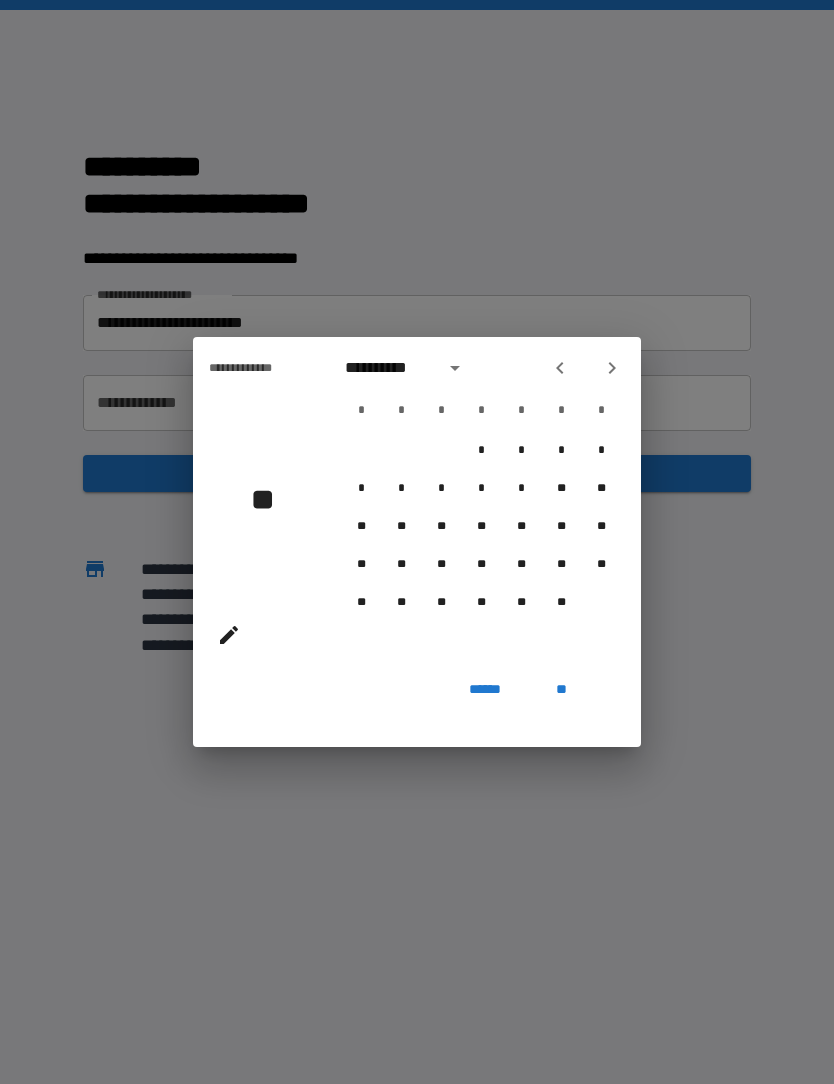 click 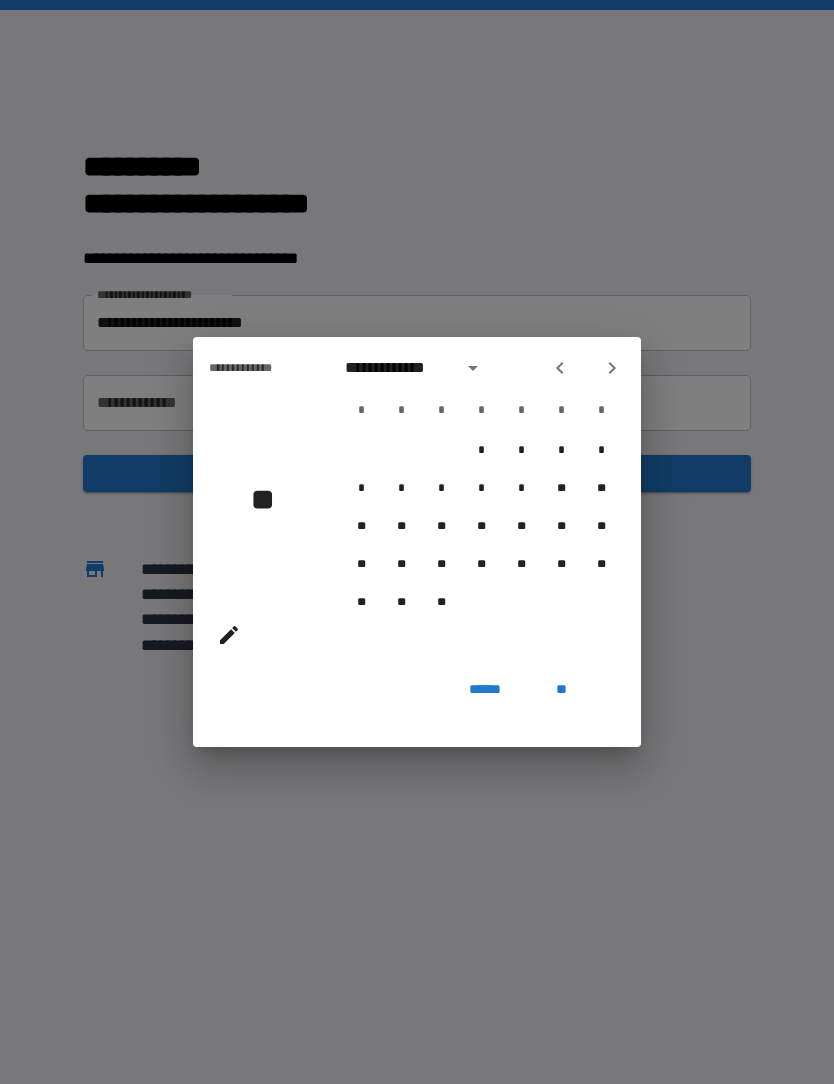 click 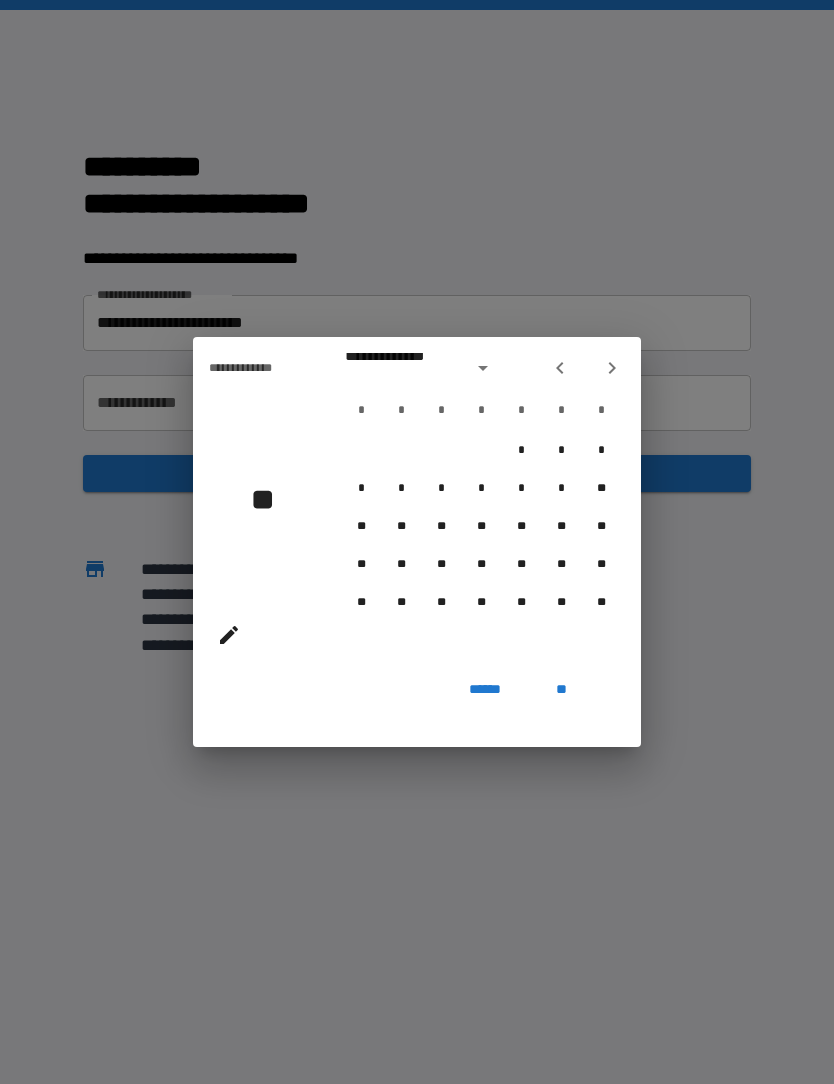 click 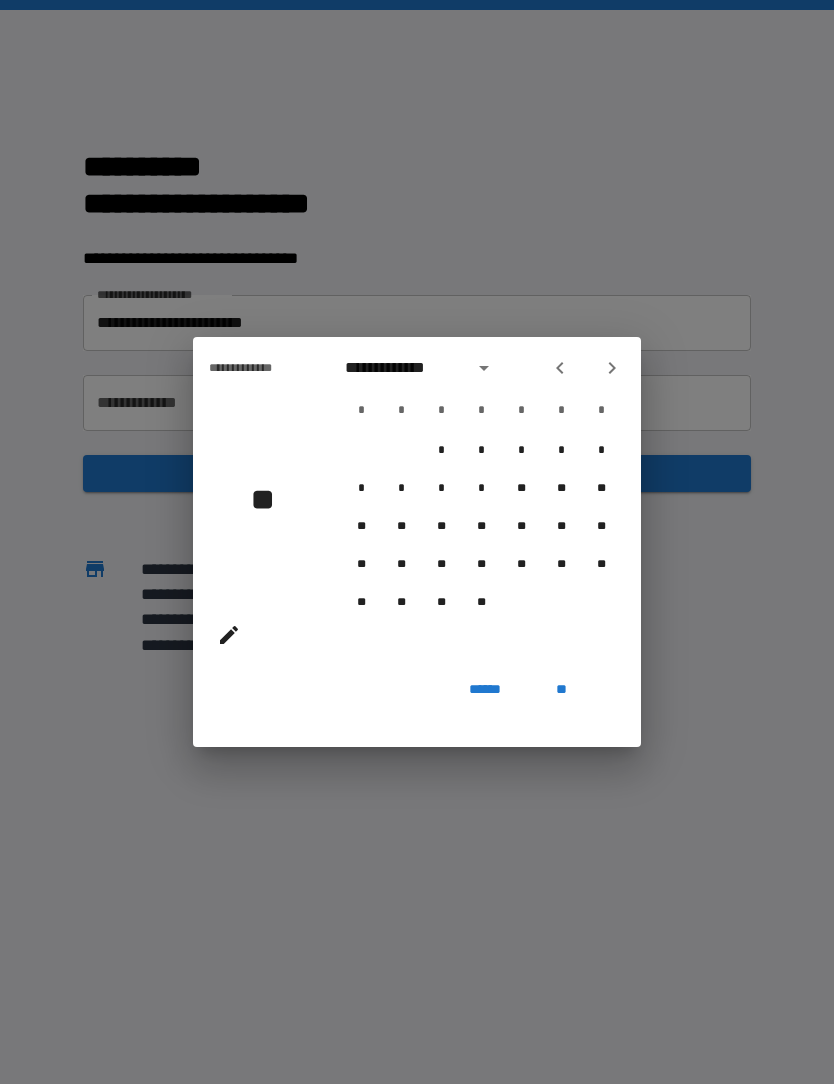 click 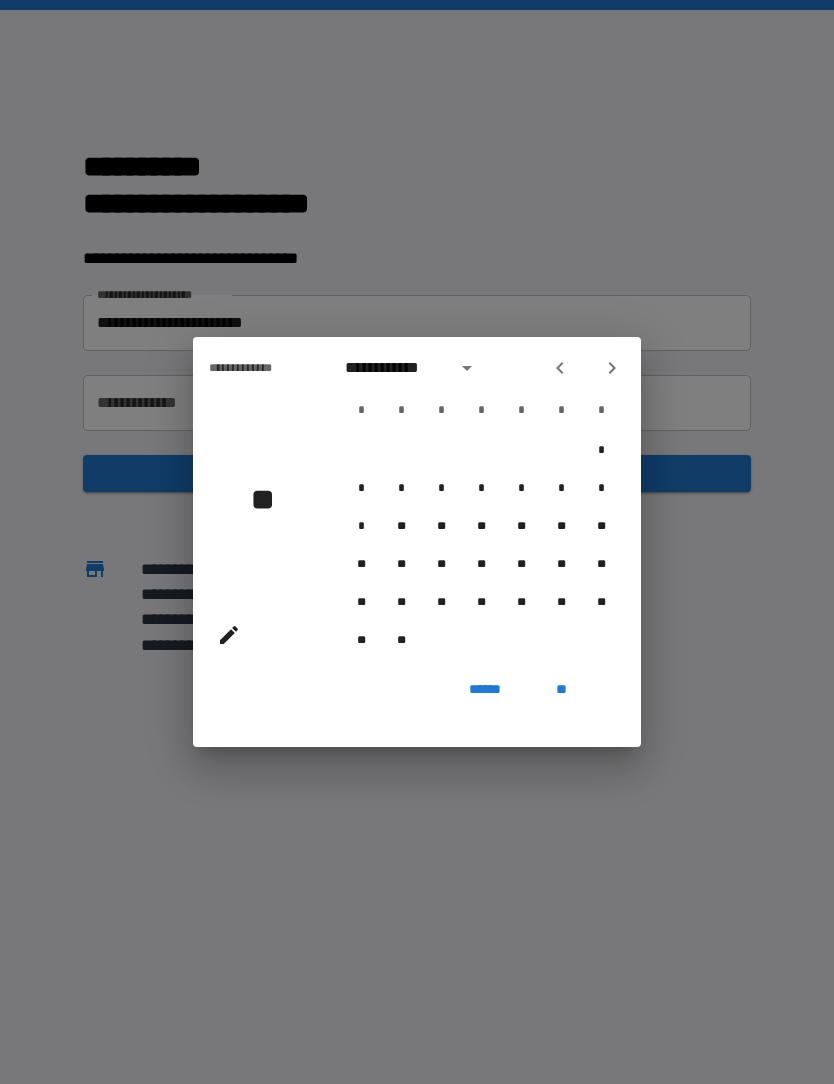 click 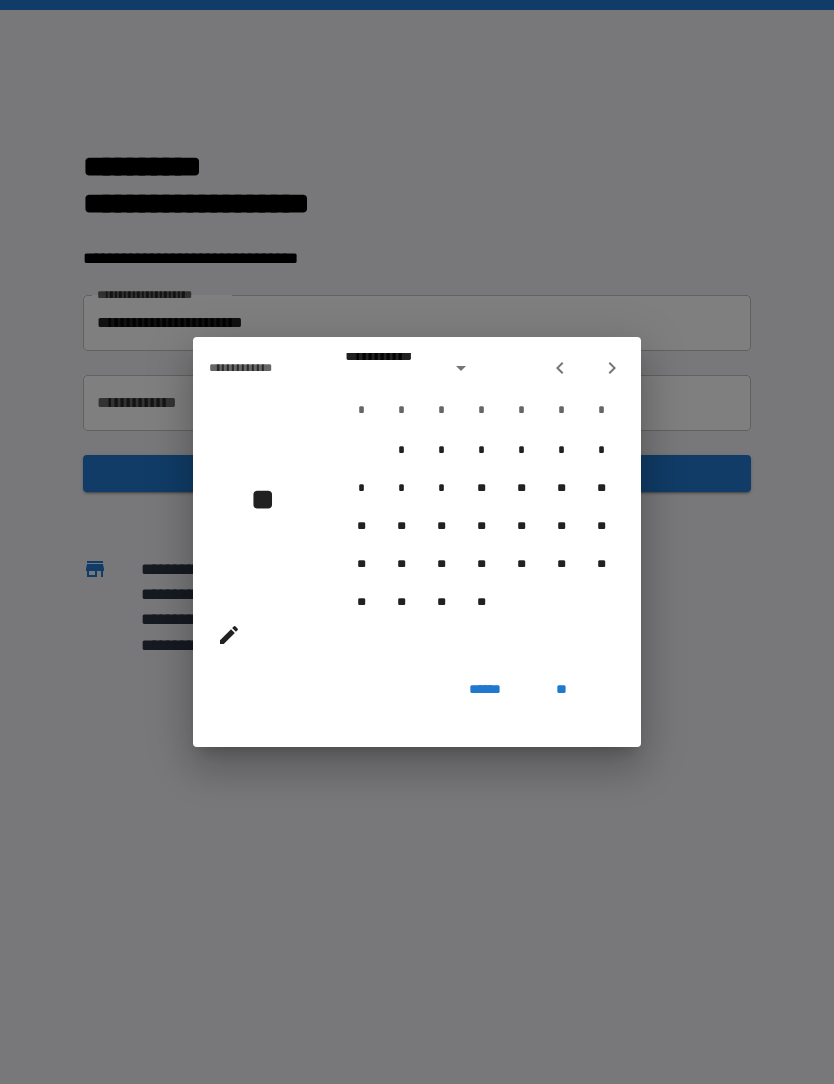 click 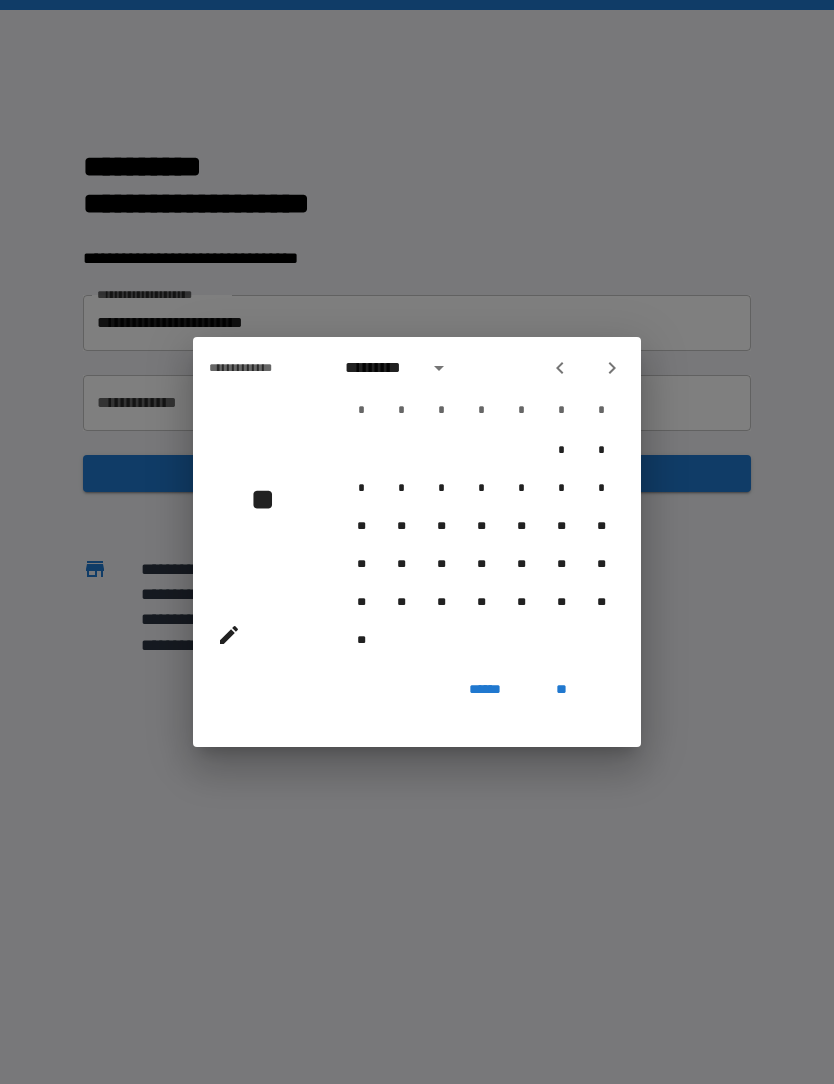 click 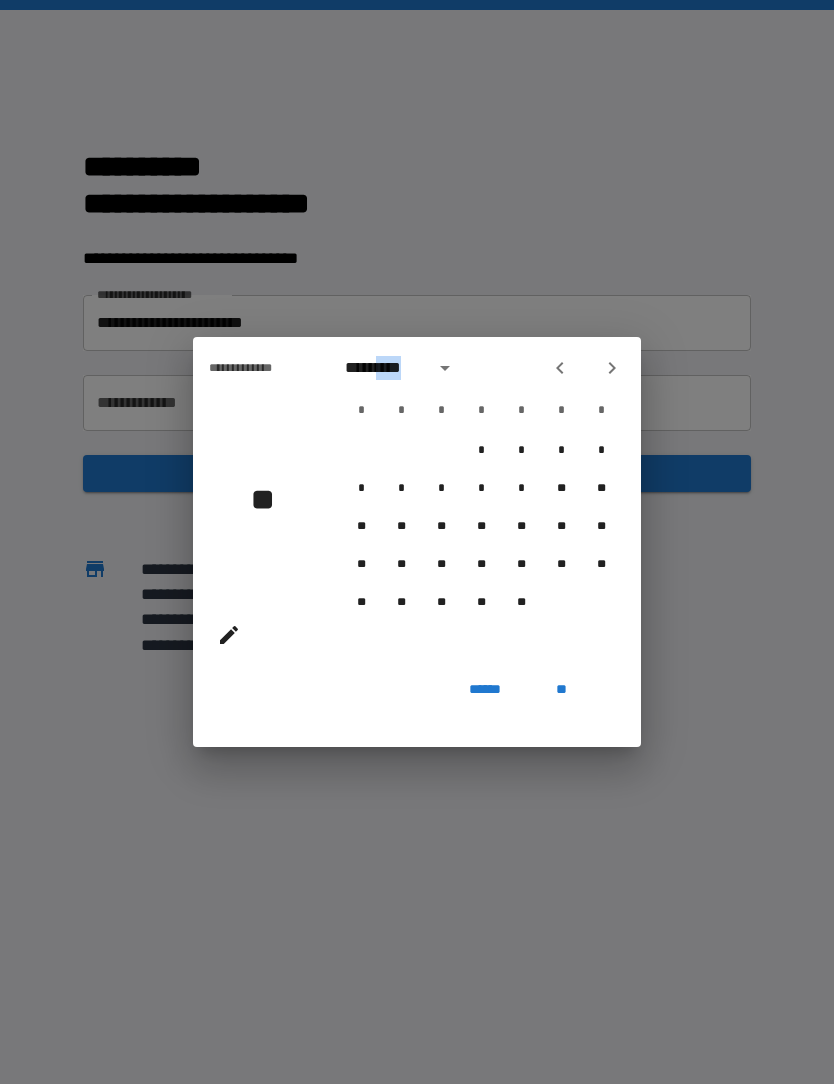 click on "**********" at bounding box center [417, 542] 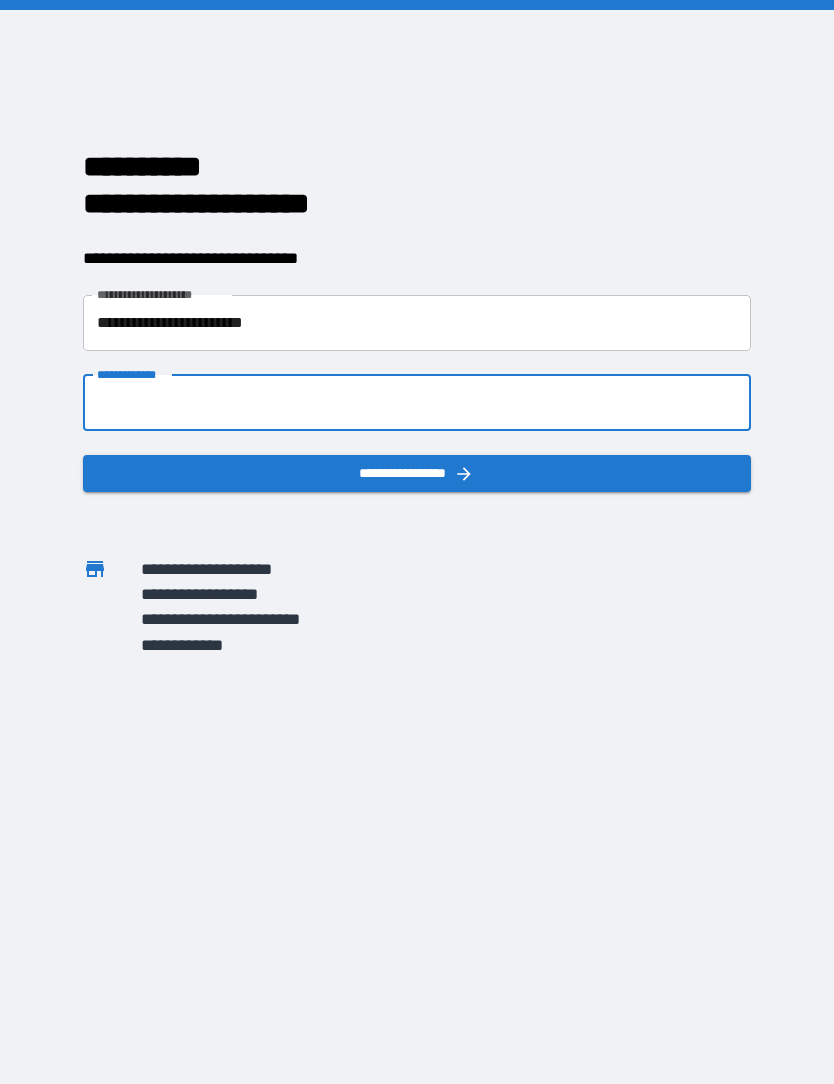 click on "**********" at bounding box center [416, 403] 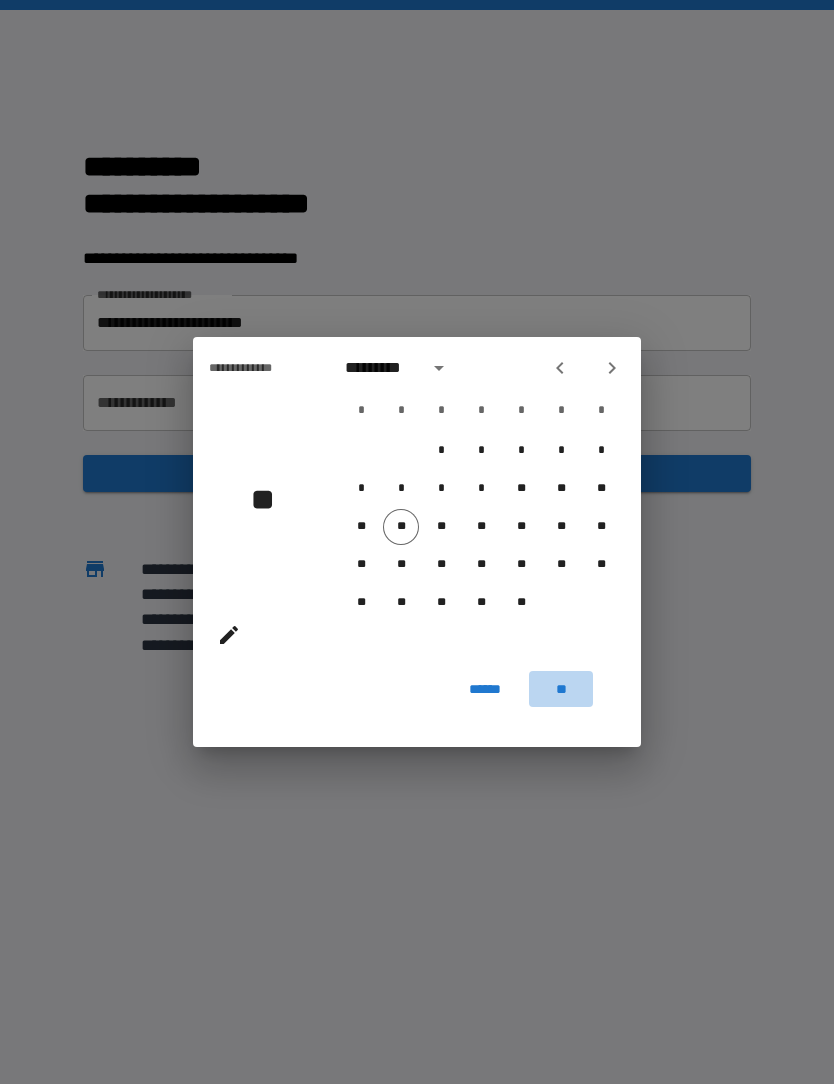 click on "**" at bounding box center [561, 689] 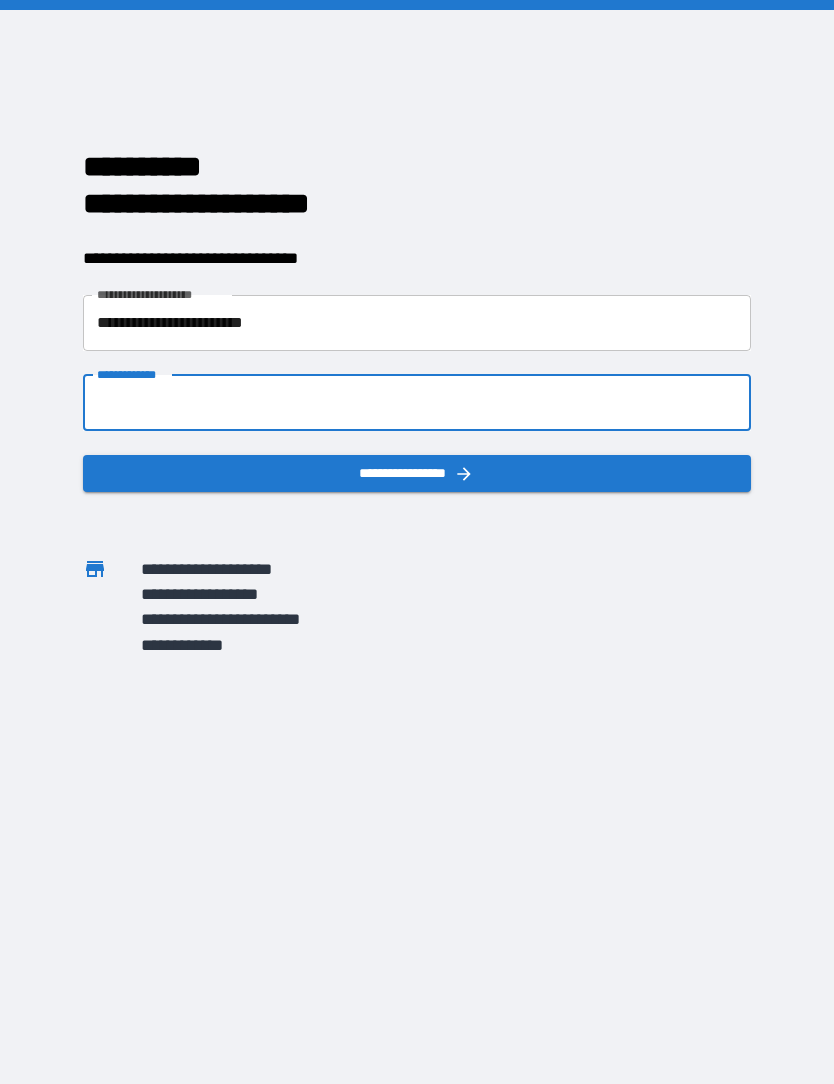 click on "**********" at bounding box center (416, 403) 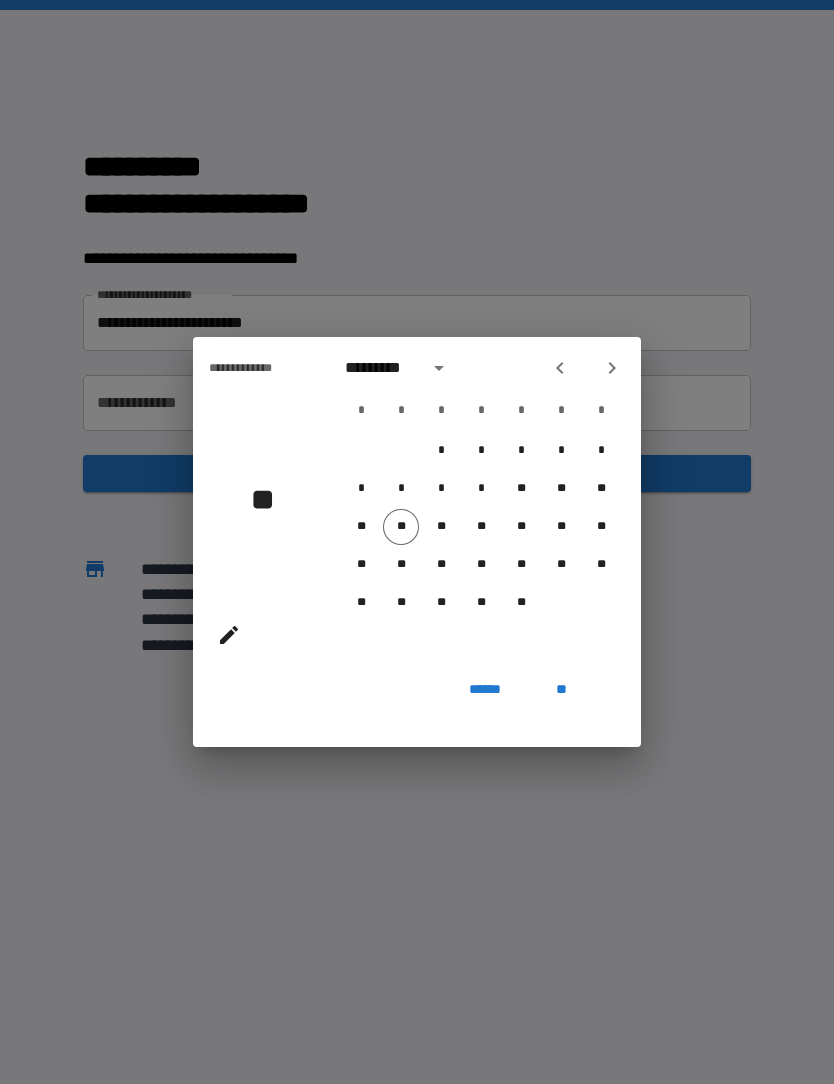 click on "**********" at bounding box center (257, 368) 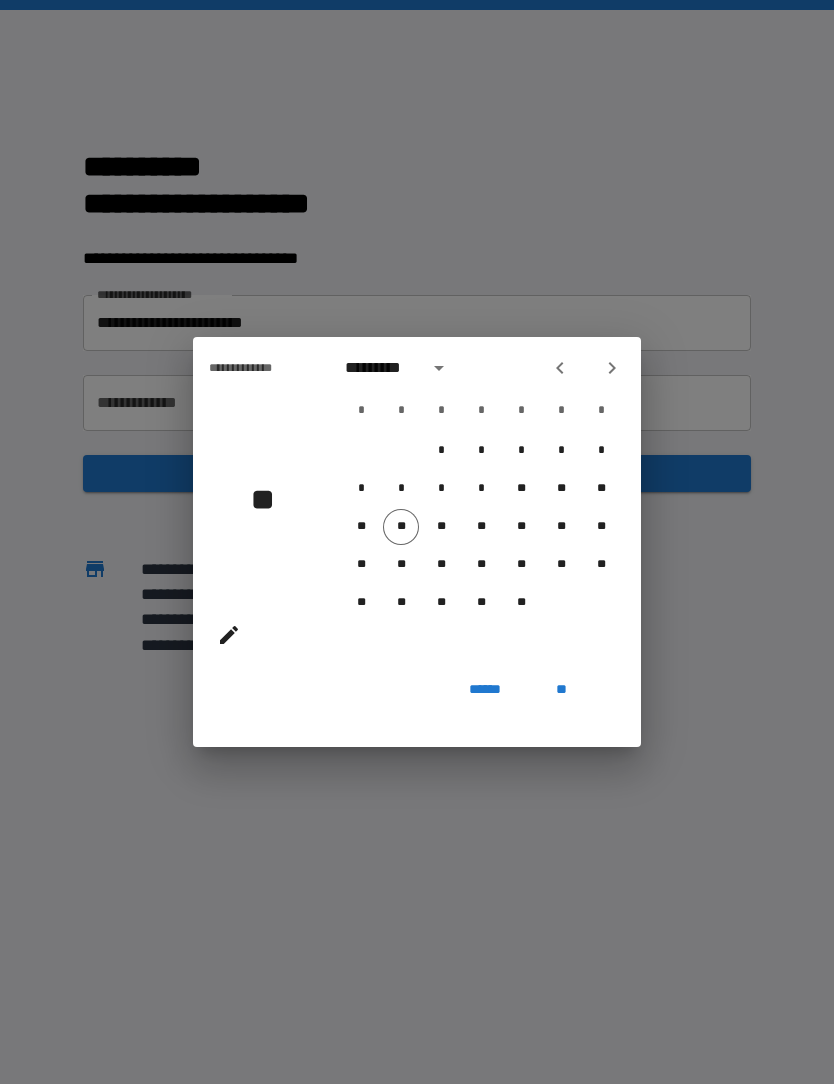 click on "**" at bounding box center (257, 519) 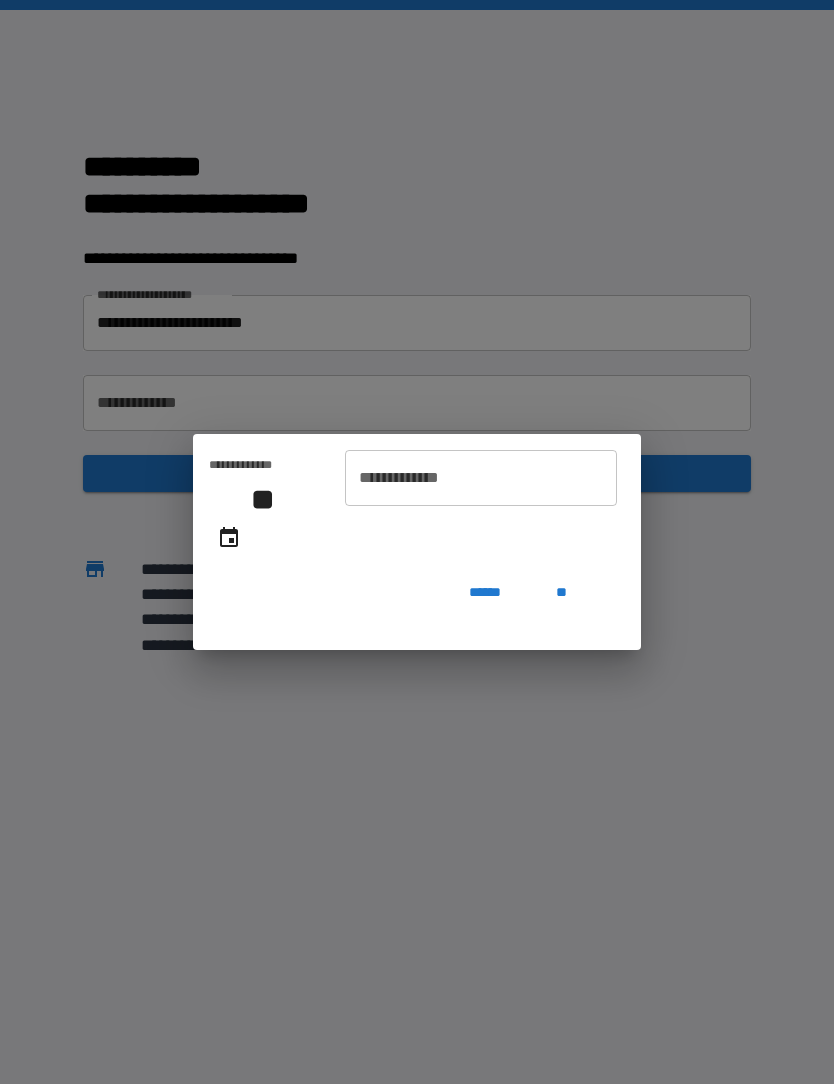 click on "**********" at bounding box center [481, 478] 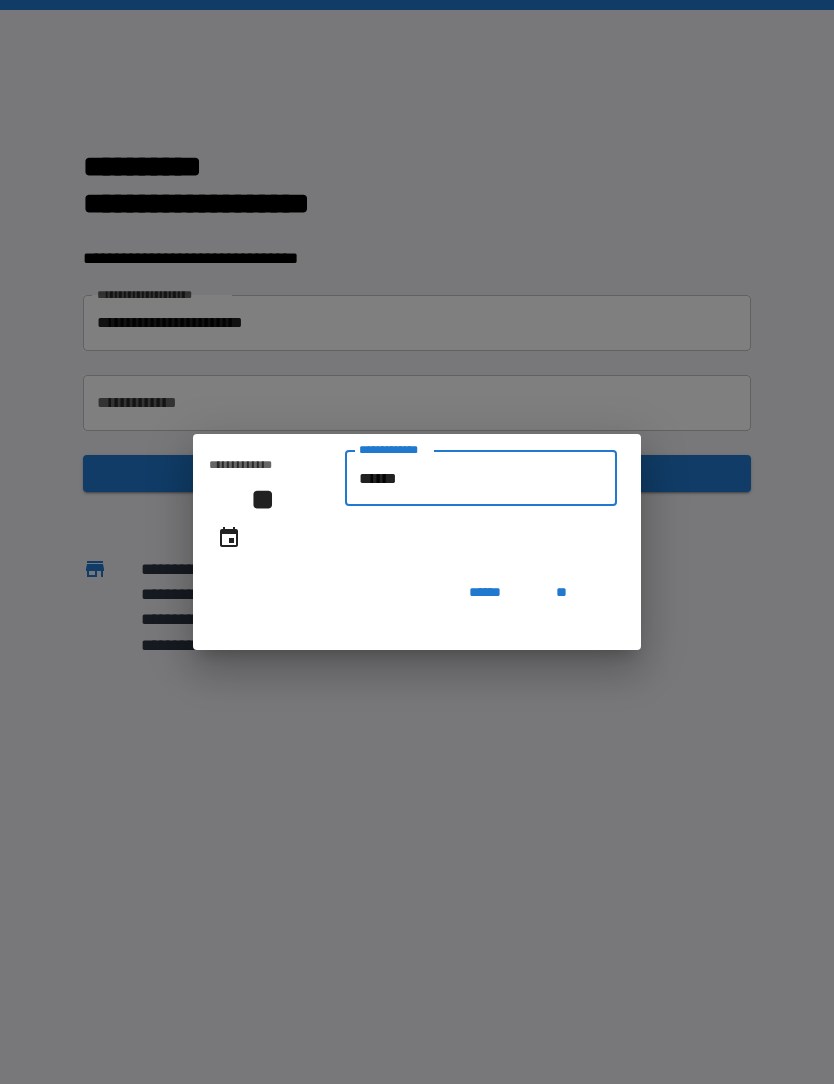 type on "*******" 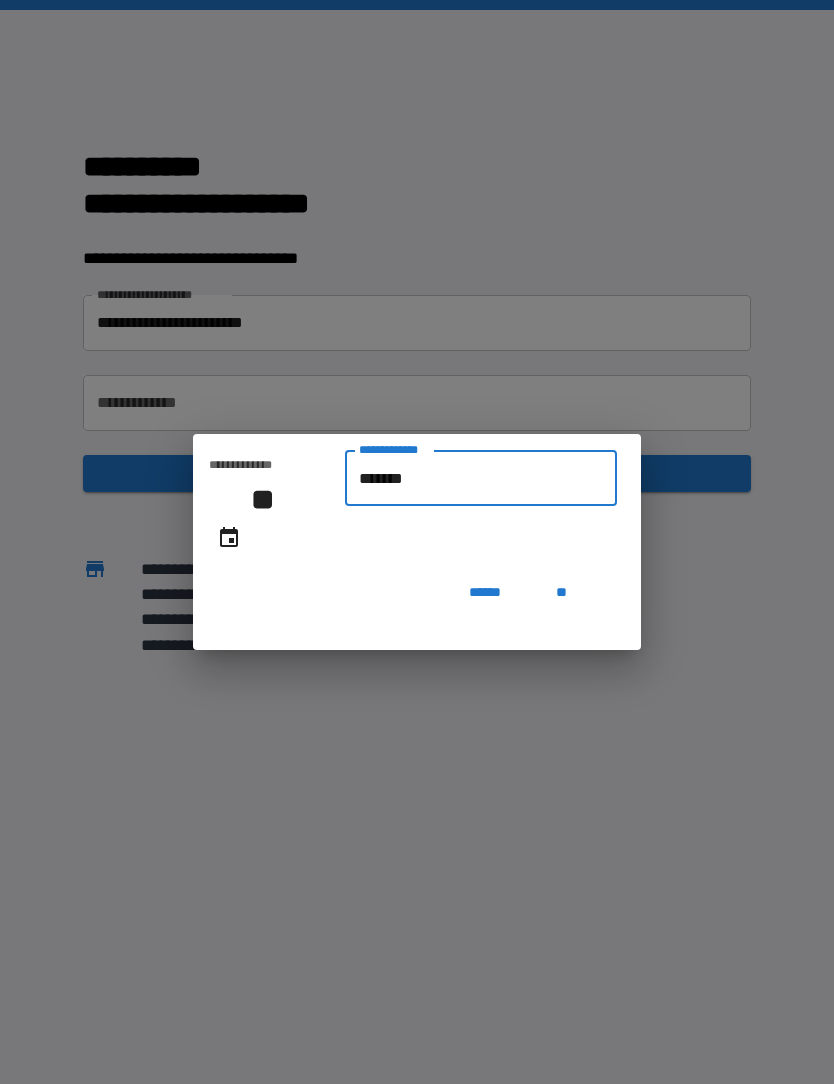 type on "**********" 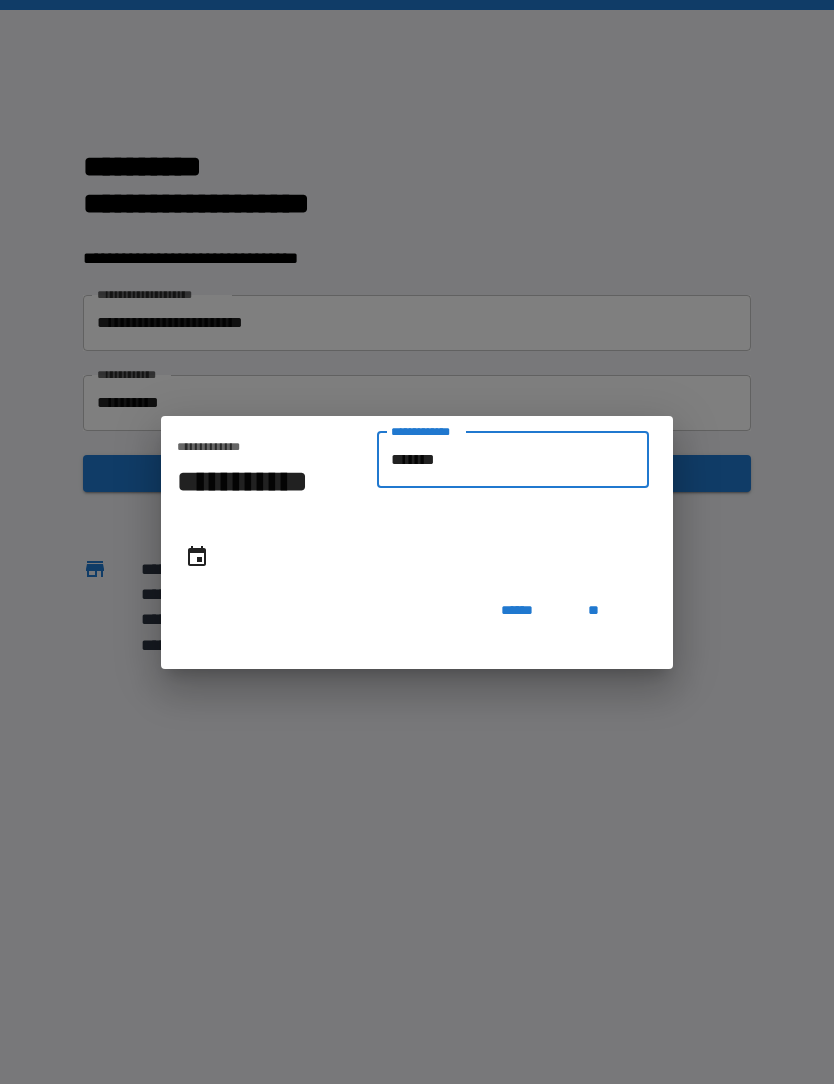type on "********" 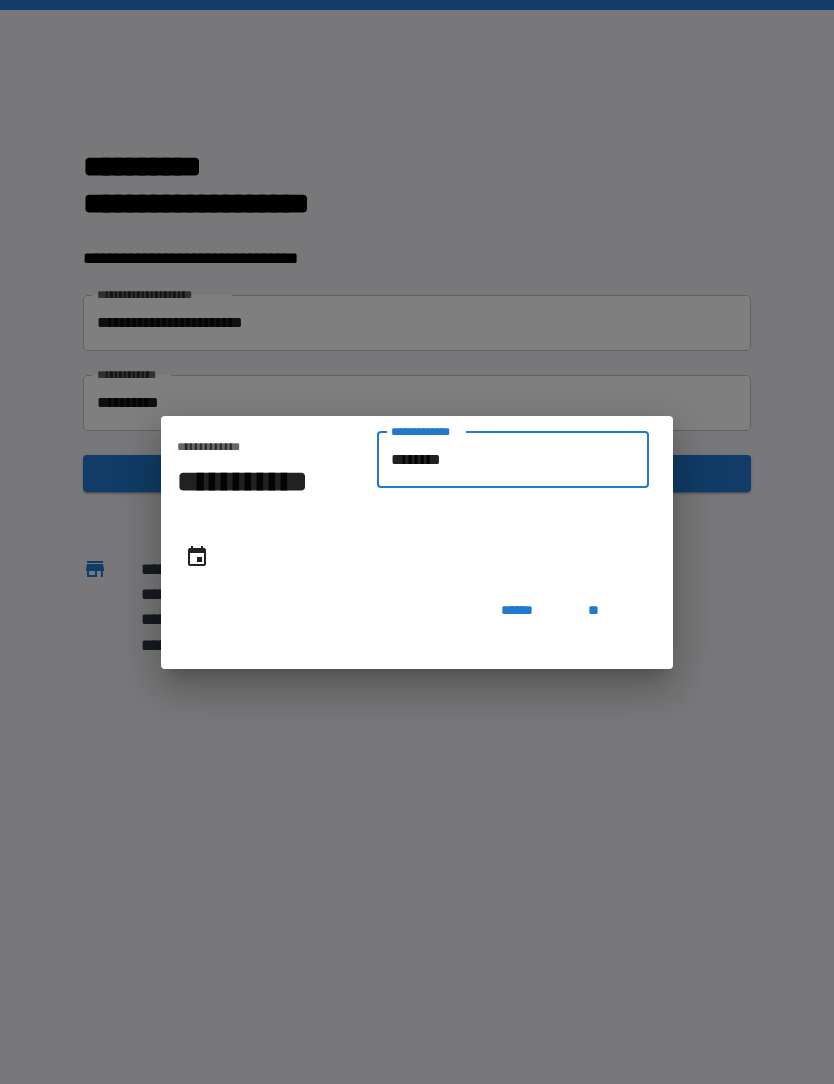 type on "**********" 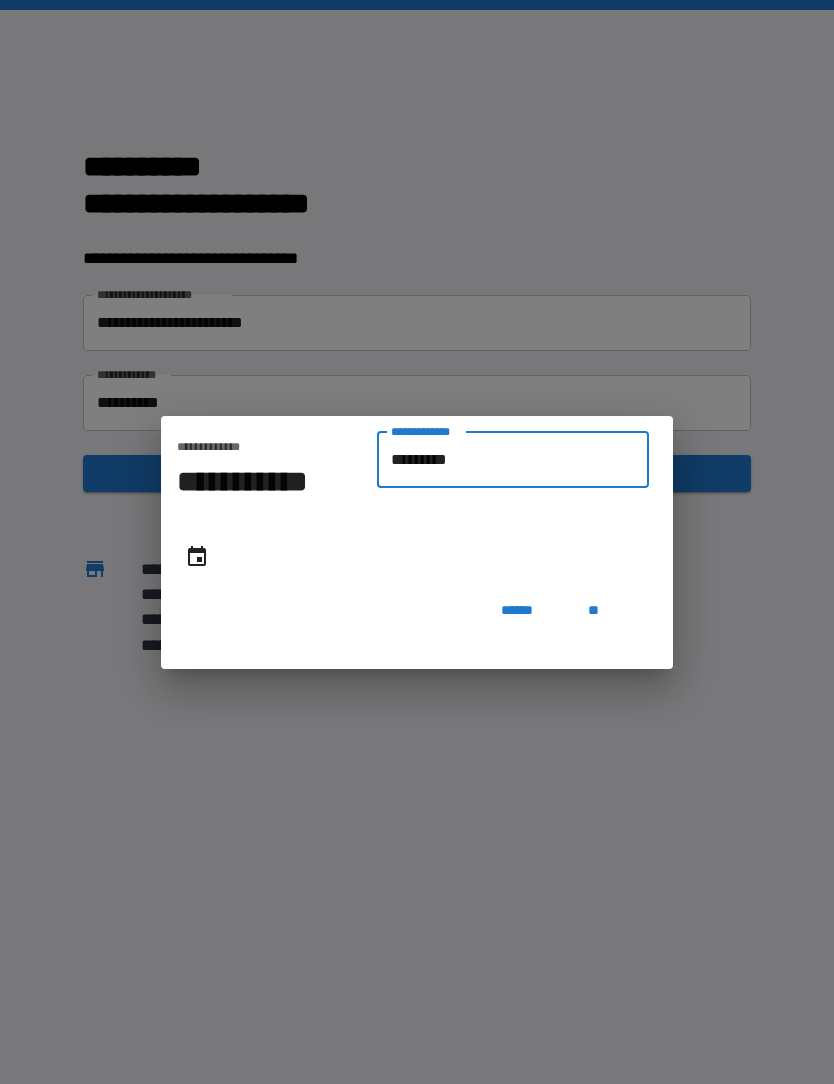 type on "**********" 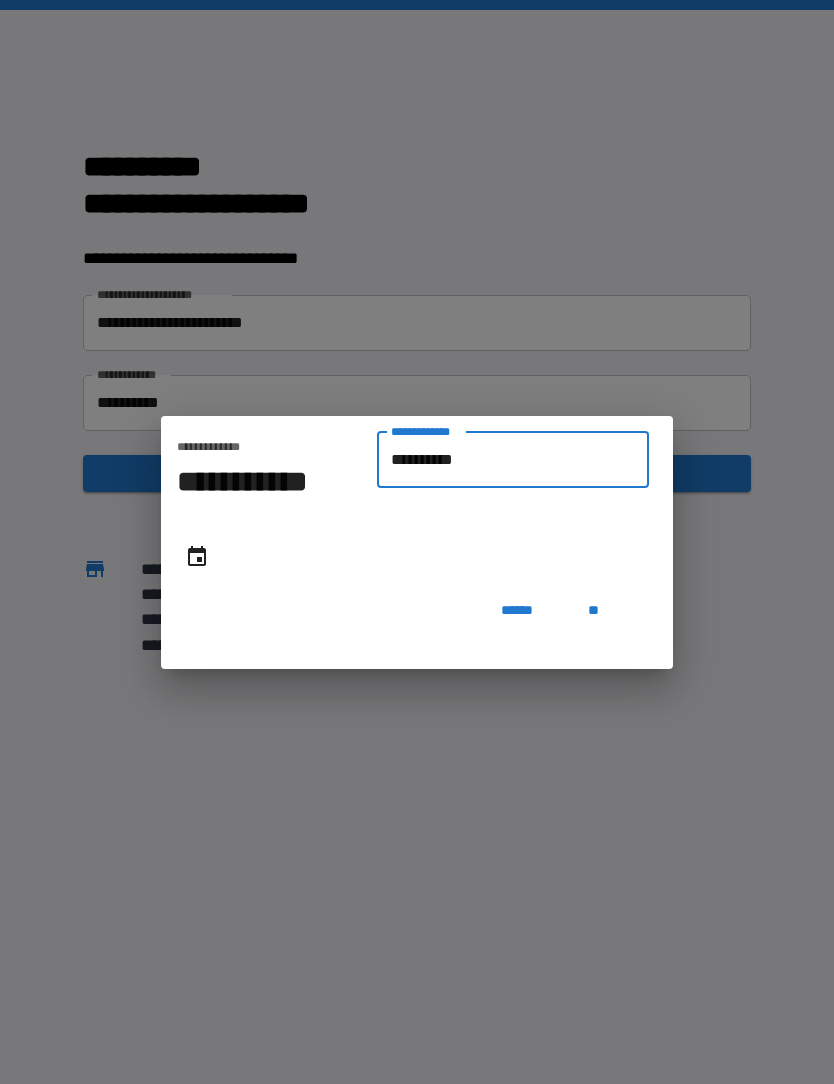 type on "**********" 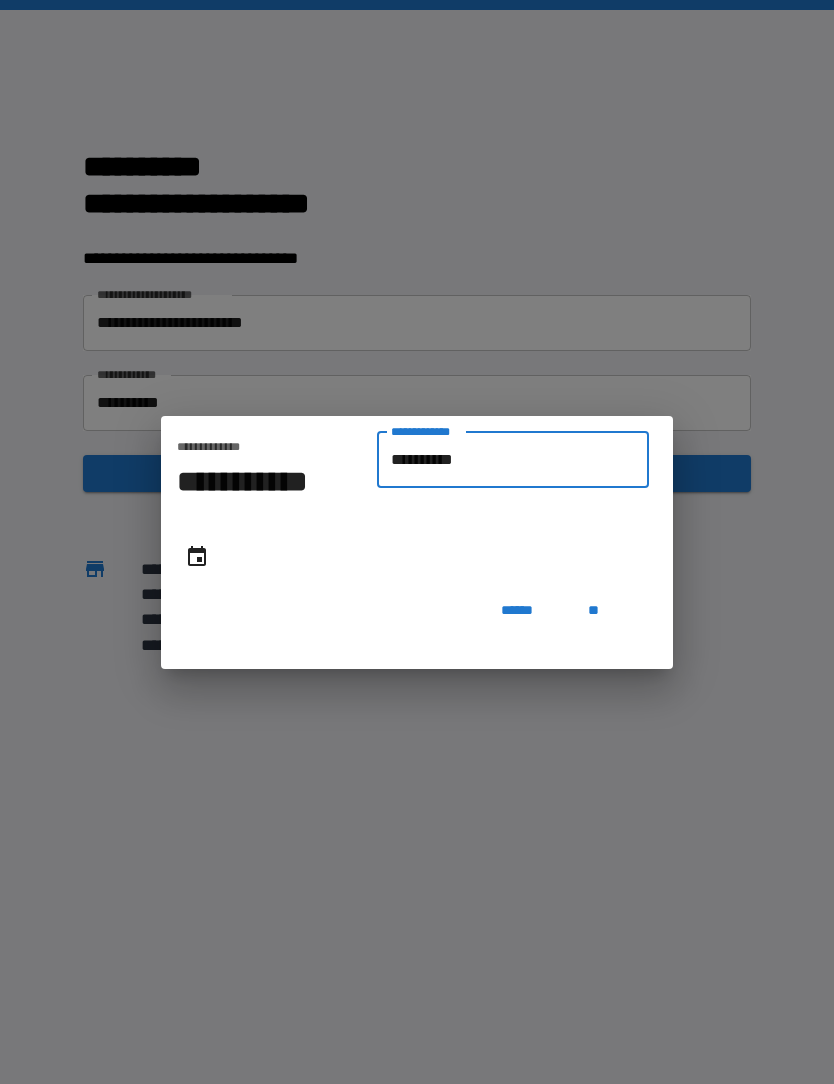 type on "**********" 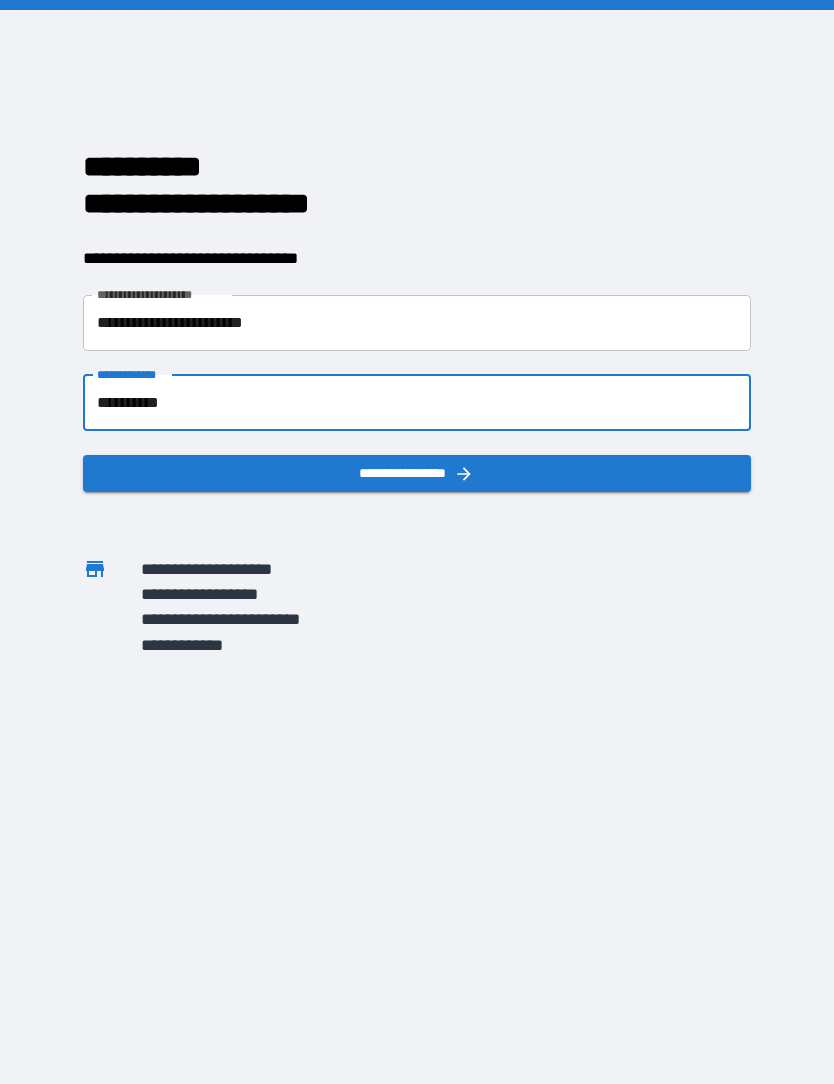 click on "**********" at bounding box center [416, 473] 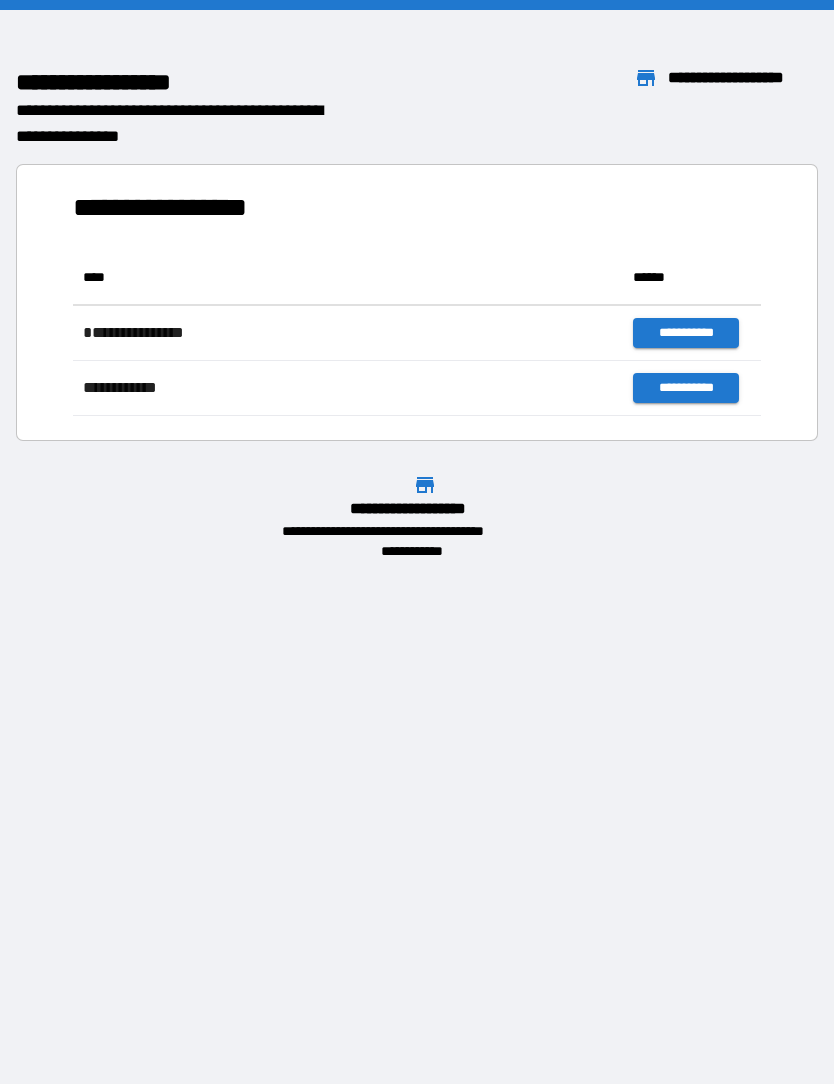 scroll, scrollTop: 1, scrollLeft: 1, axis: both 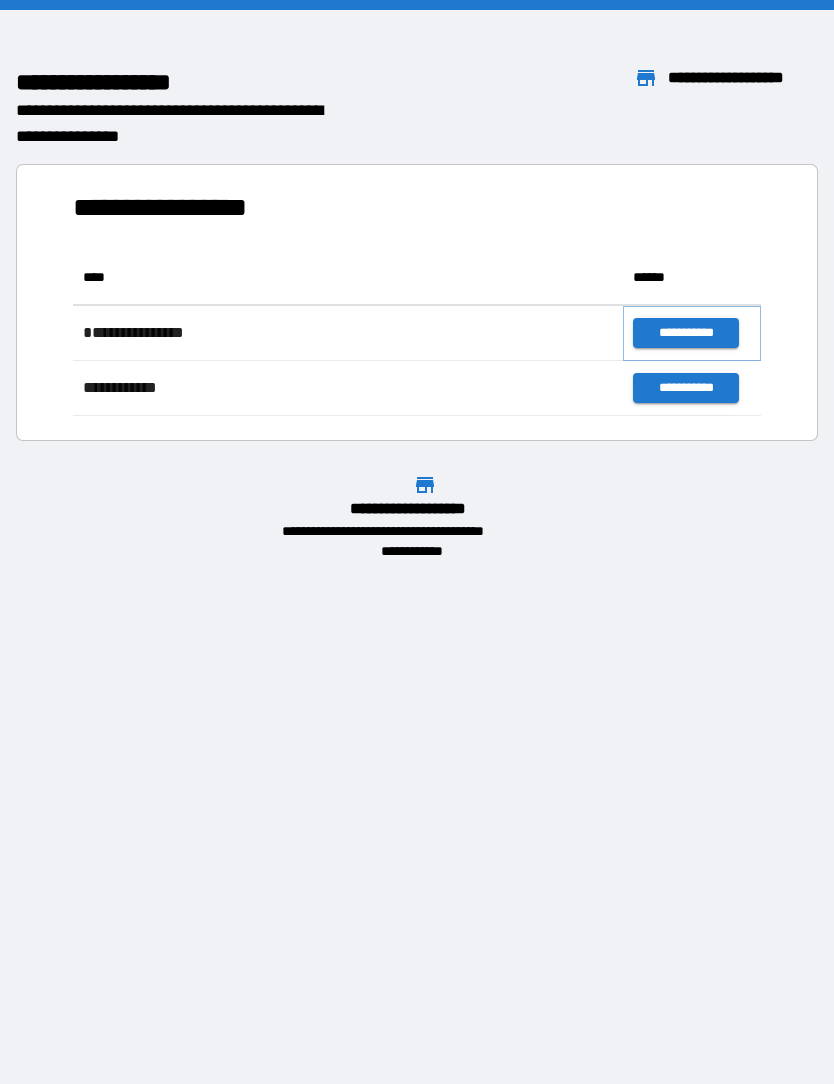 click on "**********" at bounding box center [685, 333] 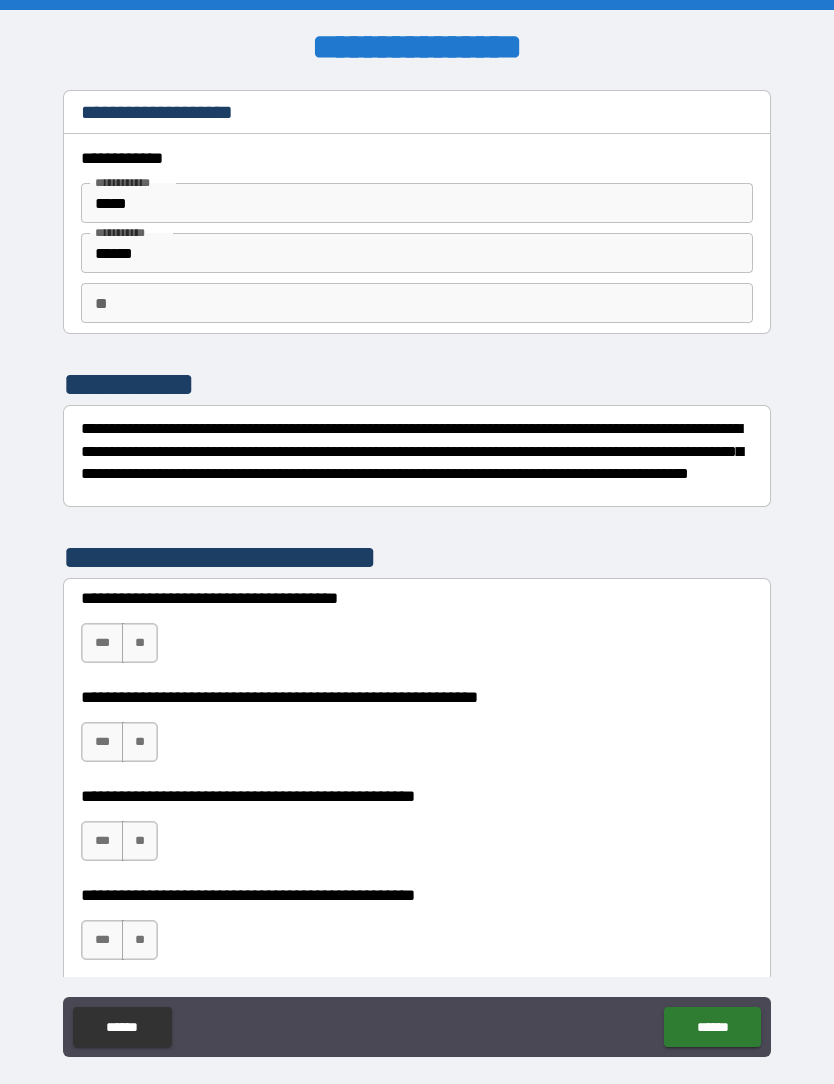 click on "**" at bounding box center (417, 303) 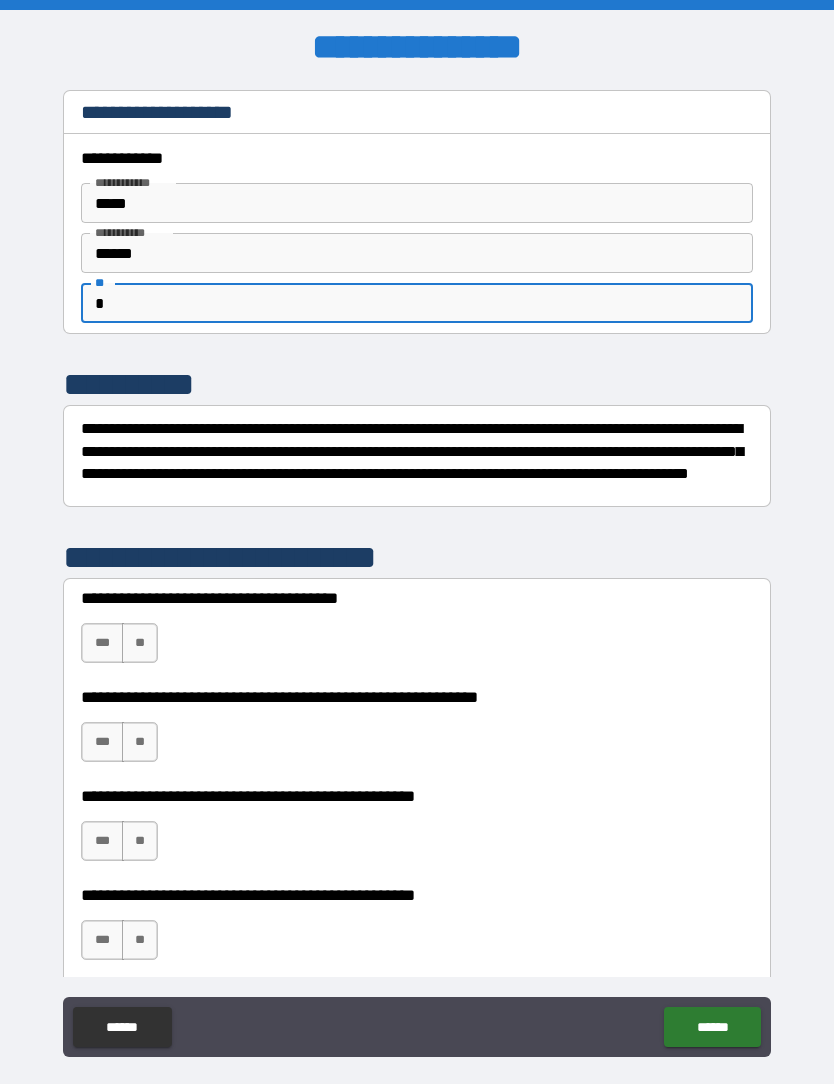 type on "*" 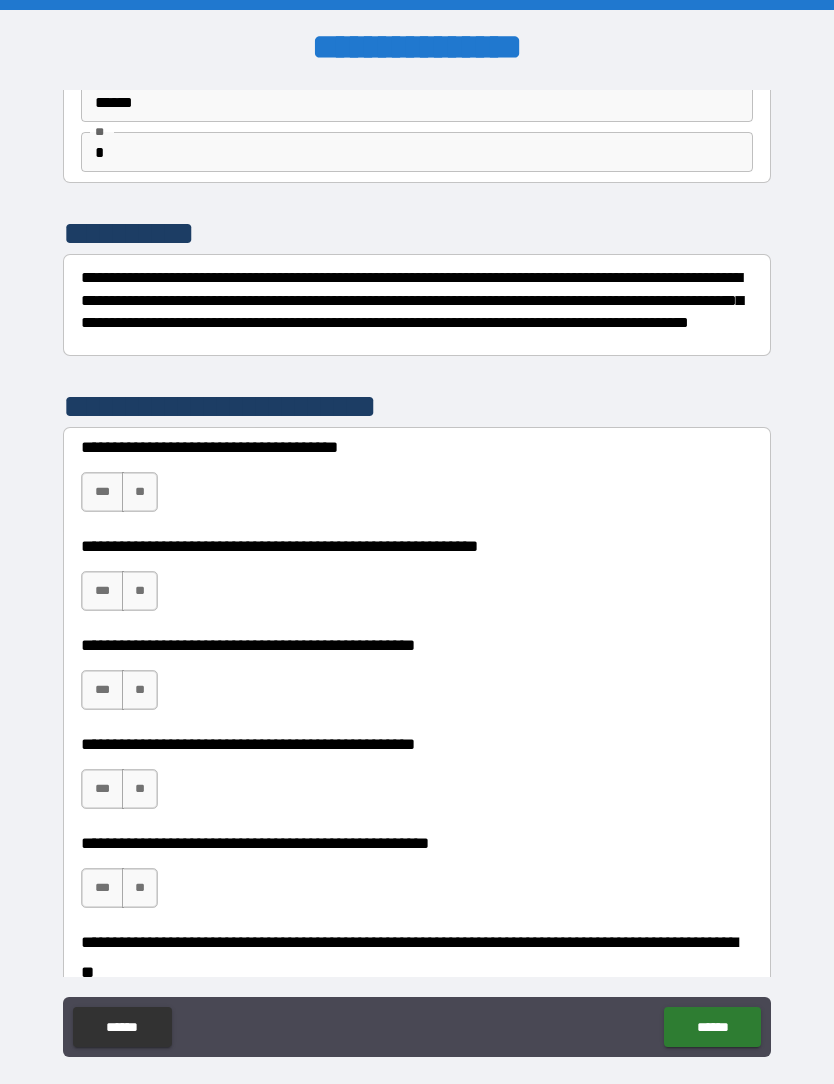 scroll, scrollTop: 156, scrollLeft: 0, axis: vertical 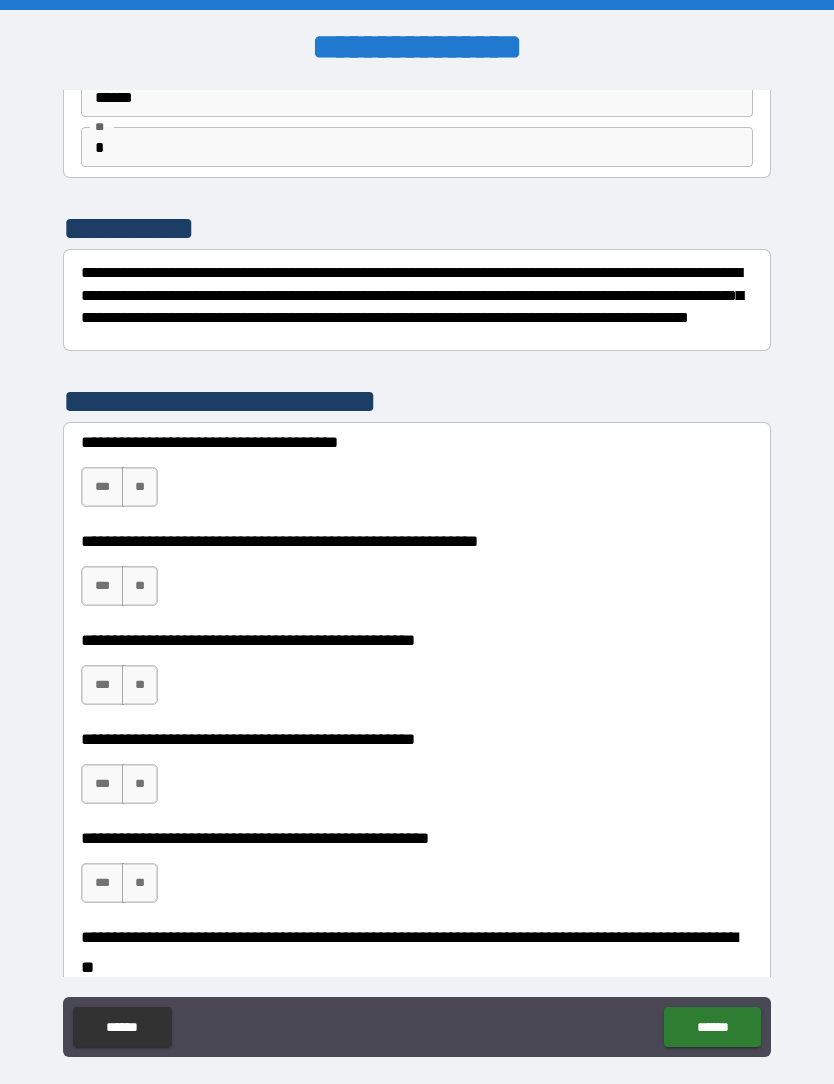 click on "**" at bounding box center [140, 487] 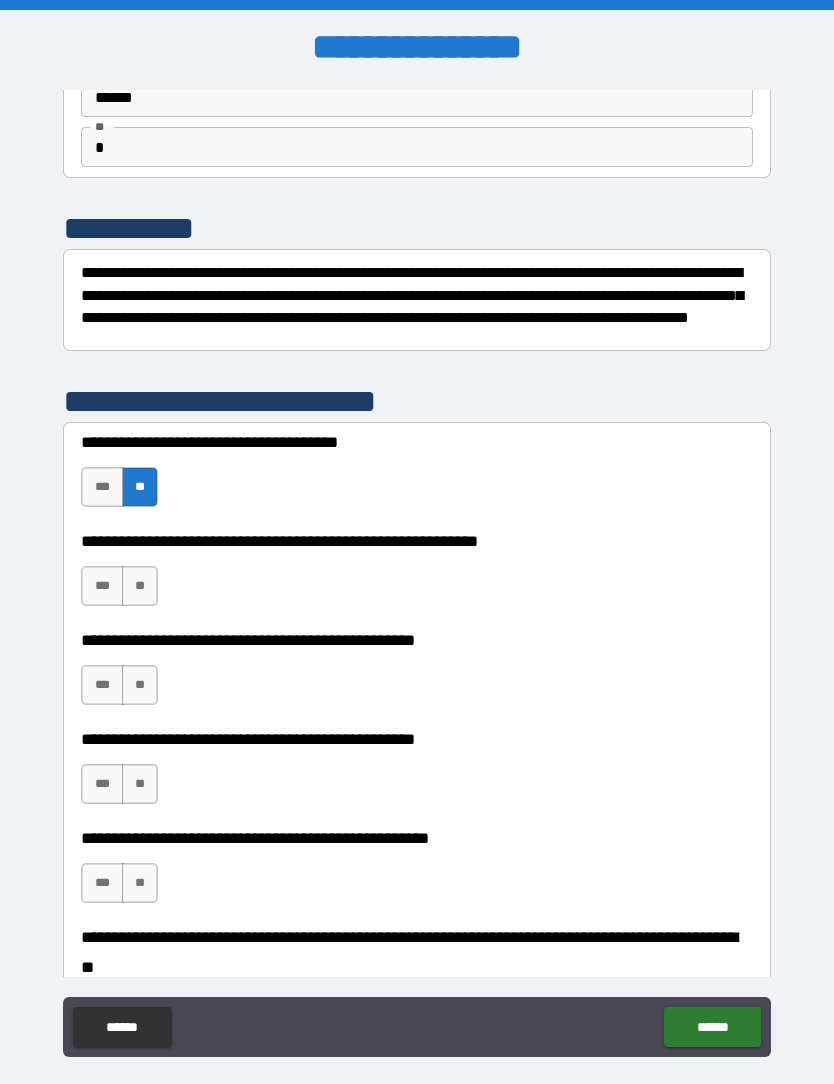 click on "**" at bounding box center [140, 586] 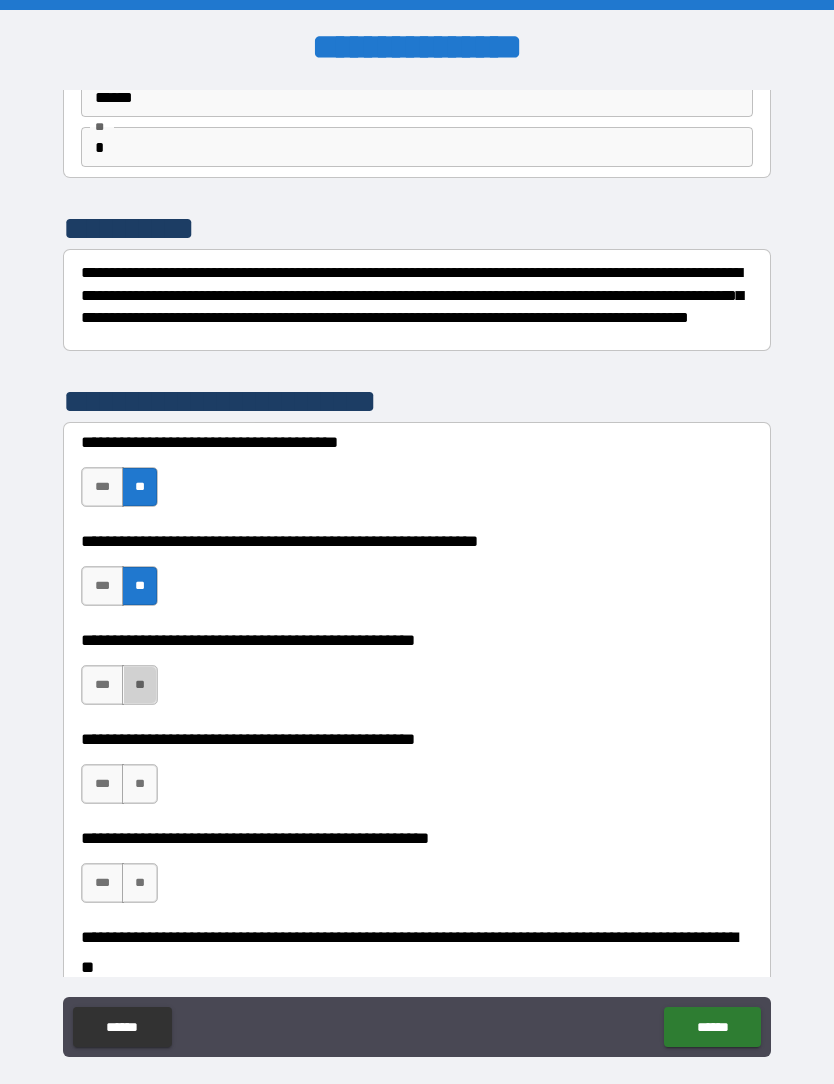 click on "**" at bounding box center (140, 685) 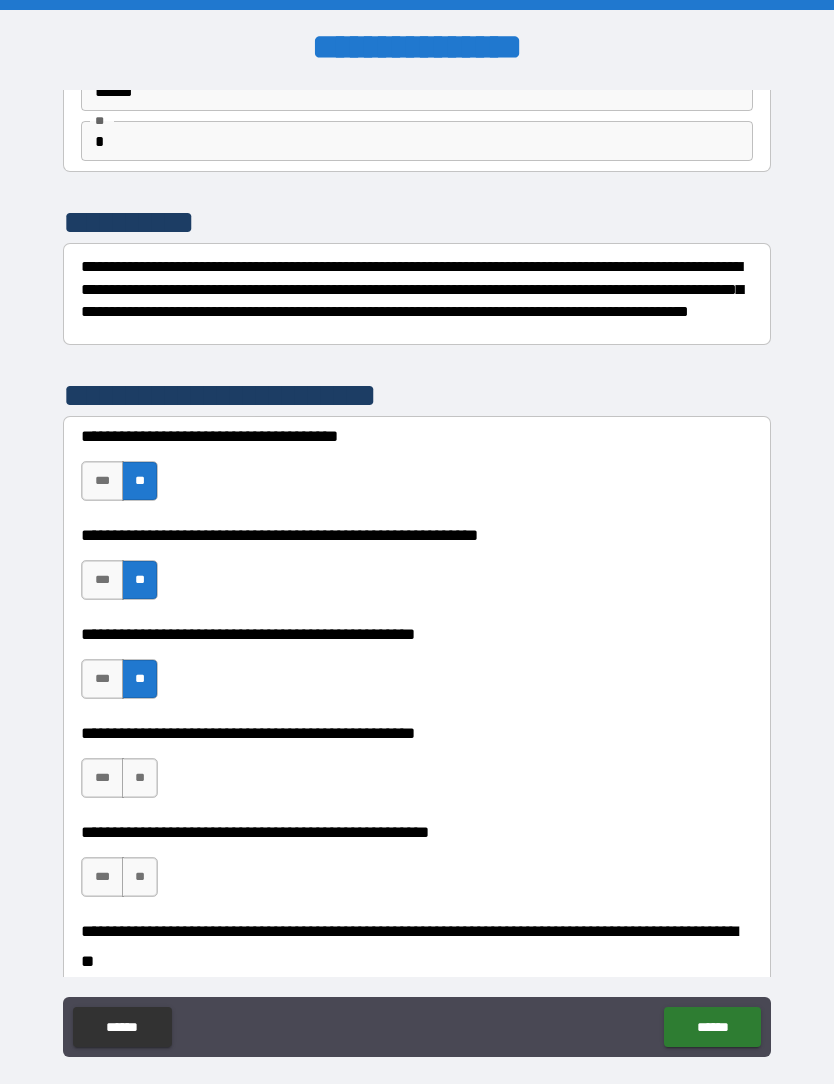 scroll, scrollTop: 156, scrollLeft: 0, axis: vertical 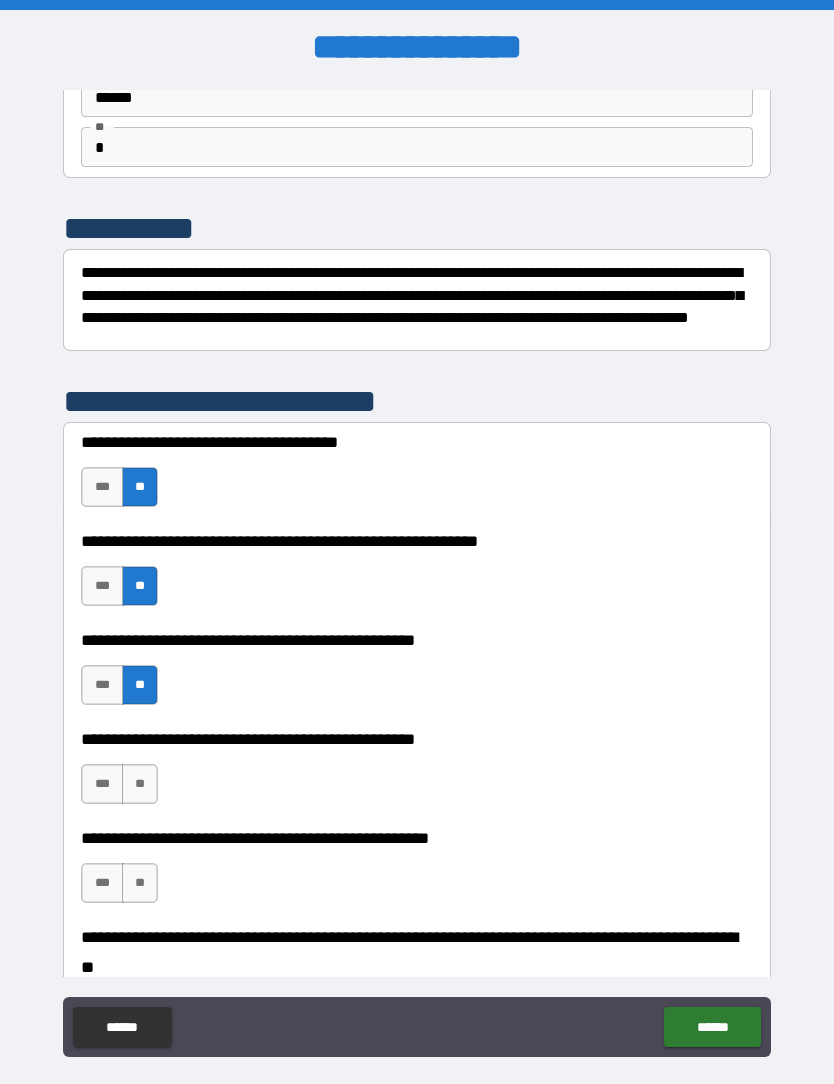 click on "***" at bounding box center [102, 784] 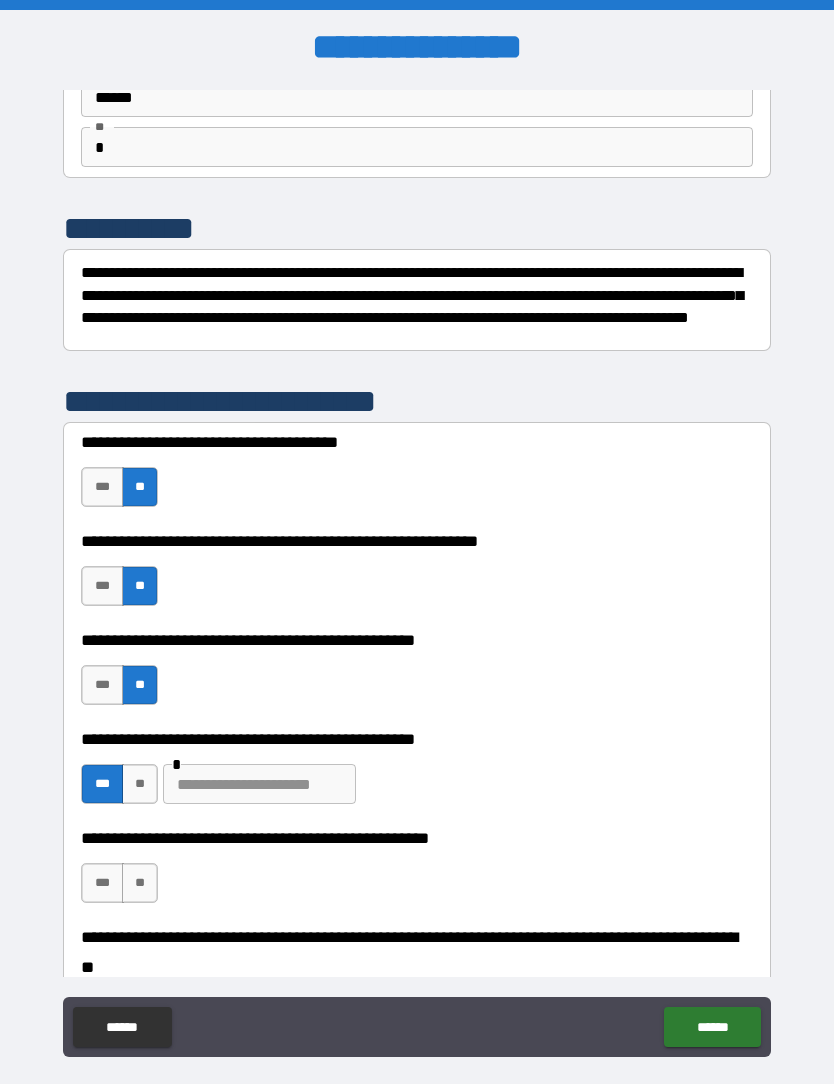 click at bounding box center [259, 784] 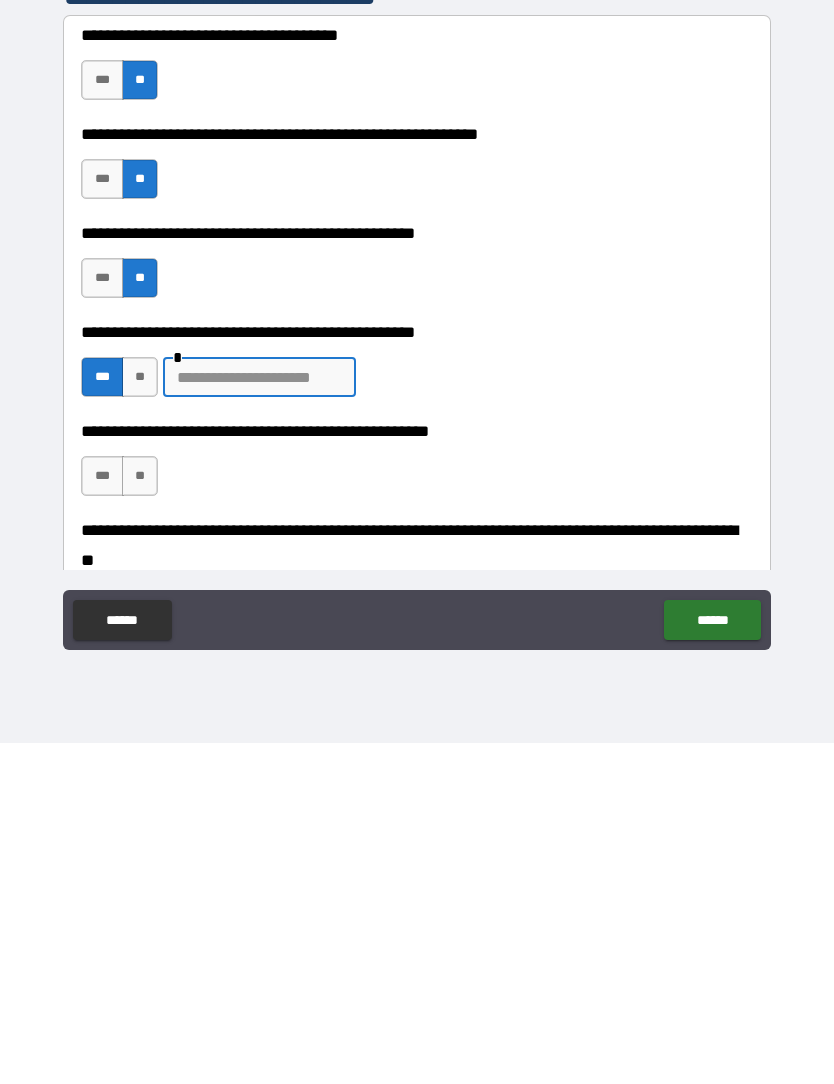 scroll, scrollTop: 67, scrollLeft: 0, axis: vertical 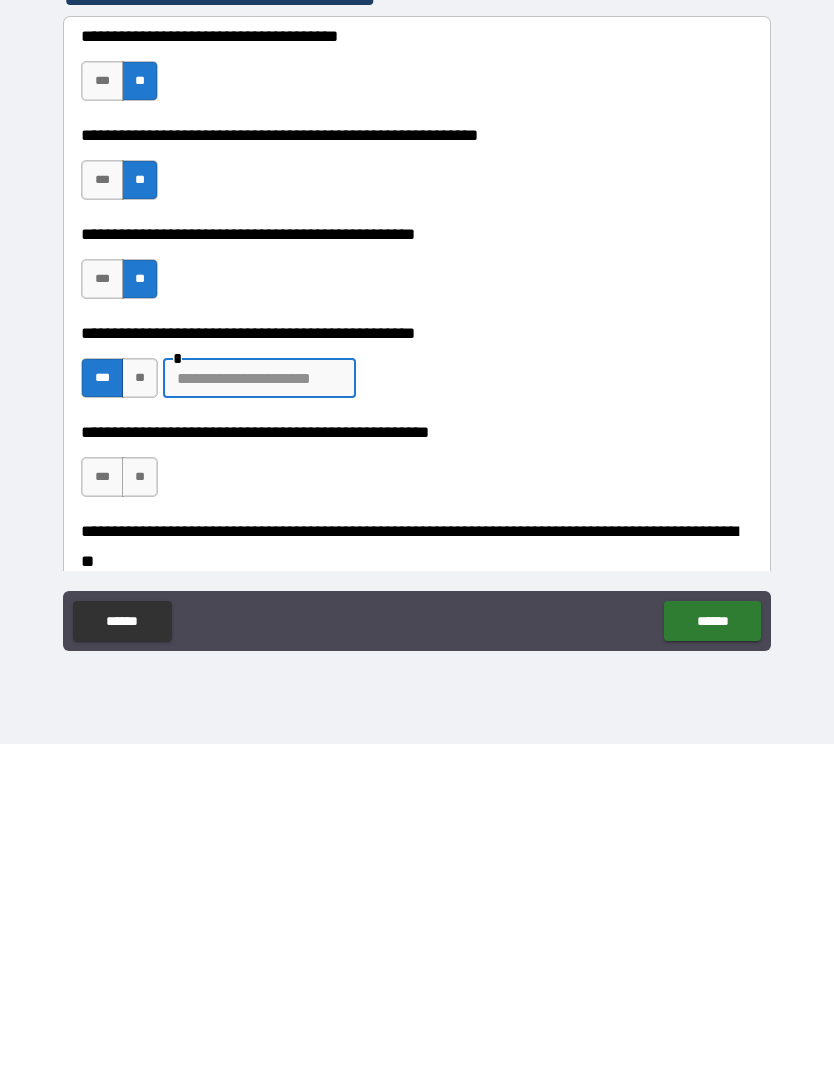 click at bounding box center (259, 718) 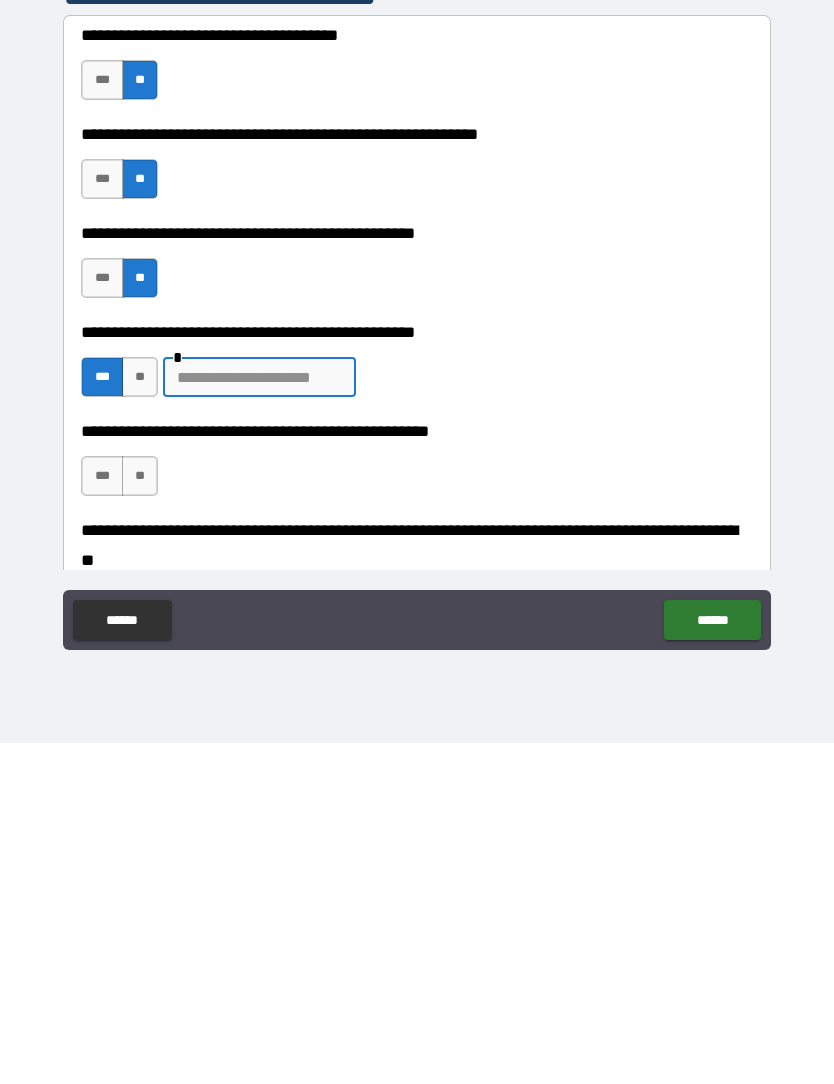 scroll, scrollTop: 67, scrollLeft: 0, axis: vertical 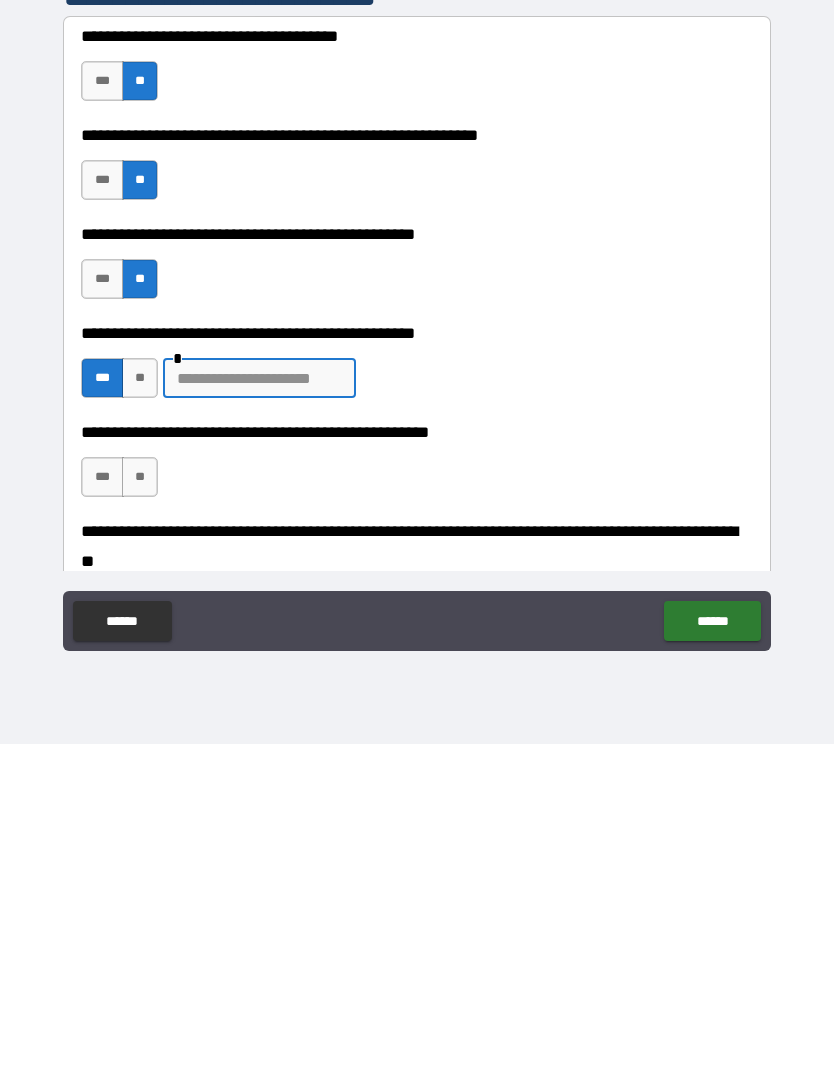 click at bounding box center (259, 718) 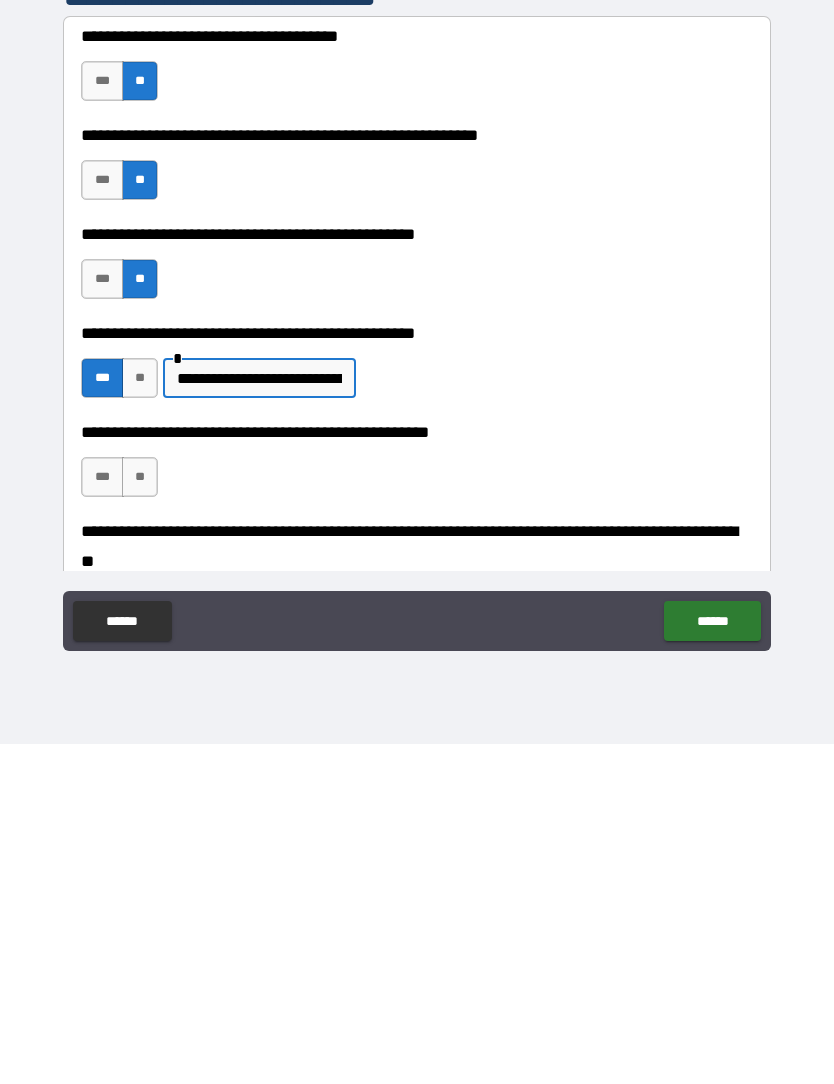 scroll, scrollTop: 66, scrollLeft: 0, axis: vertical 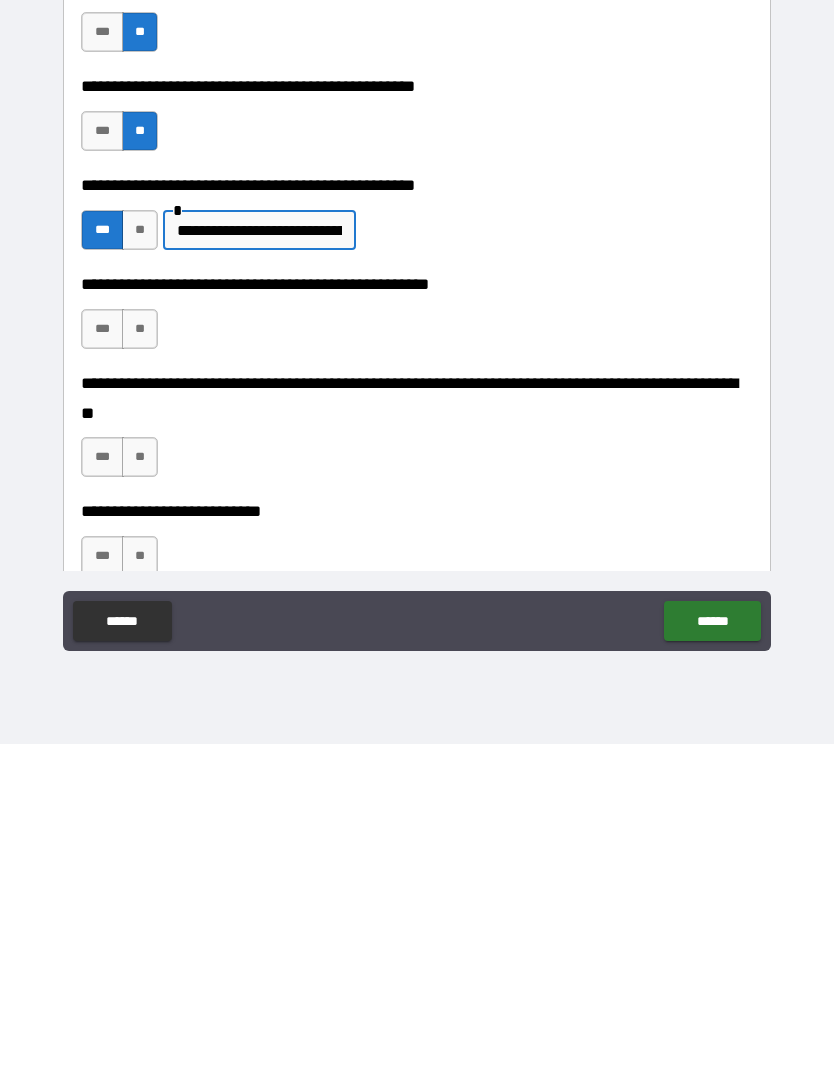type on "**********" 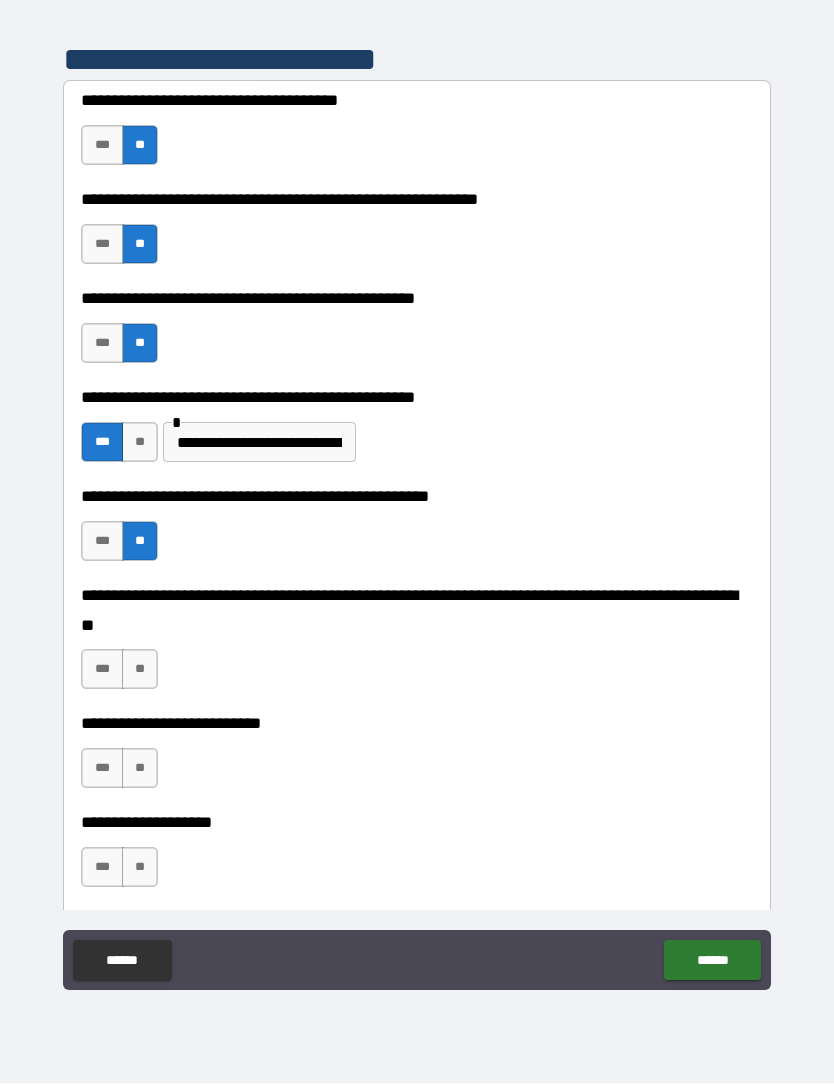 scroll, scrollTop: 432, scrollLeft: 0, axis: vertical 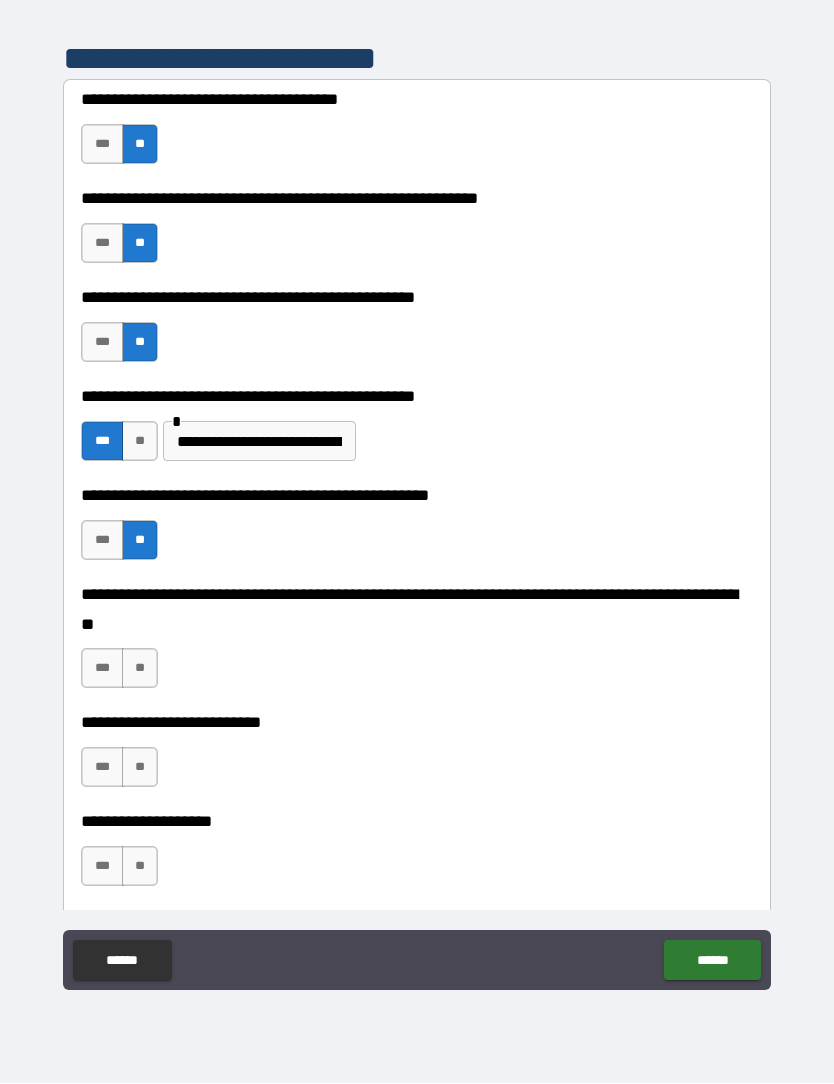 click on "**" at bounding box center [140, 669] 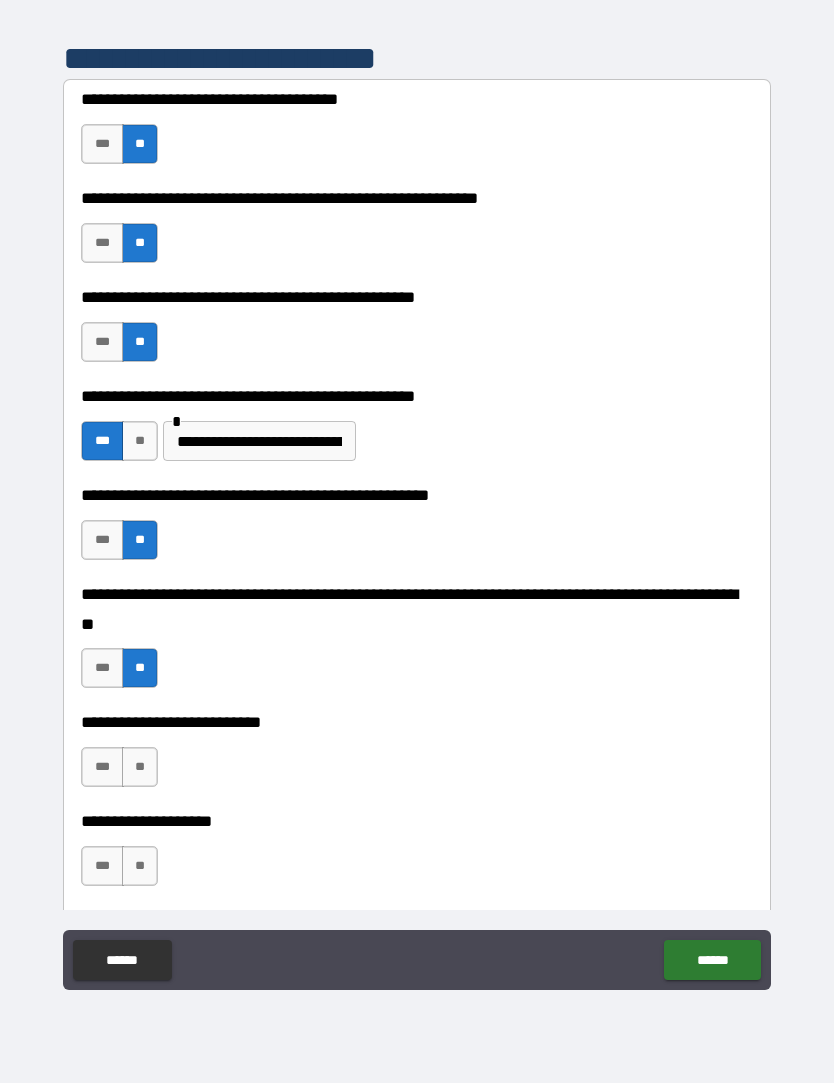 click on "**" at bounding box center (140, 768) 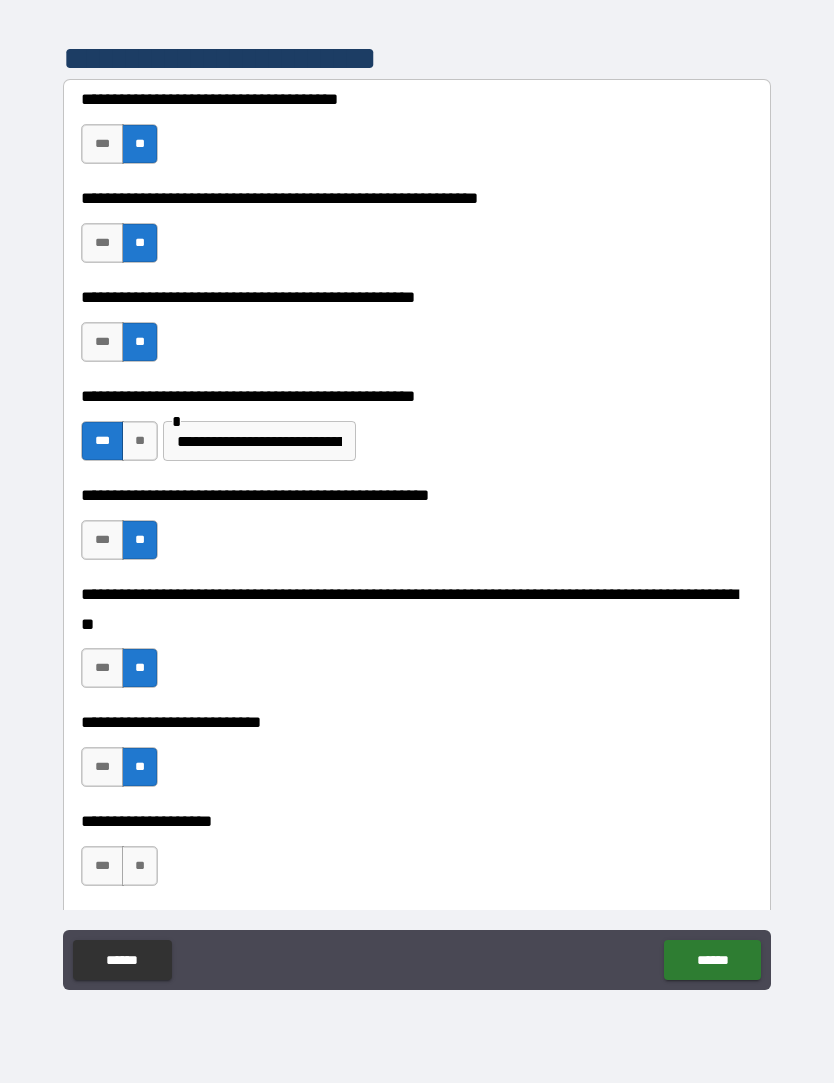 click on "**" at bounding box center [140, 867] 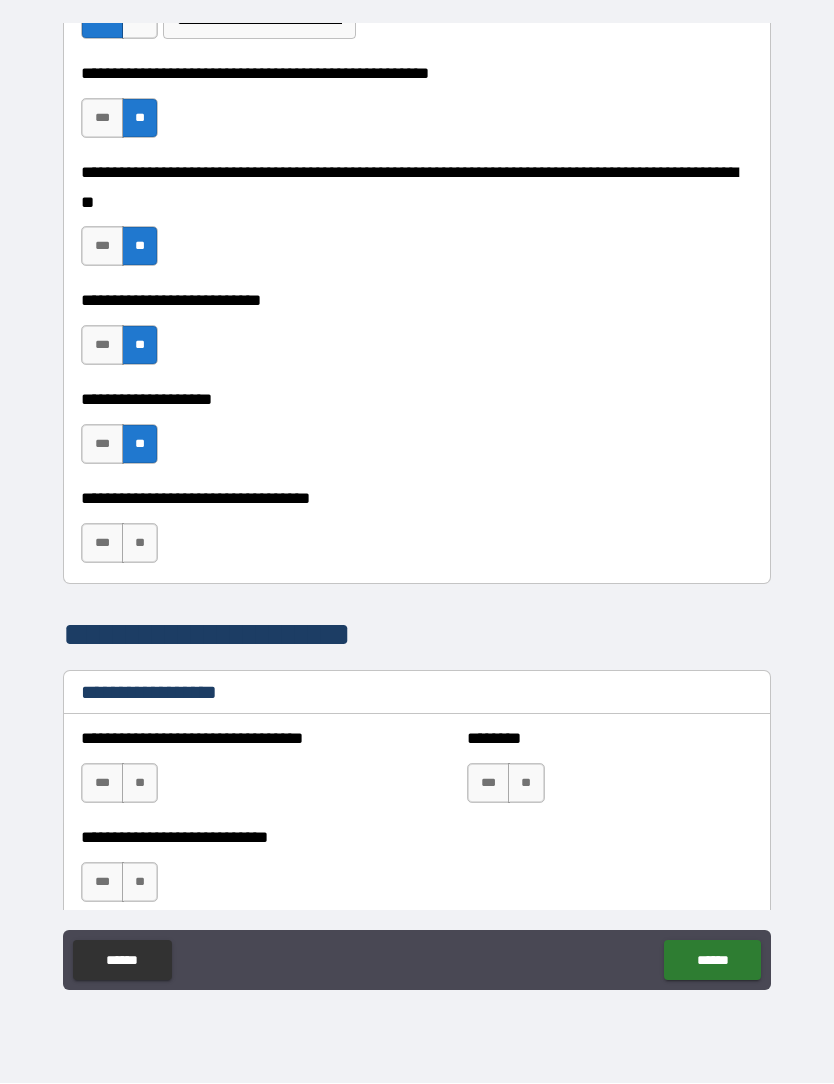 scroll, scrollTop: 863, scrollLeft: 0, axis: vertical 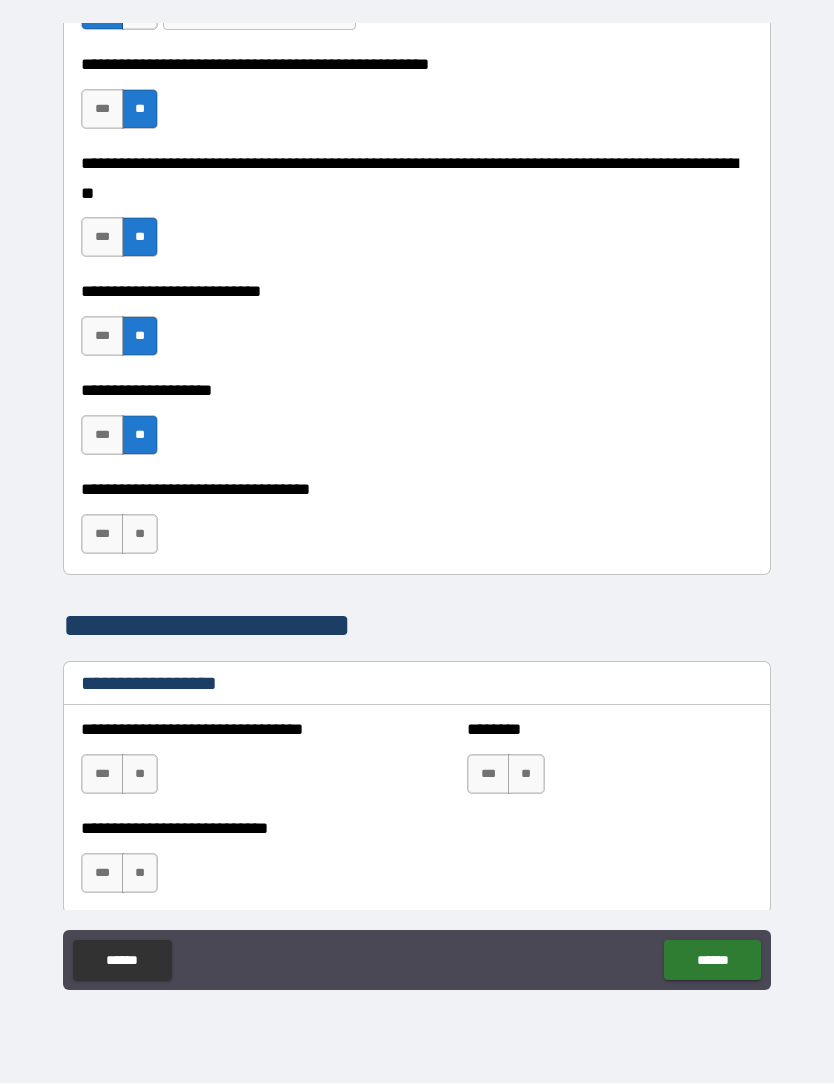 click on "**" at bounding box center [140, 535] 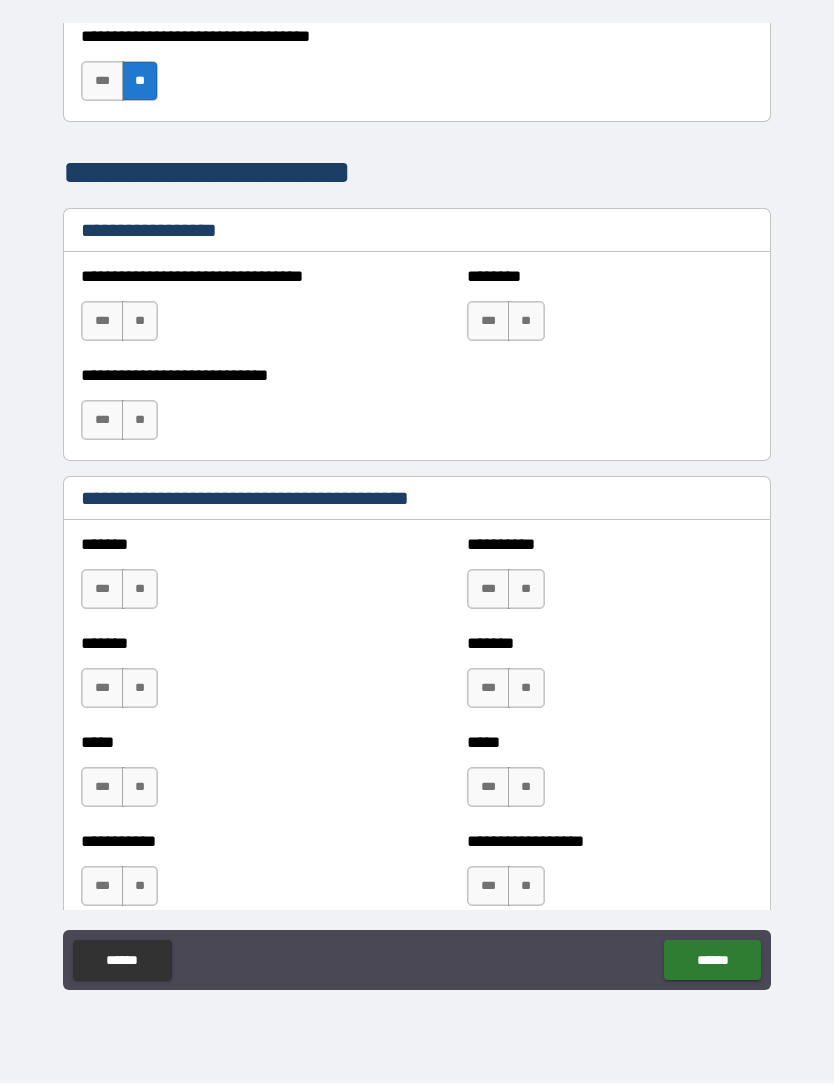 scroll, scrollTop: 1317, scrollLeft: 0, axis: vertical 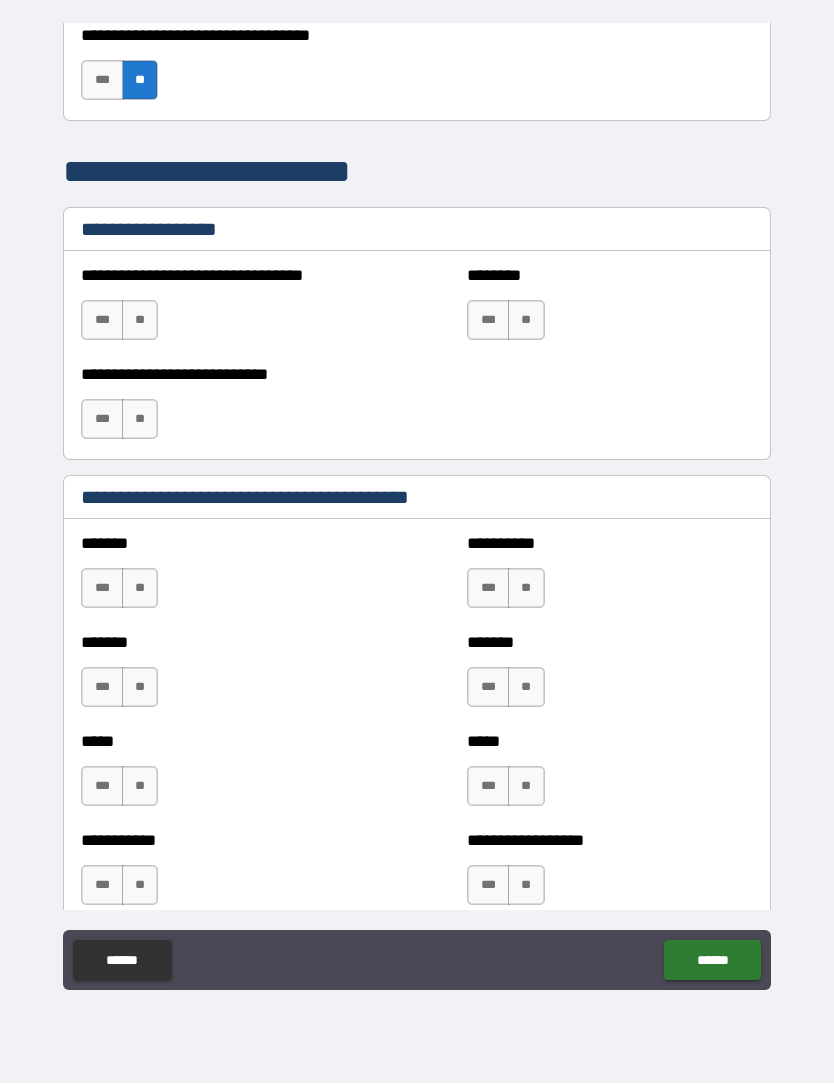 click on "**" at bounding box center [526, 589] 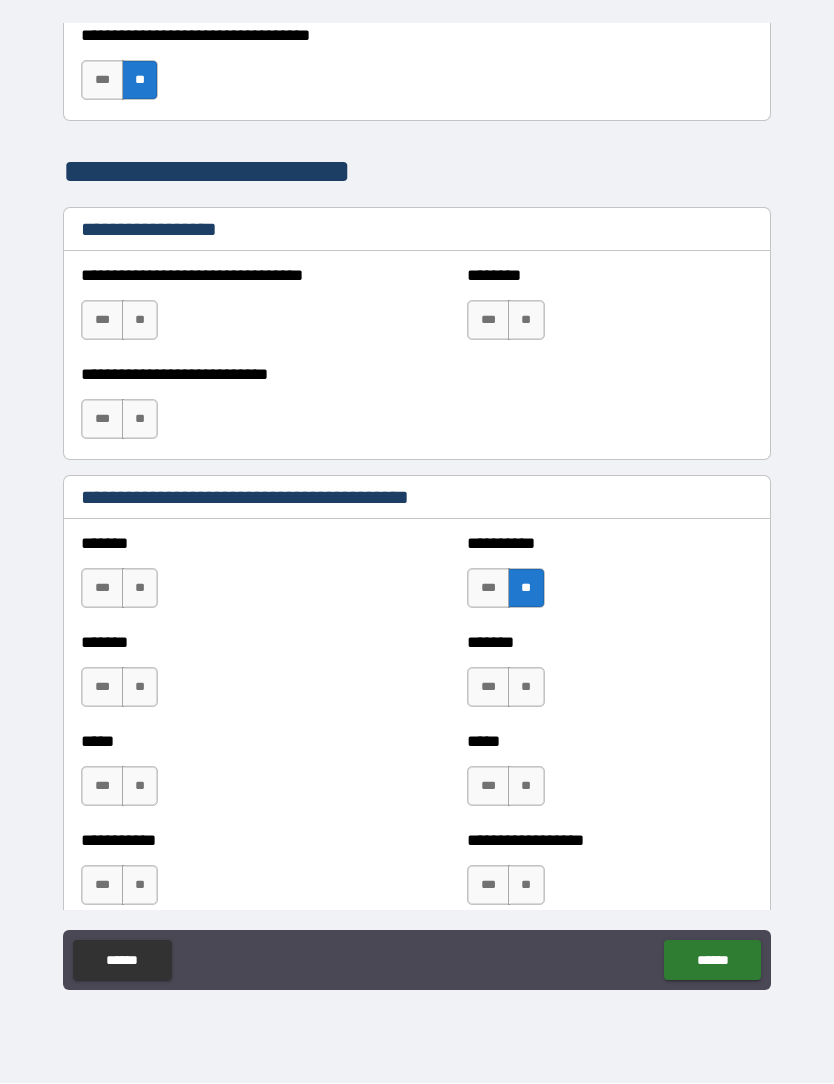 click on "**" at bounding box center [526, 688] 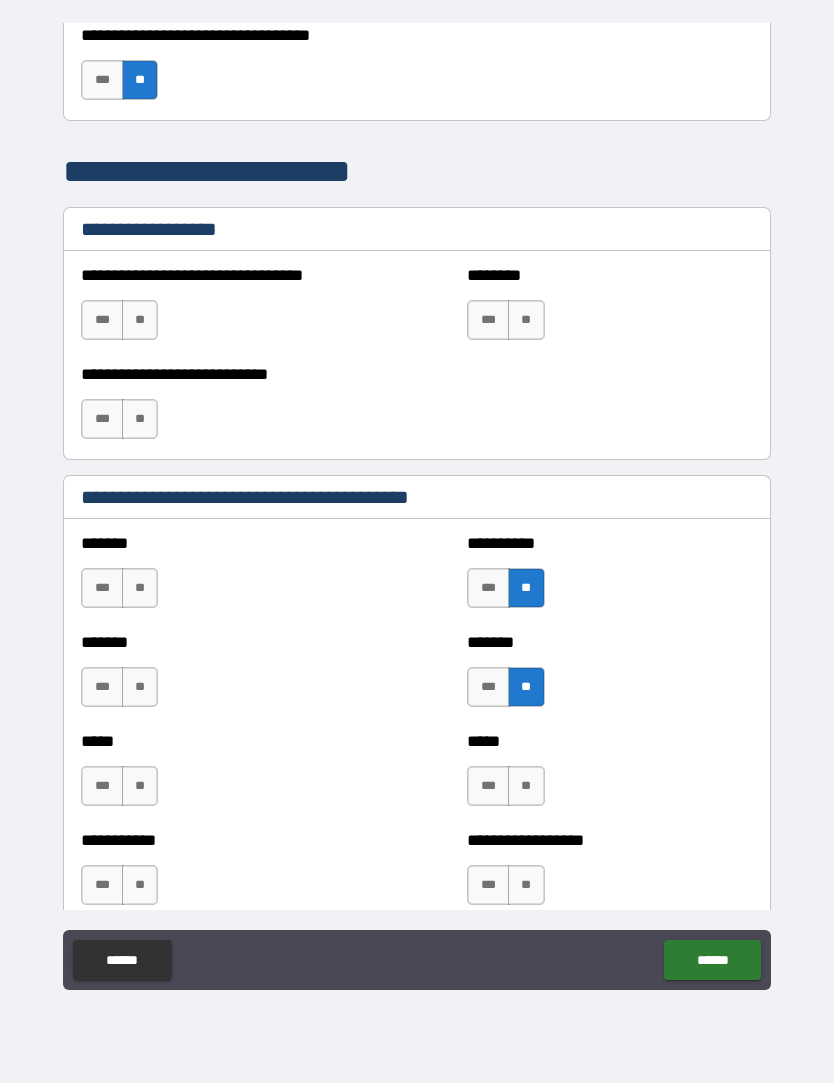click on "**" at bounding box center (526, 787) 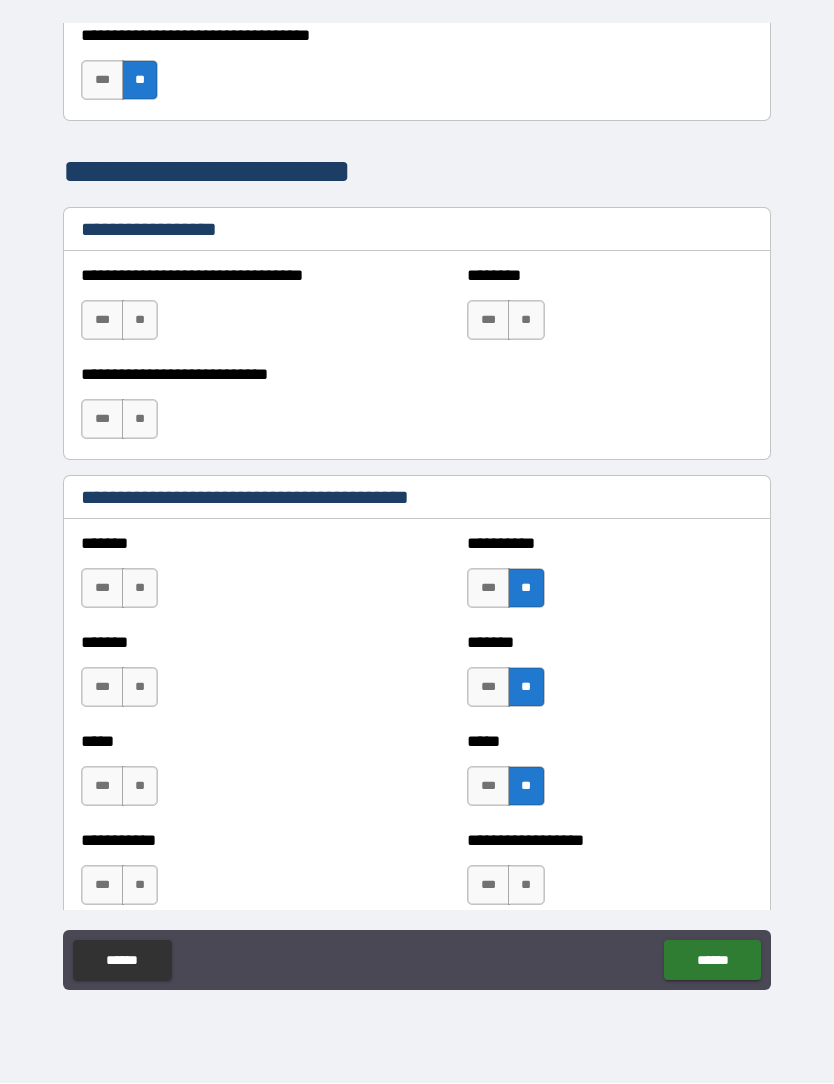 click on "**" at bounding box center [526, 886] 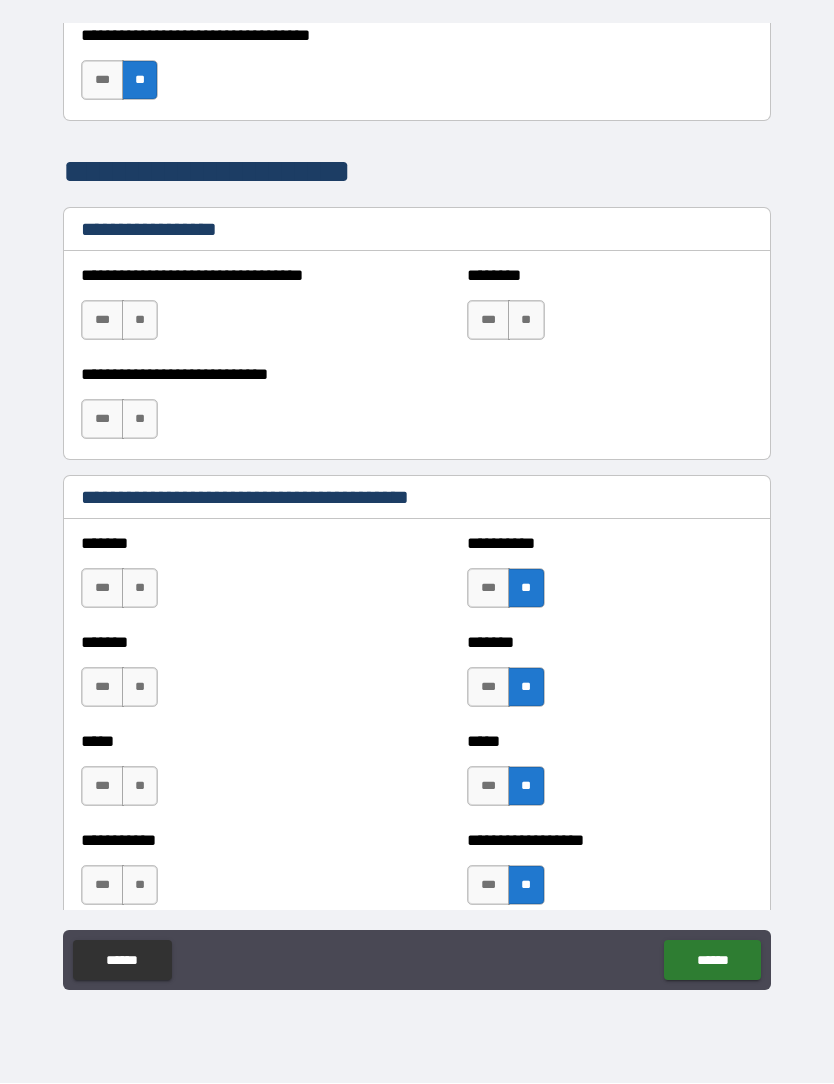 click on "**" at bounding box center [140, 886] 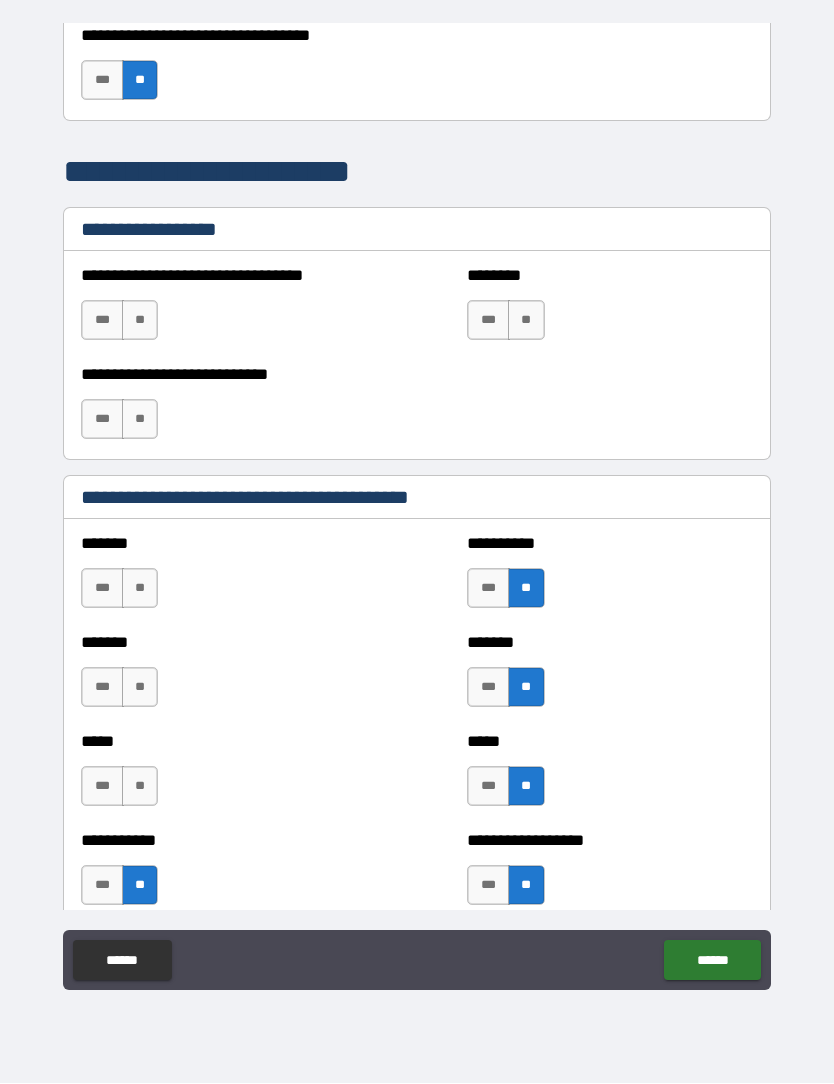 click on "**" at bounding box center (140, 787) 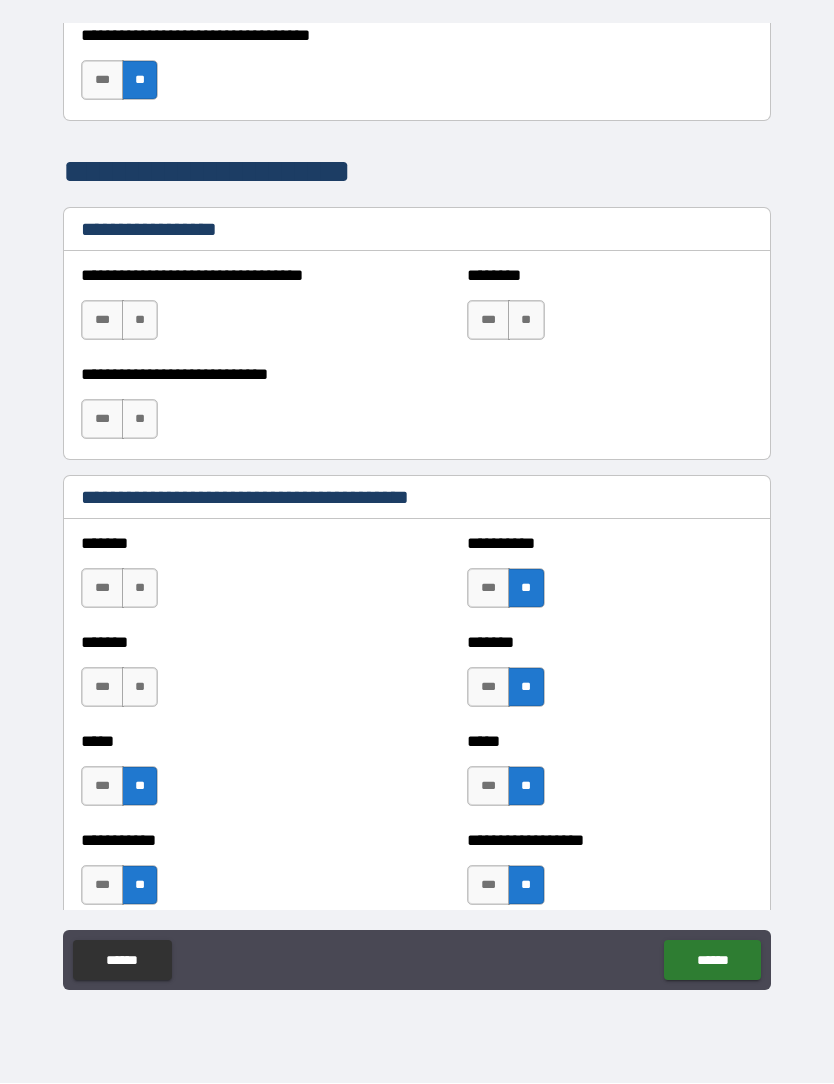 click on "**" at bounding box center (140, 688) 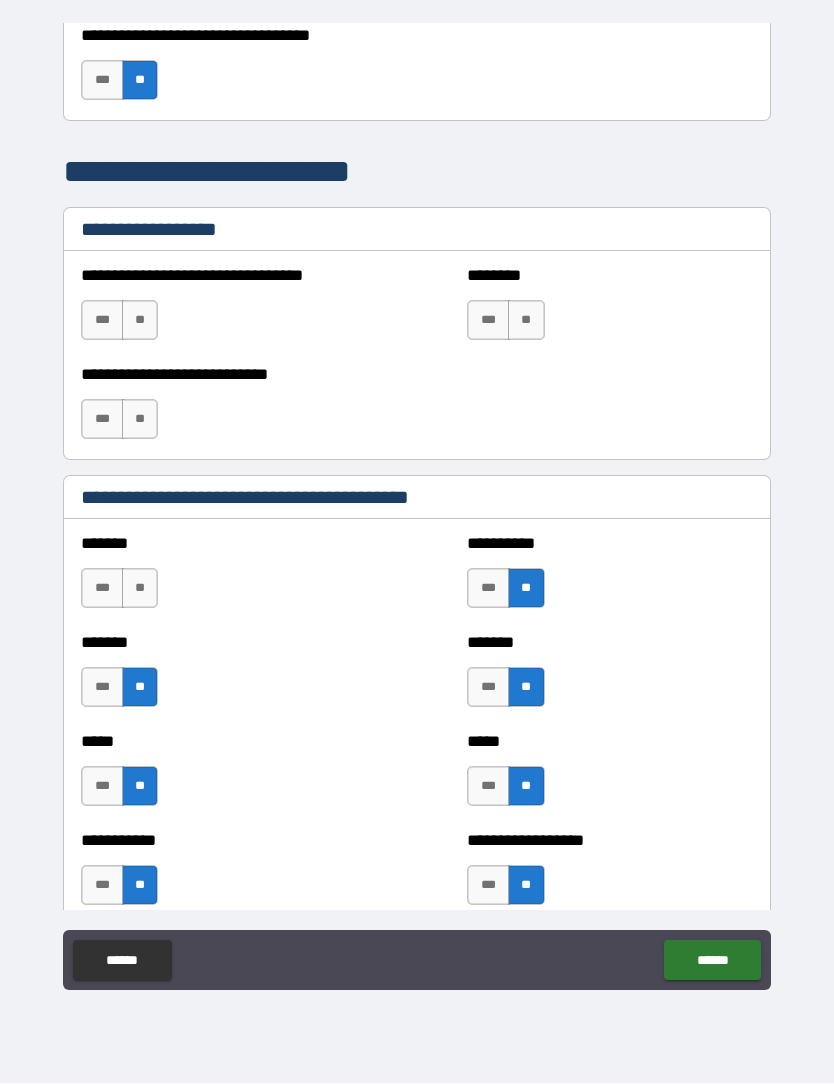 click on "**" at bounding box center [140, 589] 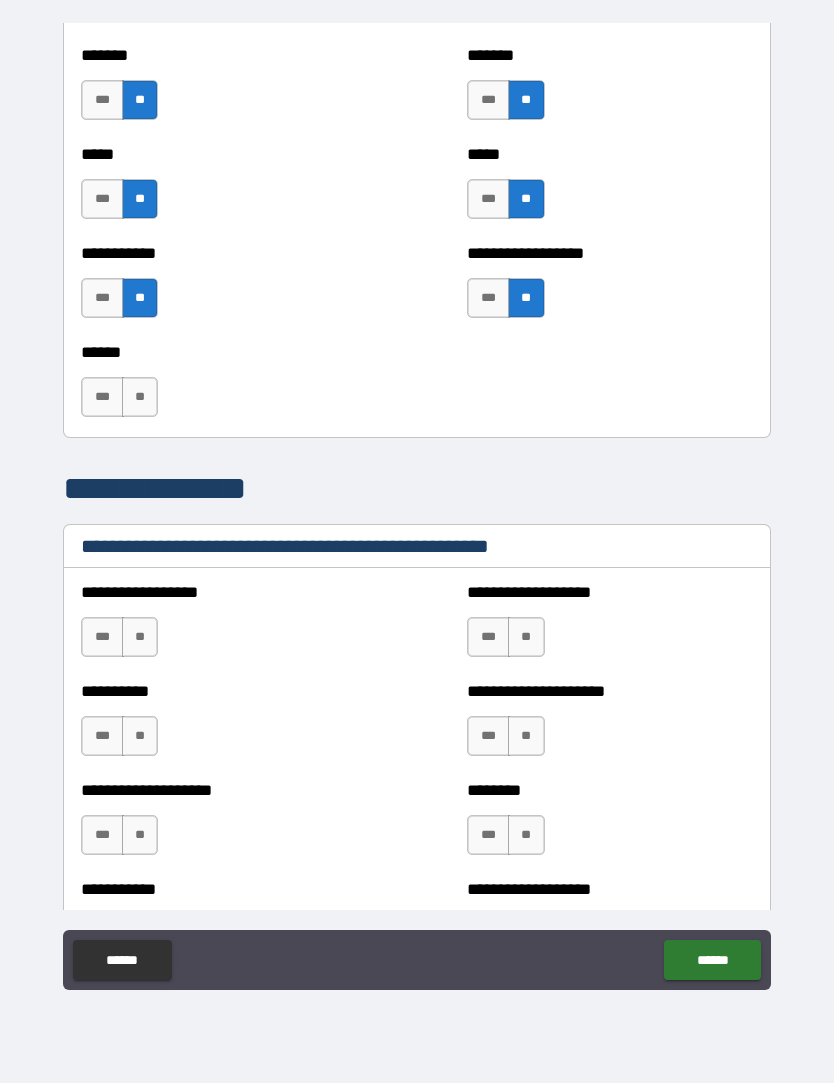 scroll, scrollTop: 1913, scrollLeft: 0, axis: vertical 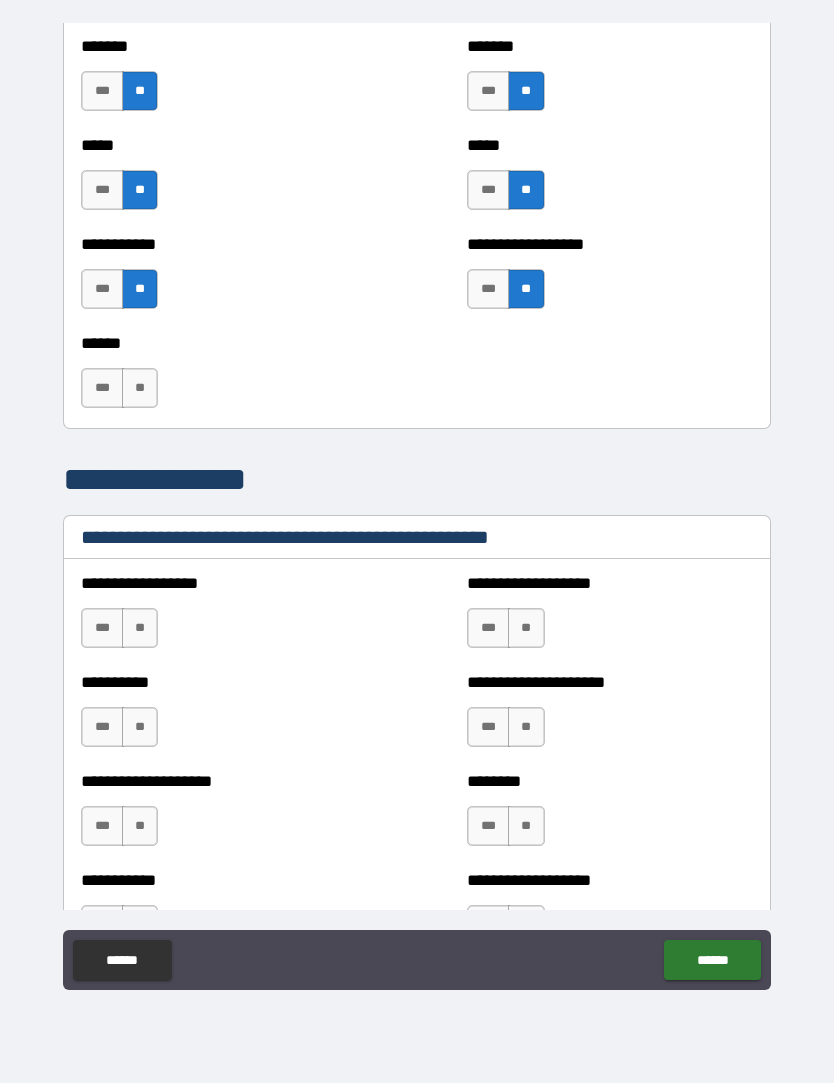 click on "**" at bounding box center [140, 629] 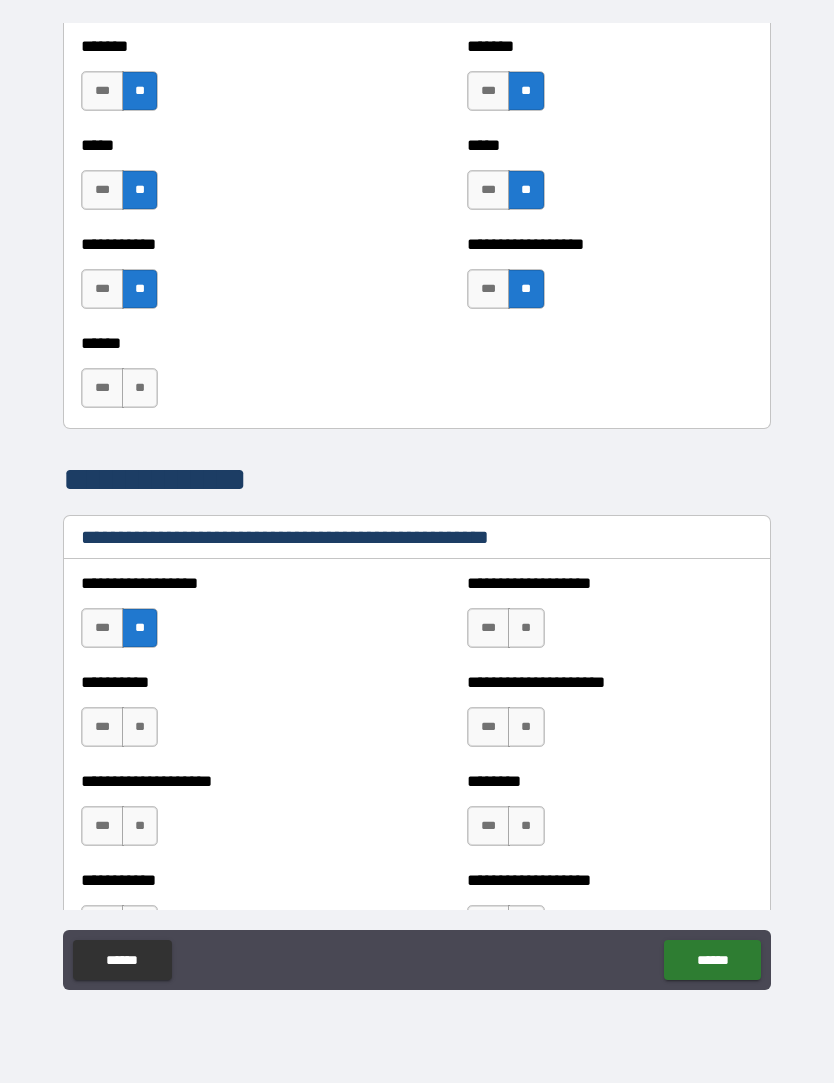 click on "**" at bounding box center [140, 728] 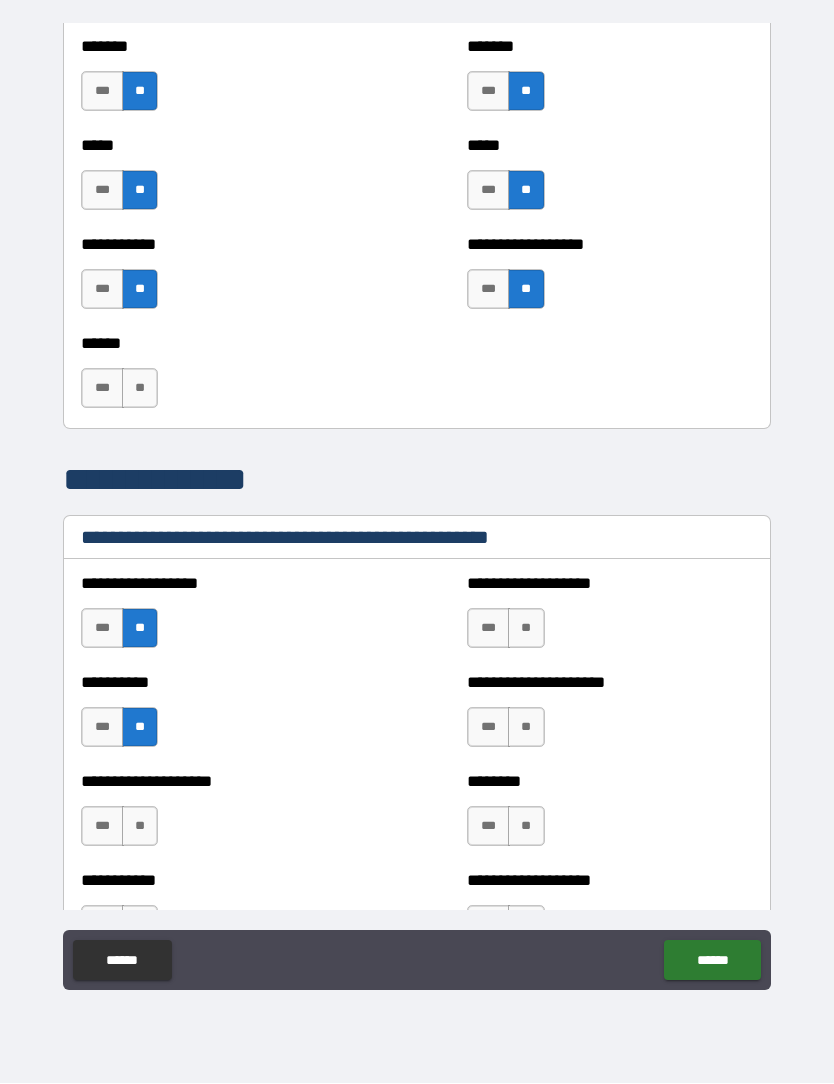 click on "**" at bounding box center (140, 827) 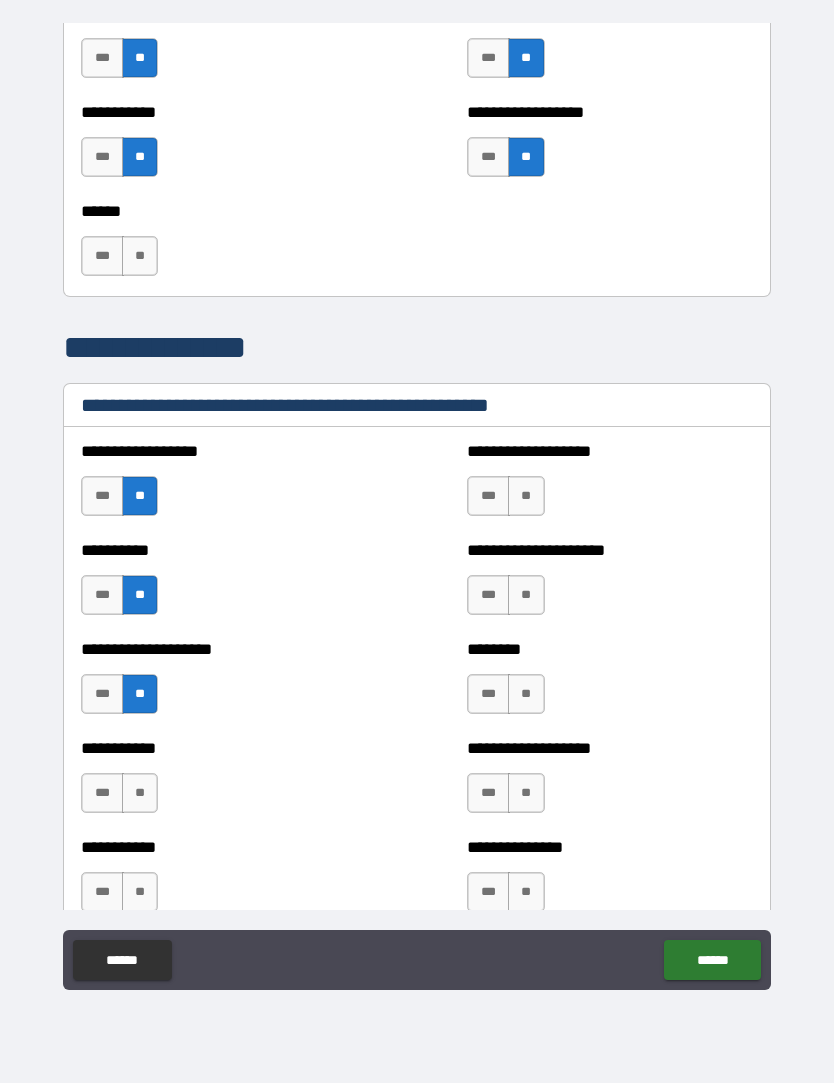 scroll, scrollTop: 2054, scrollLeft: 0, axis: vertical 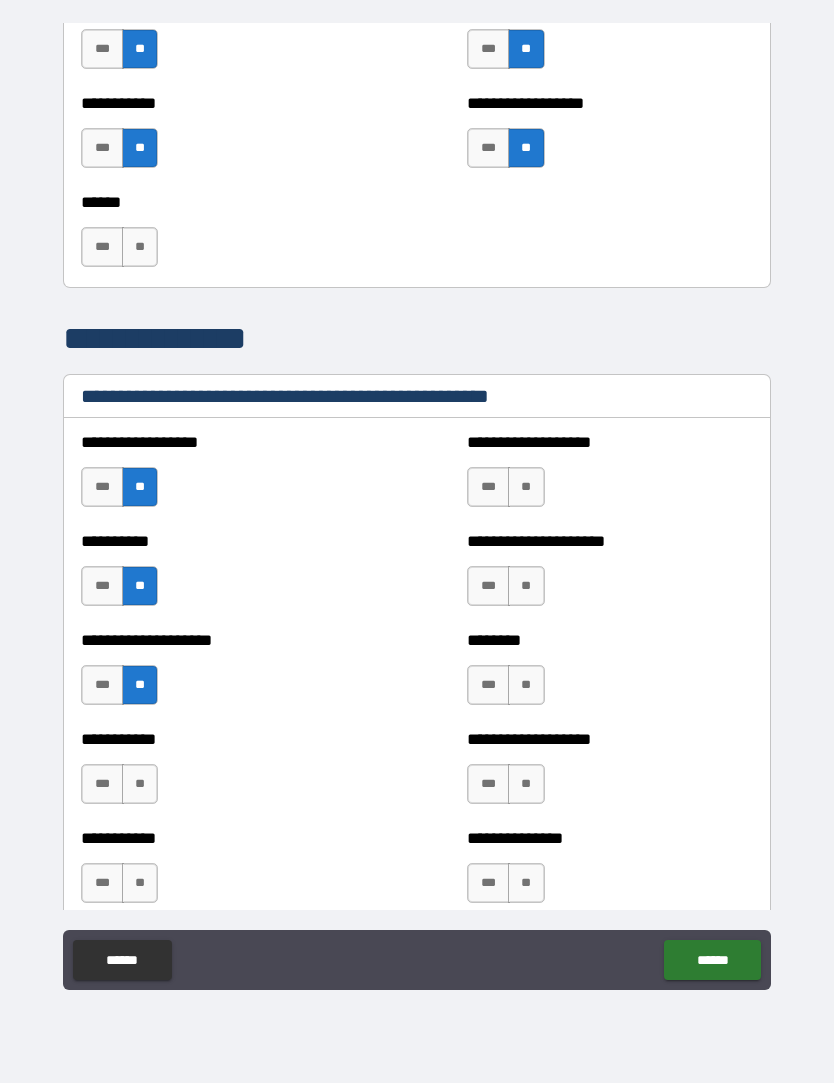click on "**" at bounding box center [140, 785] 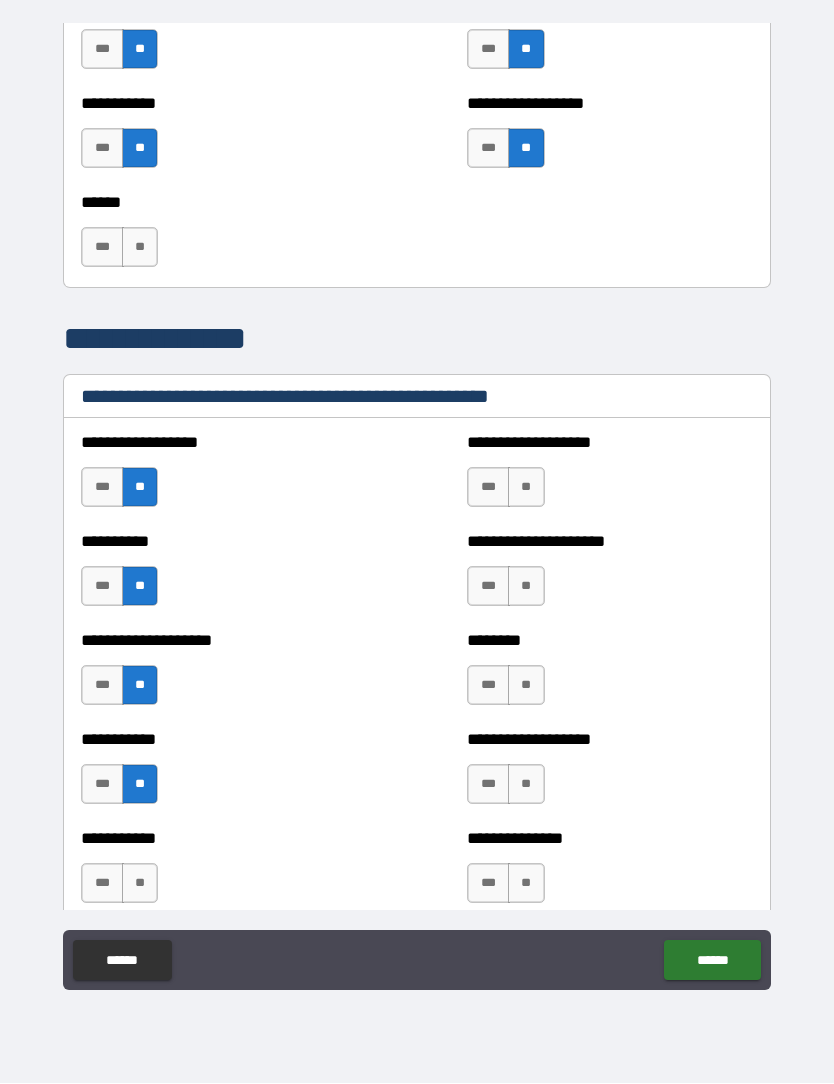 click on "**" at bounding box center (140, 884) 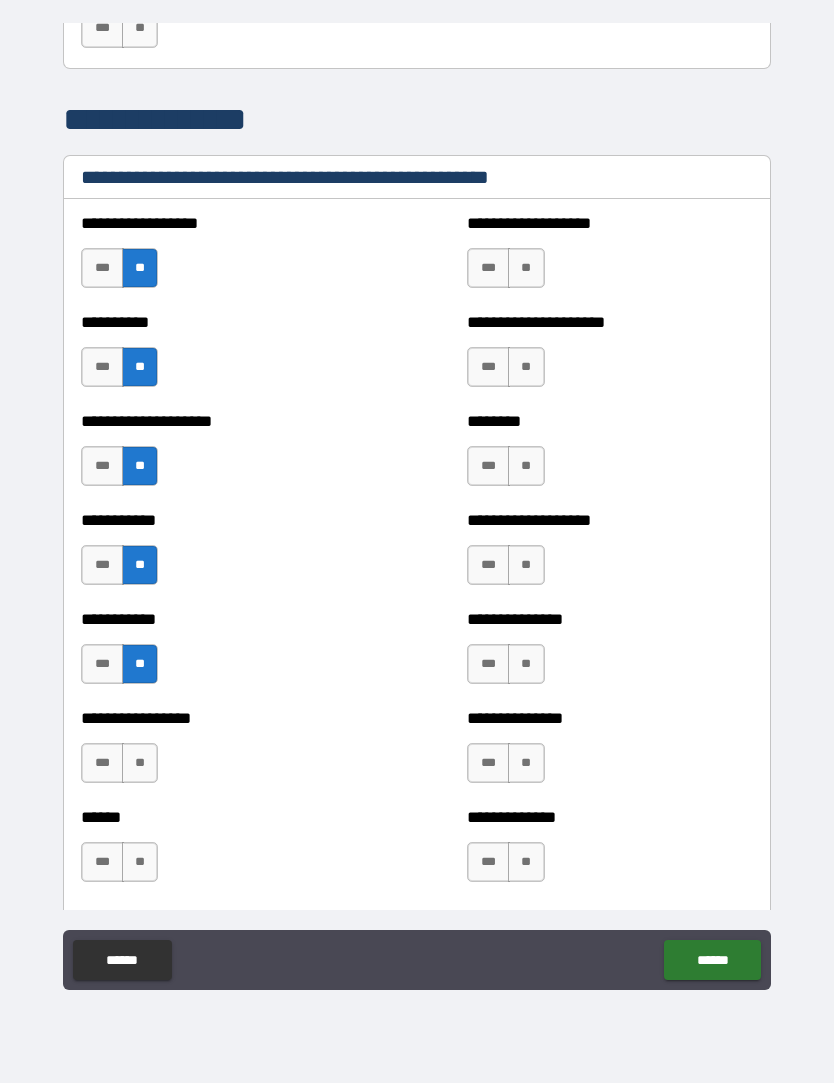 scroll, scrollTop: 2359, scrollLeft: 0, axis: vertical 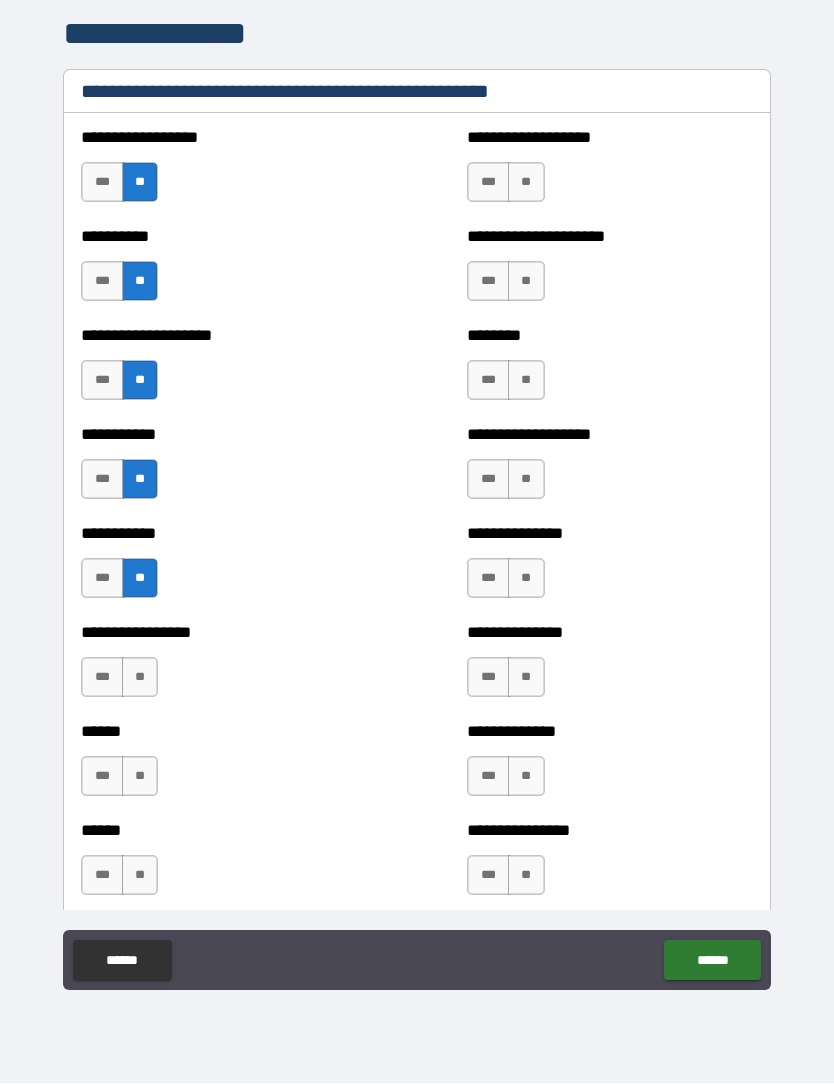 click on "**" at bounding box center (140, 678) 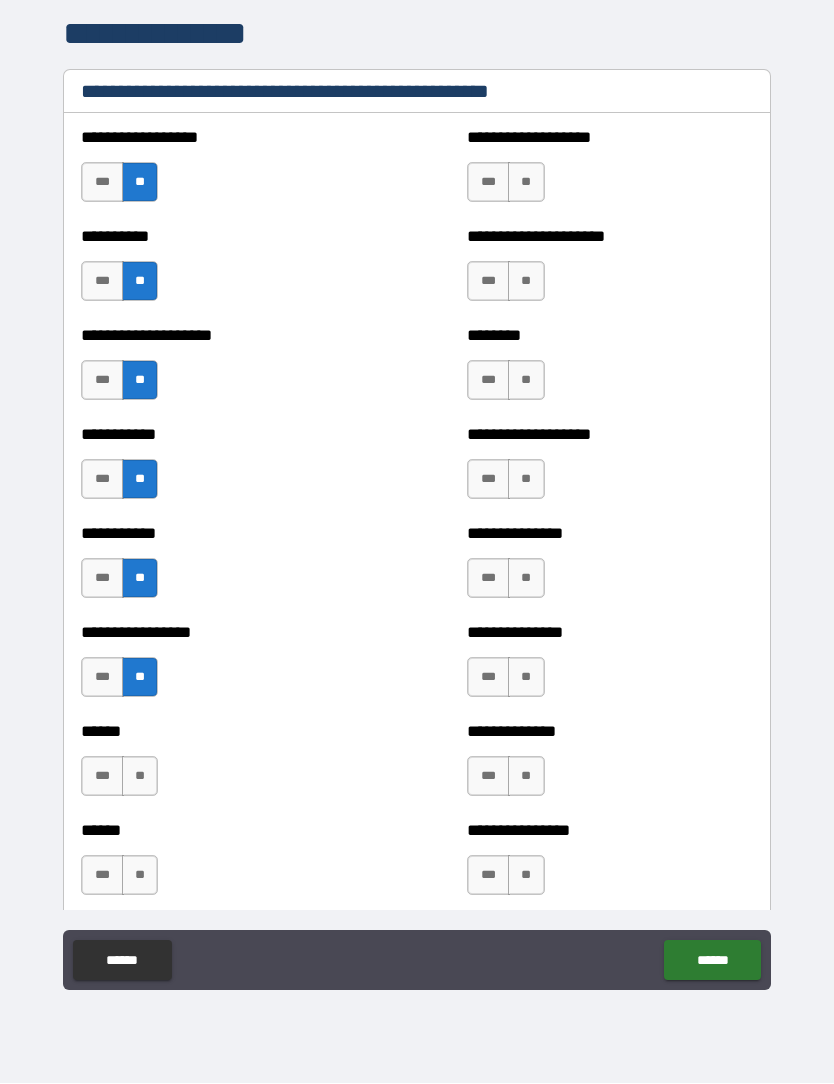 click on "****** *** **" at bounding box center (223, 767) 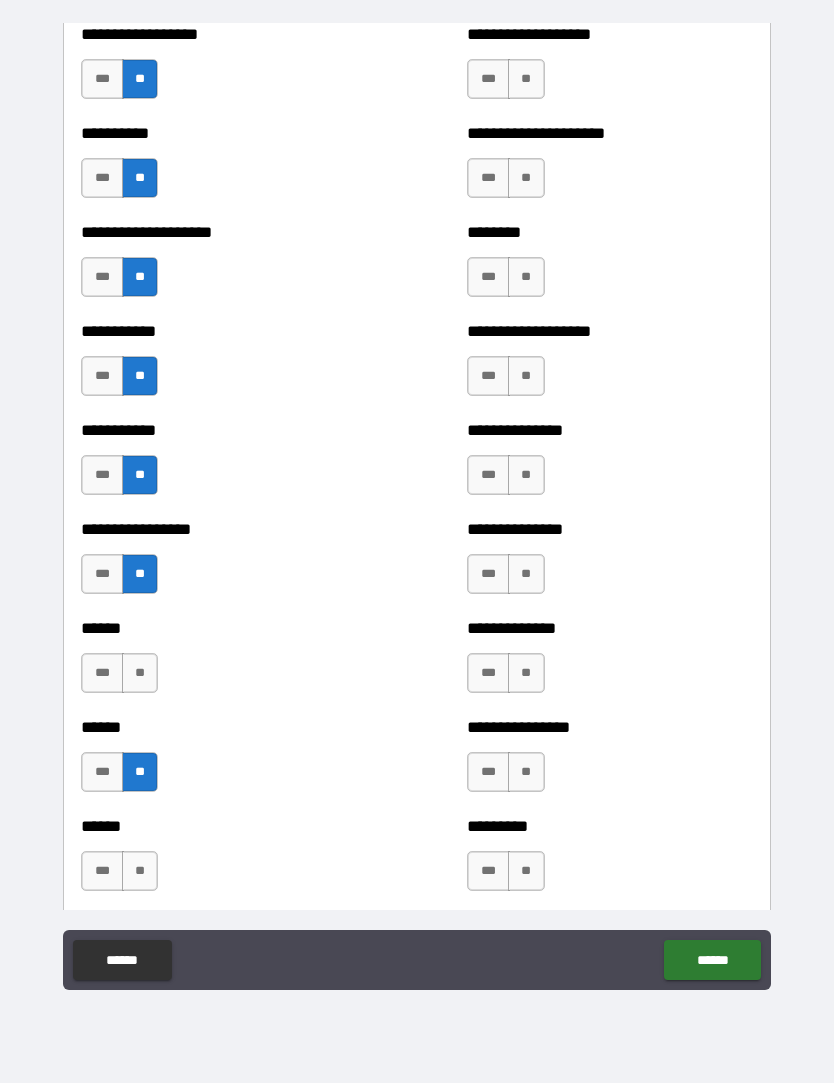 scroll, scrollTop: 2524, scrollLeft: 0, axis: vertical 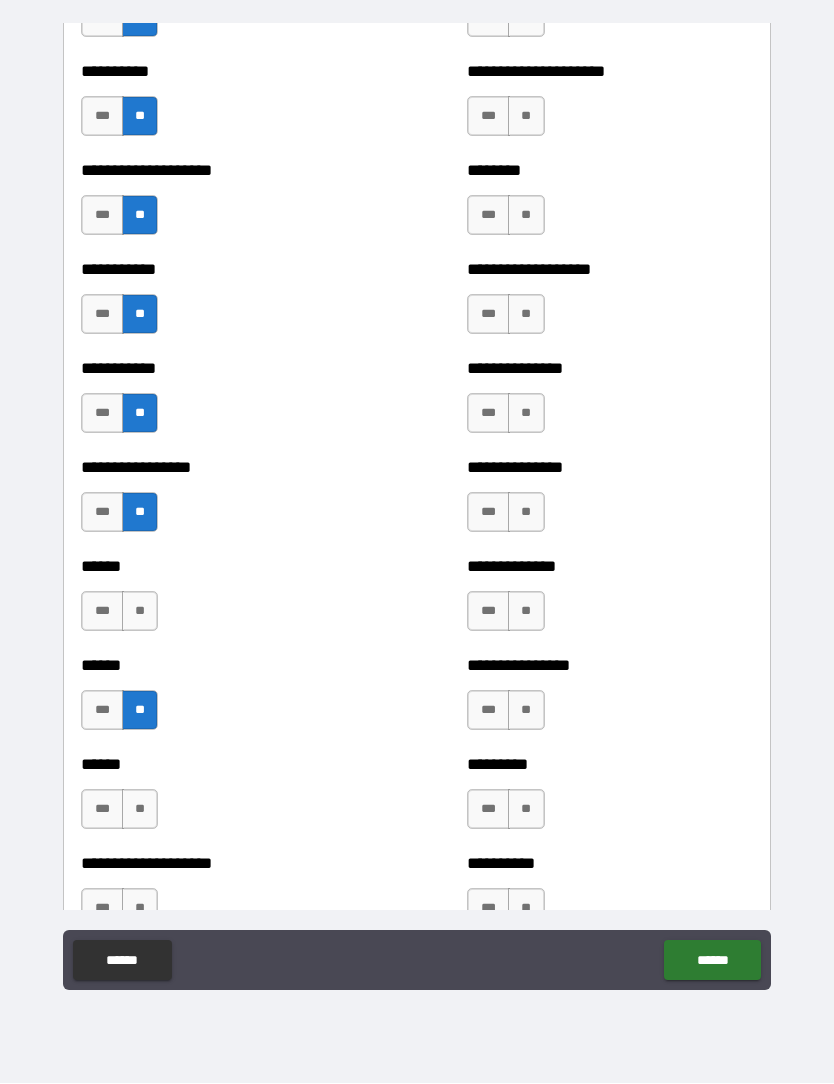 click on "**" at bounding box center [140, 612] 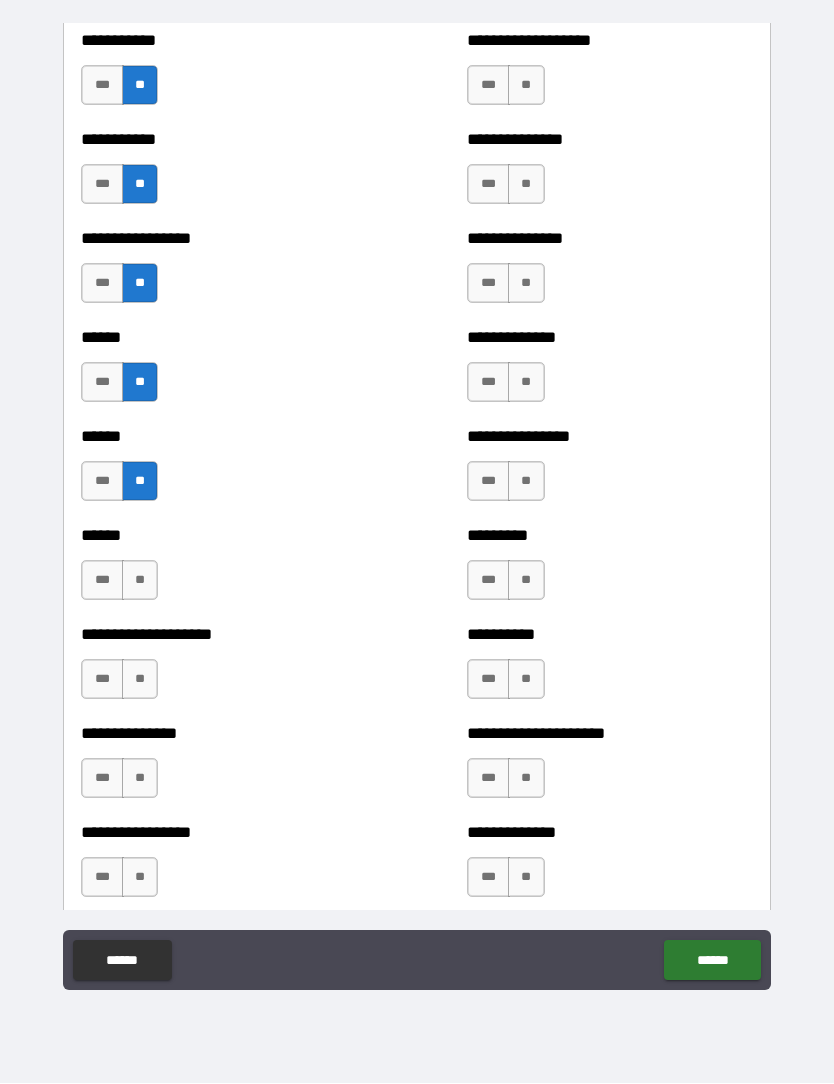 scroll, scrollTop: 2766, scrollLeft: 0, axis: vertical 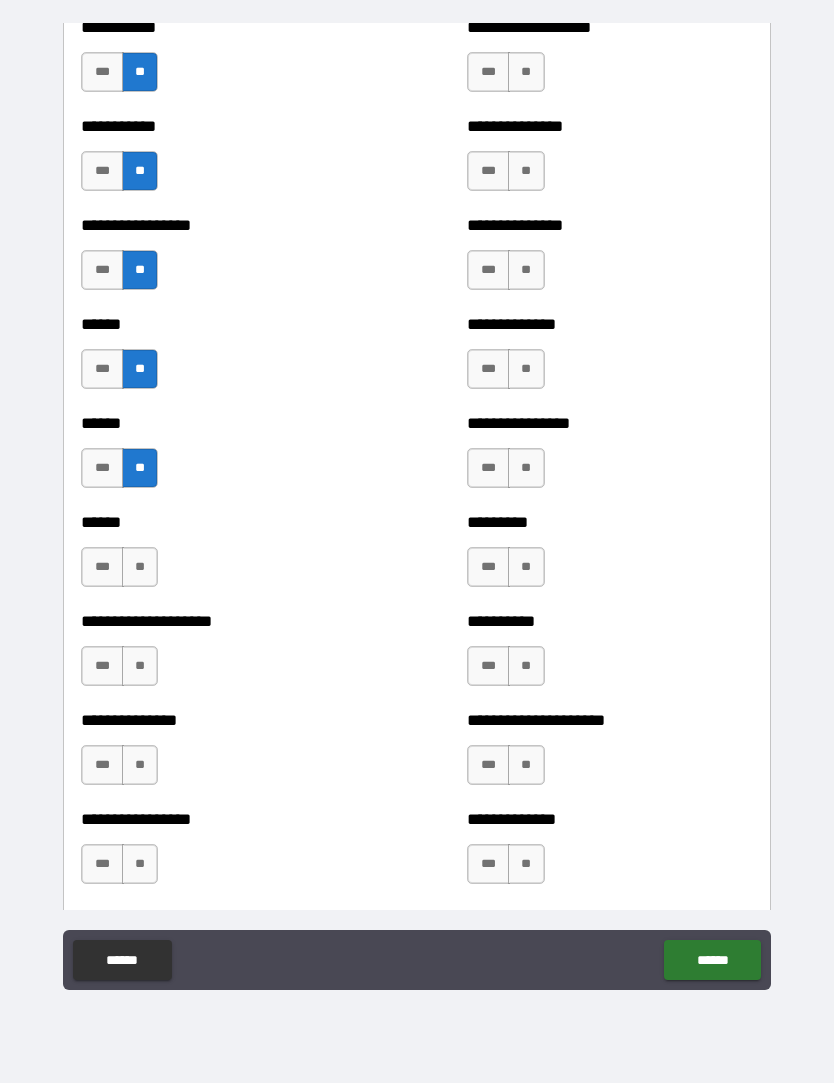 click on "**" at bounding box center (140, 568) 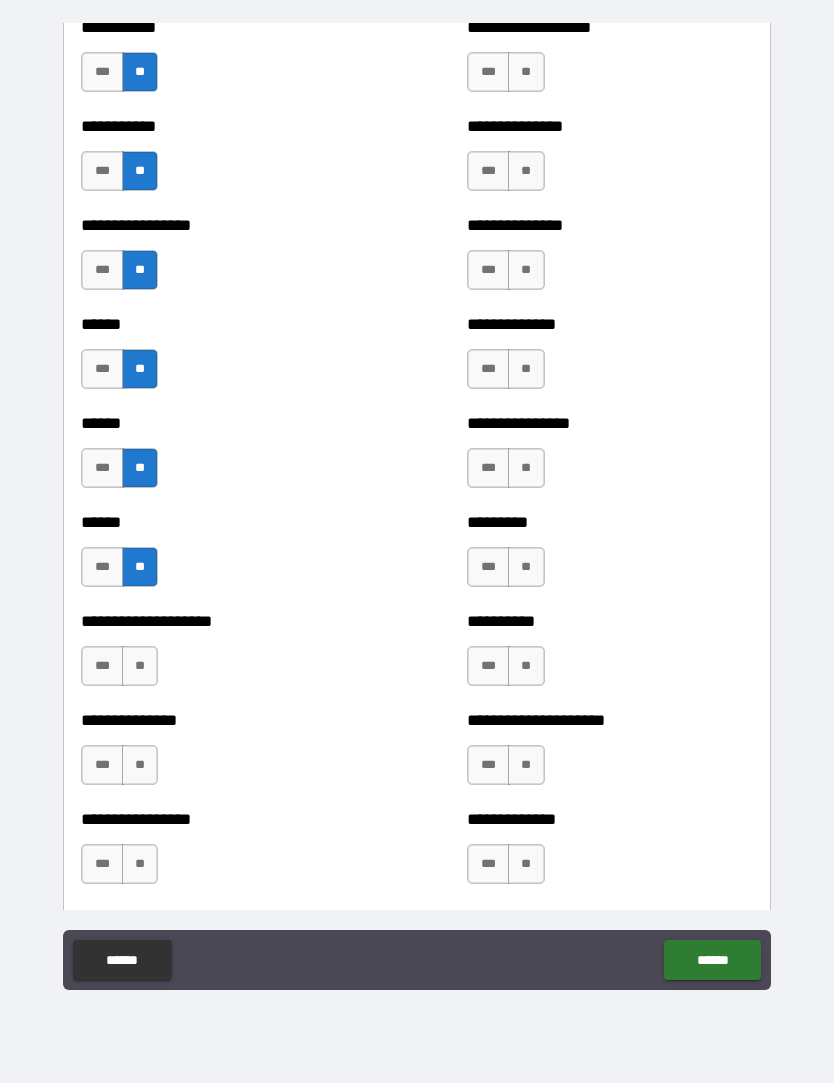 click on "**" at bounding box center (140, 667) 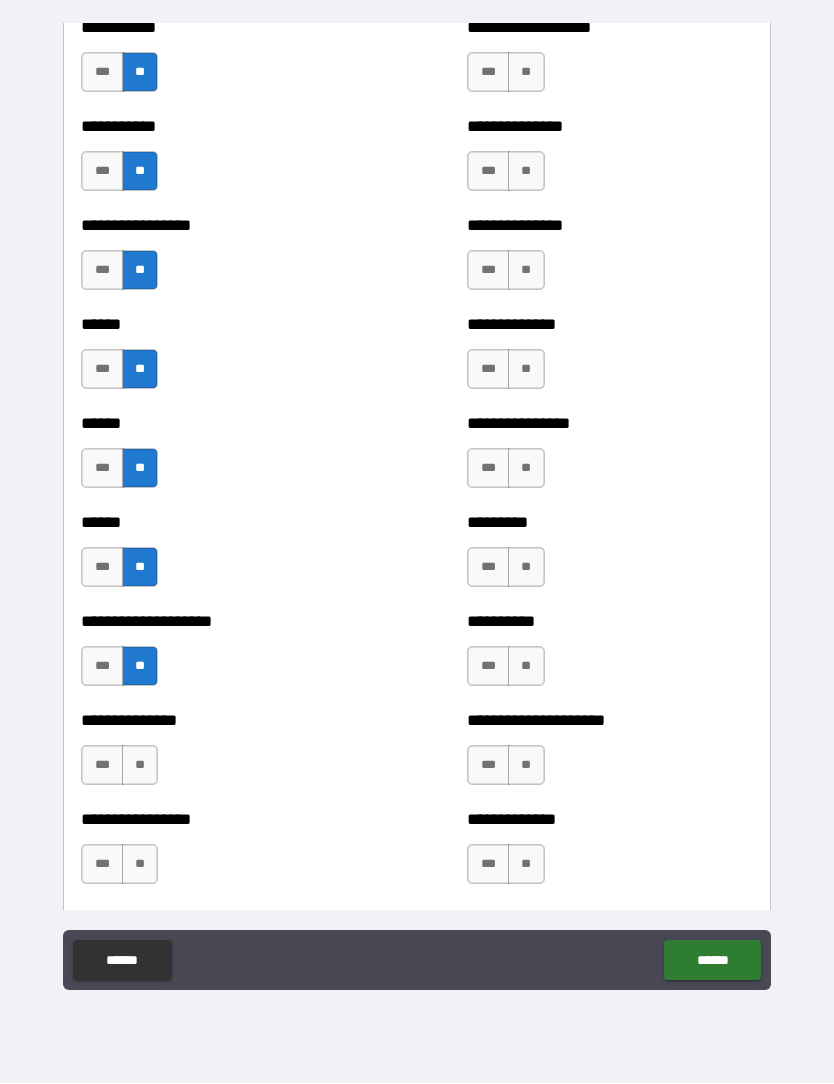 click on "**********" at bounding box center (223, 756) 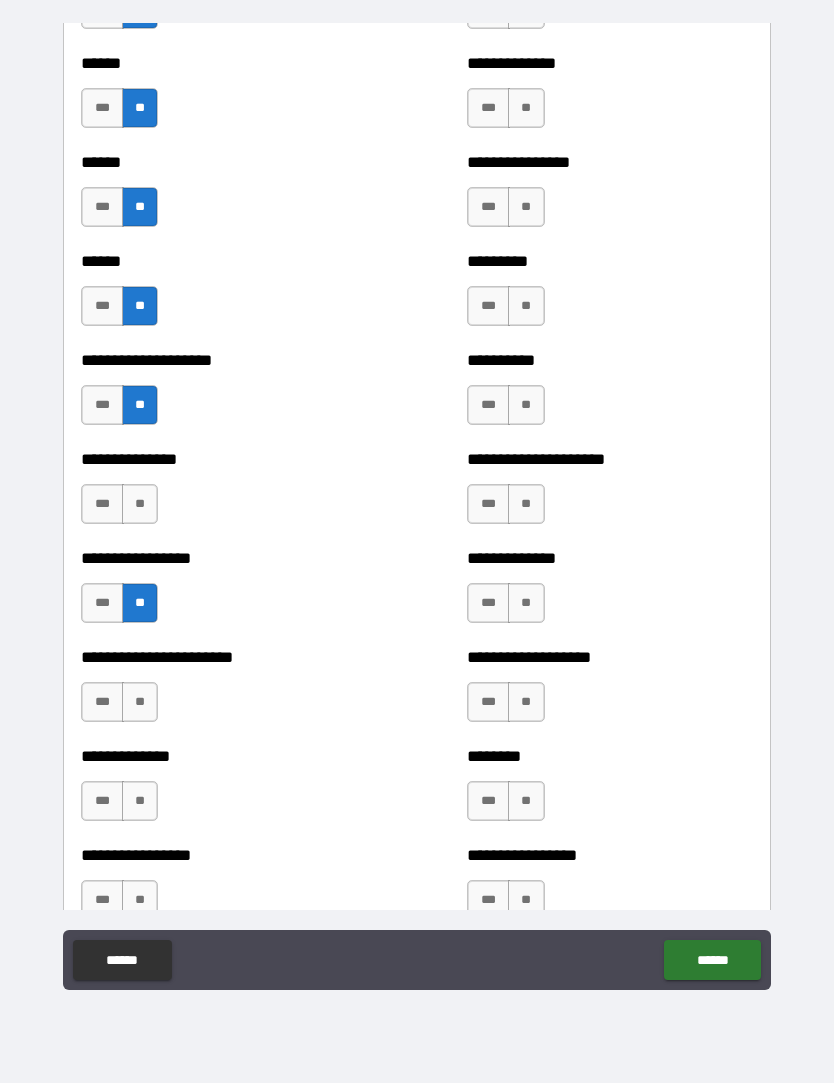 scroll, scrollTop: 3024, scrollLeft: 0, axis: vertical 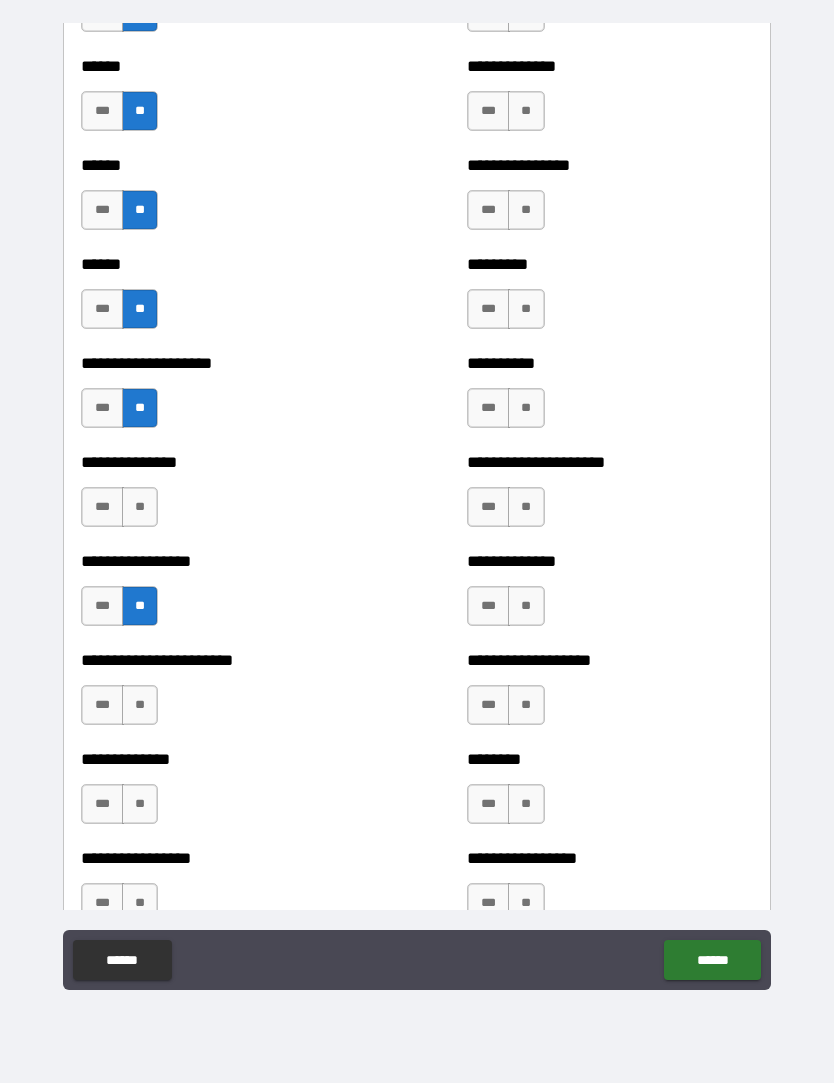 click on "**" at bounding box center [140, 508] 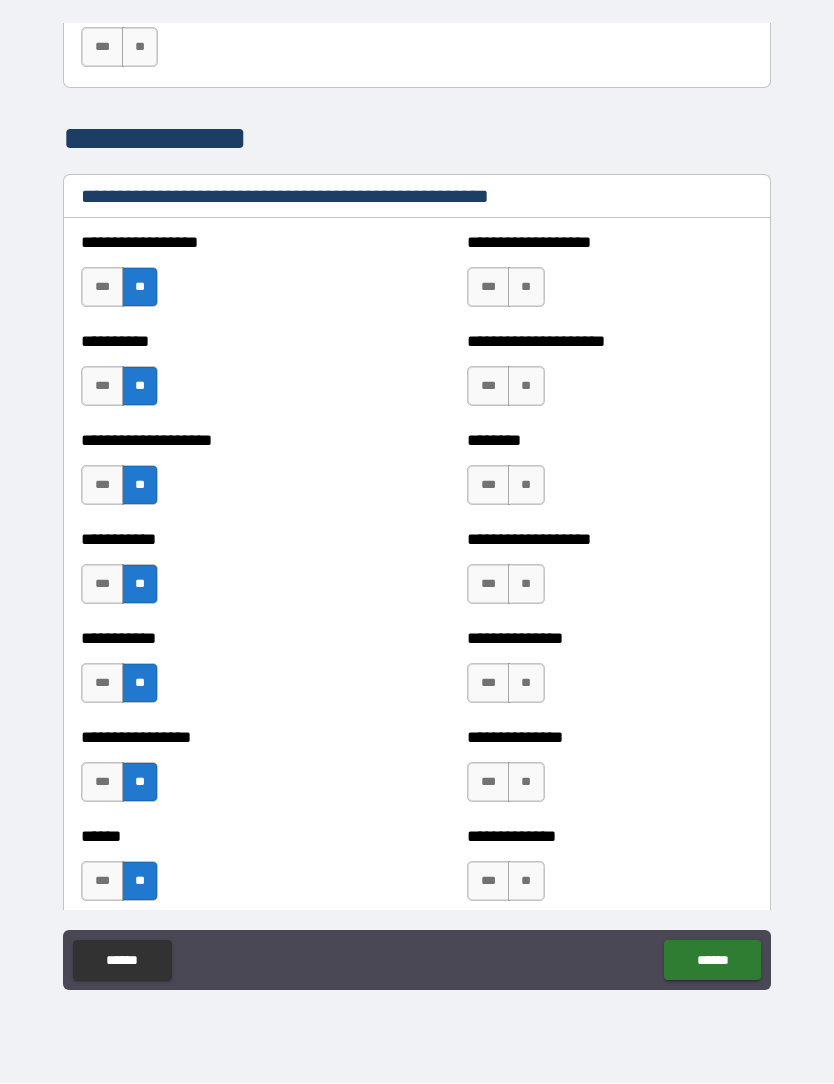 scroll, scrollTop: 2246, scrollLeft: 0, axis: vertical 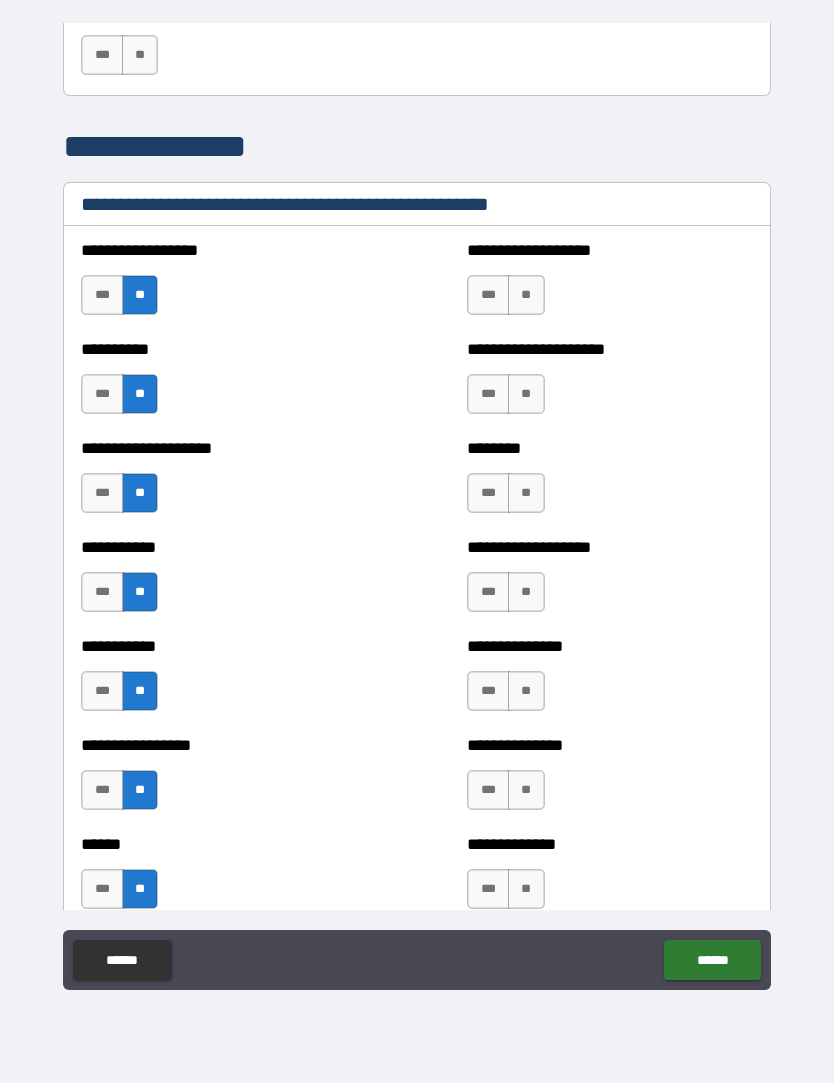 click on "**" at bounding box center (526, 296) 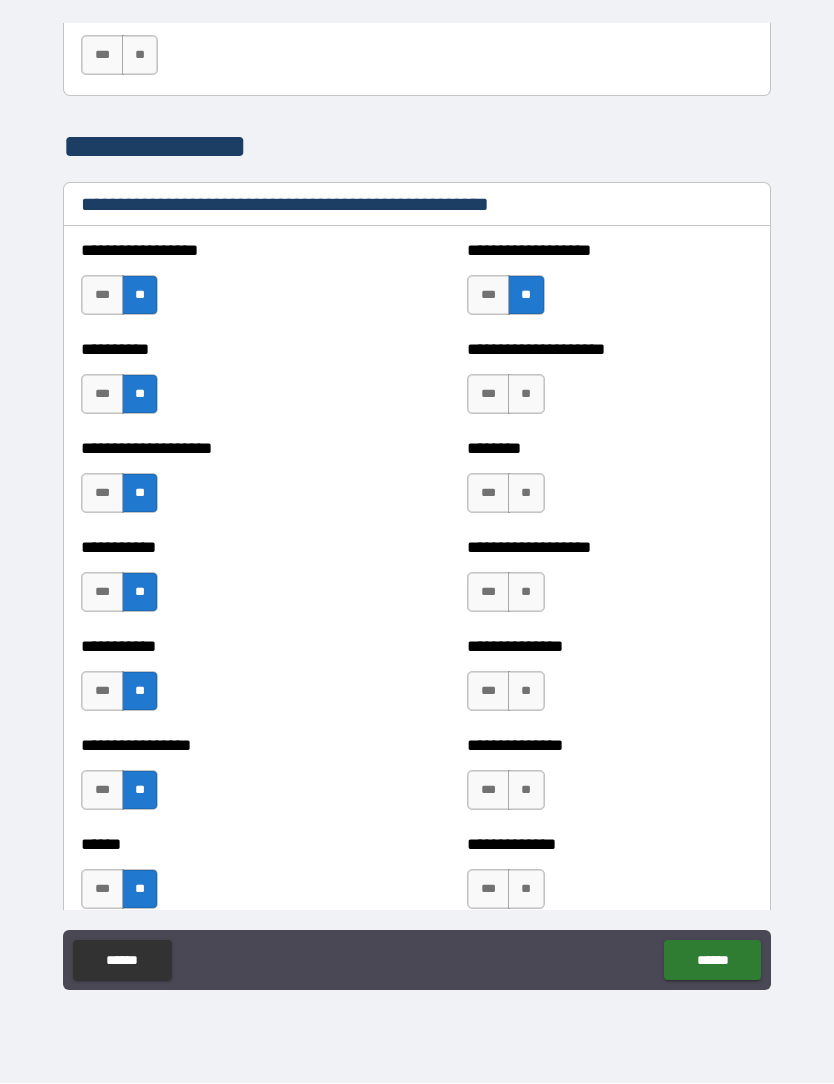 click on "**" at bounding box center [526, 395] 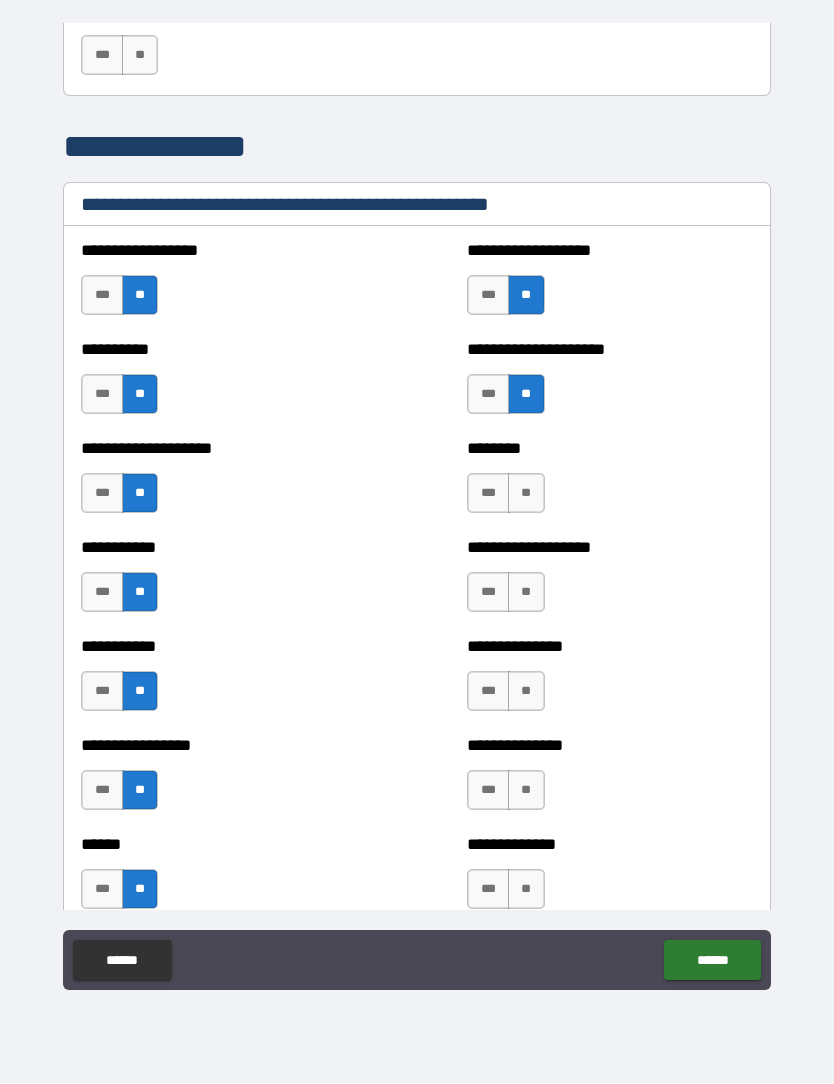 click on "**" at bounding box center [526, 494] 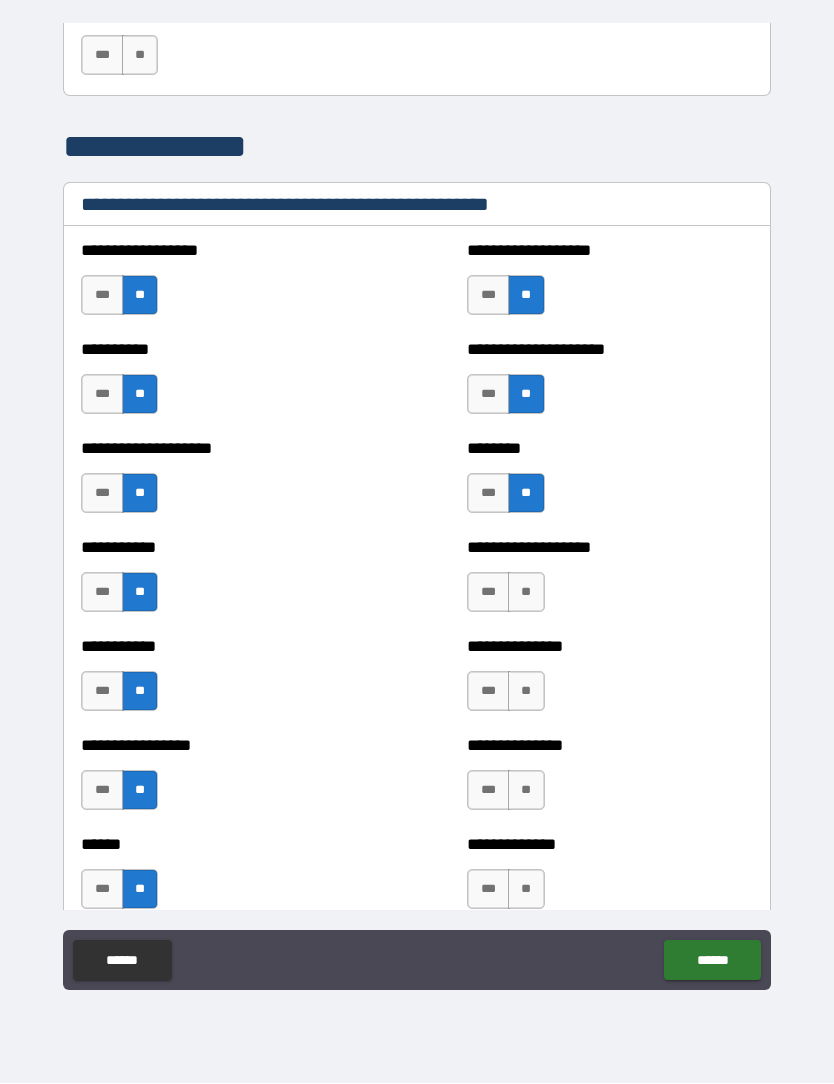 click on "**" at bounding box center [526, 593] 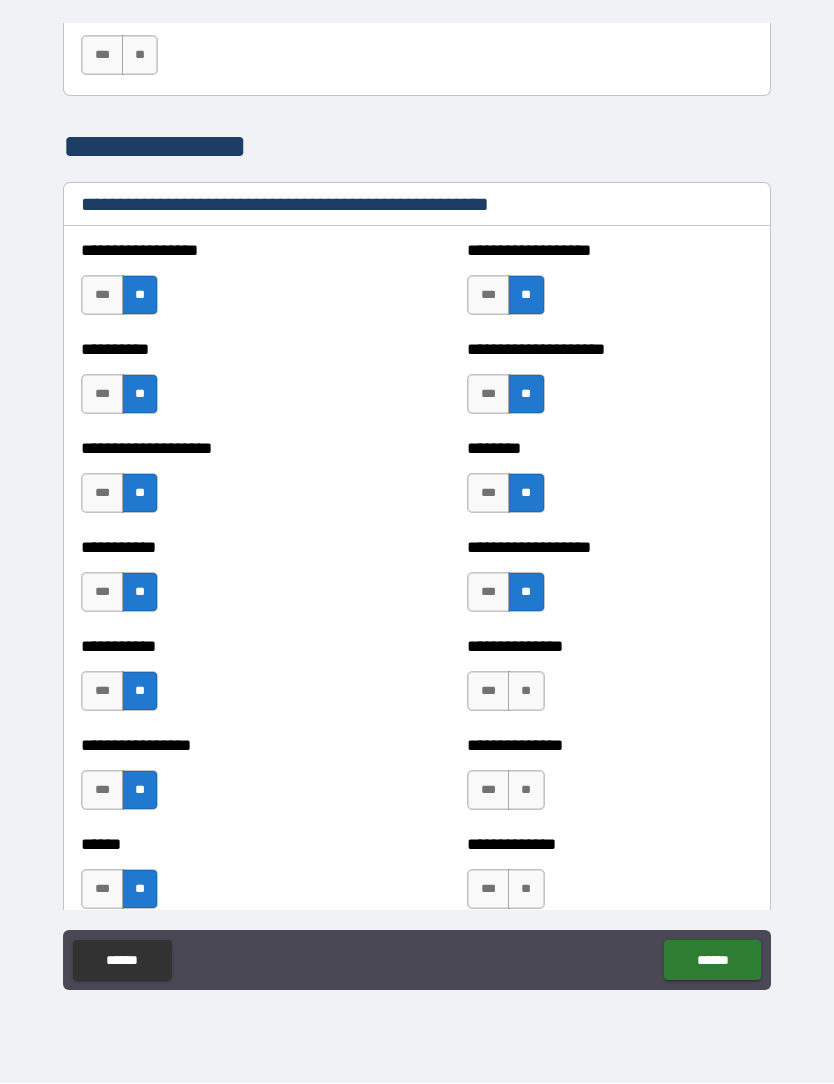 click on "**" at bounding box center [526, 692] 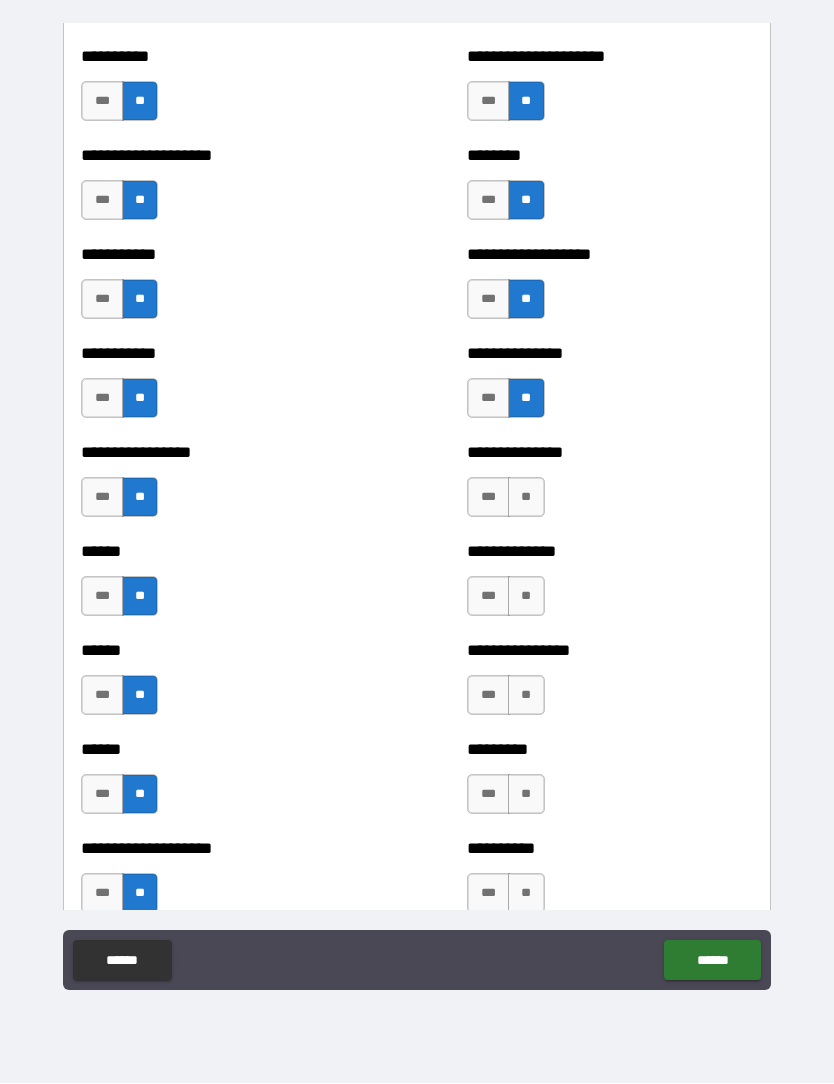 scroll, scrollTop: 2559, scrollLeft: 0, axis: vertical 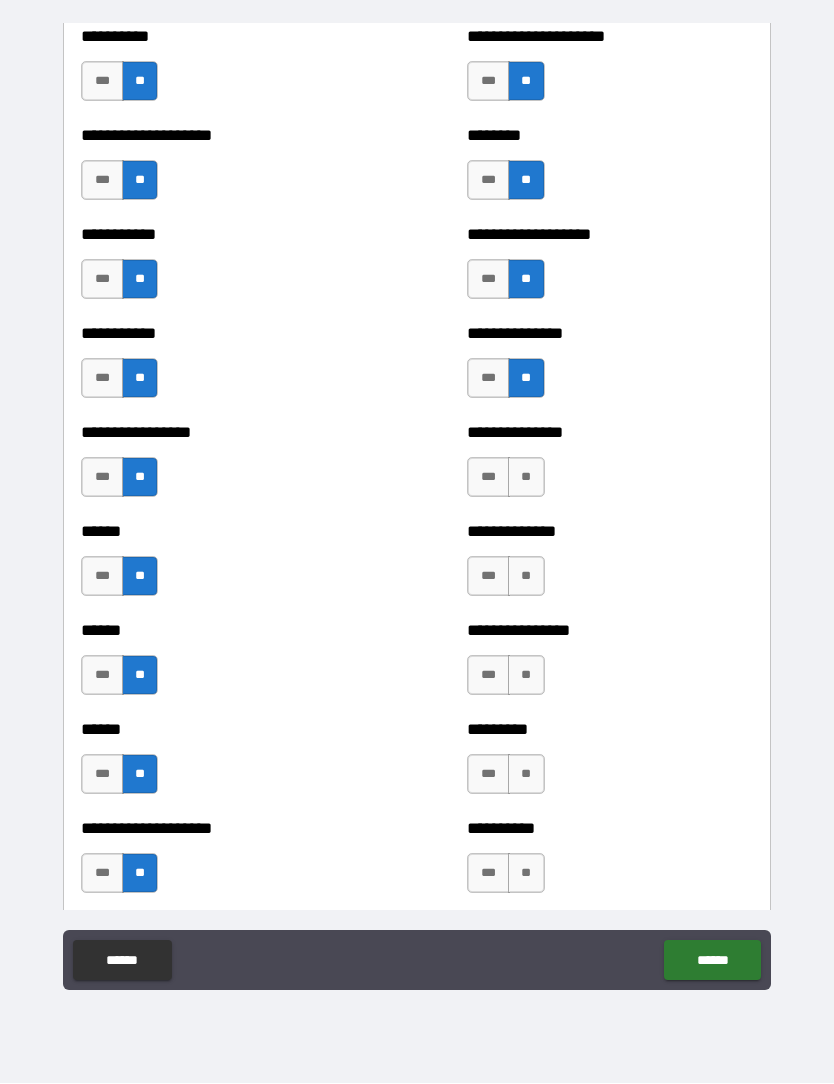 click on "**" at bounding box center [526, 478] 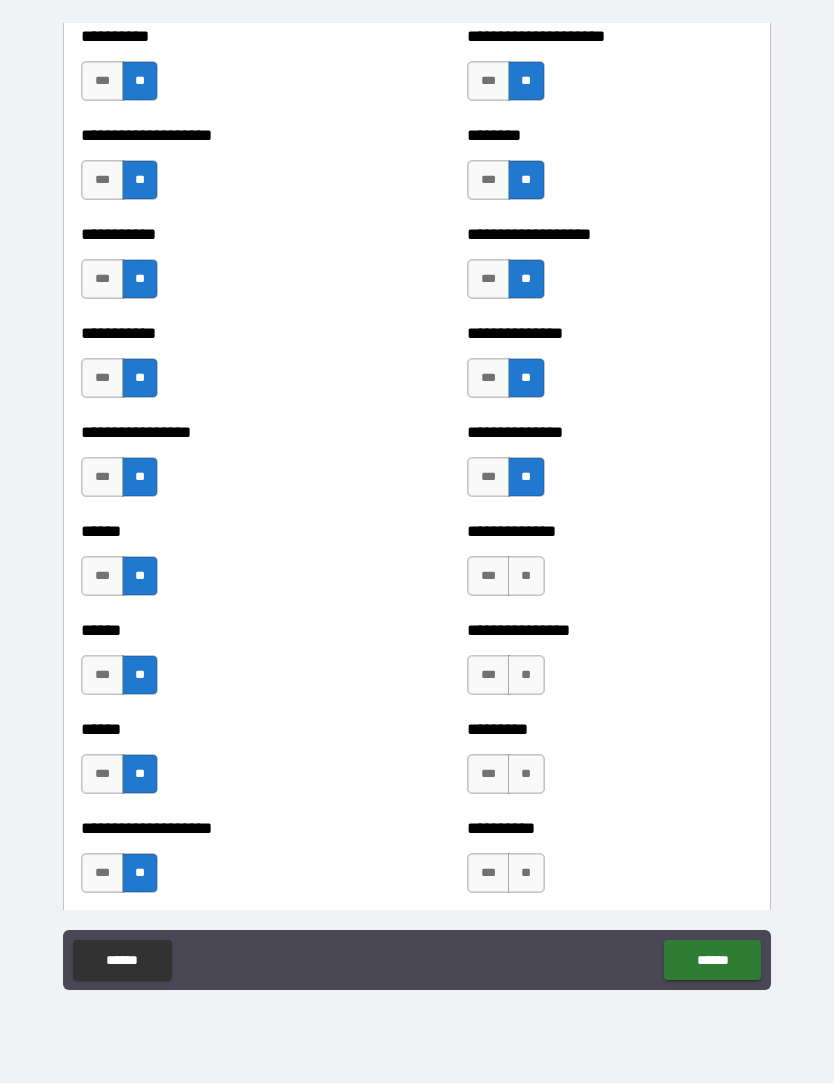 click on "**" at bounding box center [526, 577] 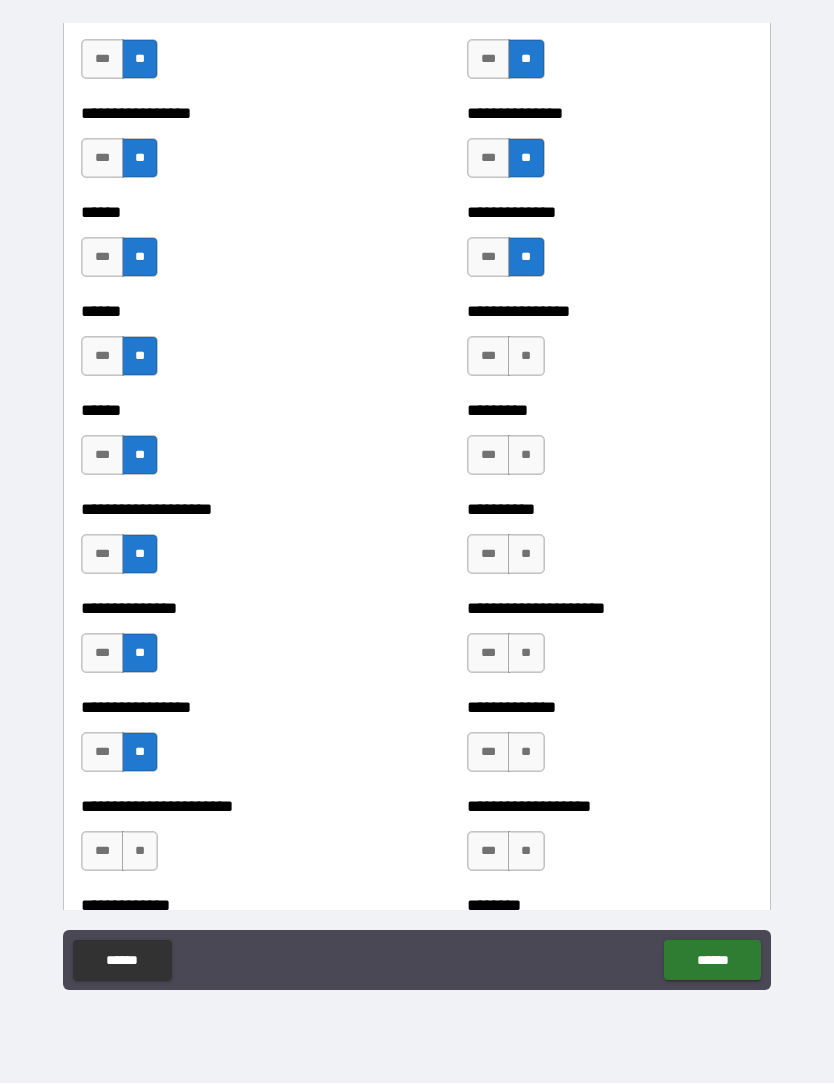 scroll, scrollTop: 2894, scrollLeft: 0, axis: vertical 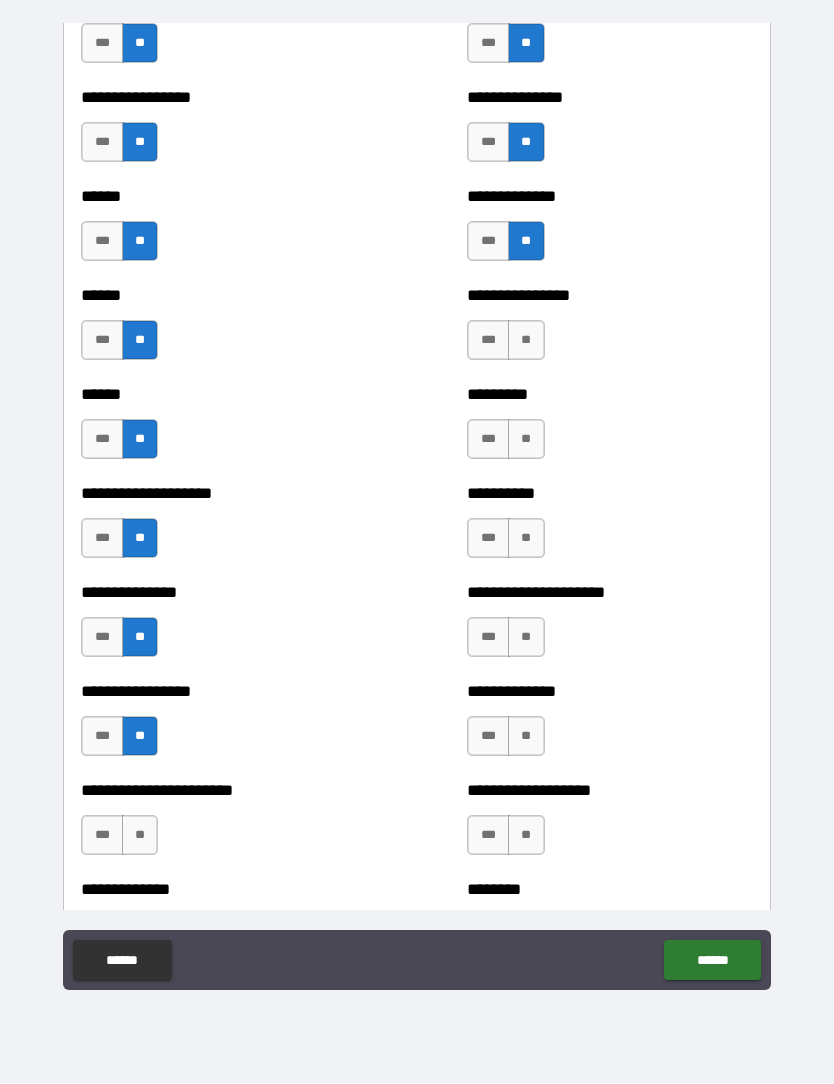 click on "**" at bounding box center (526, 341) 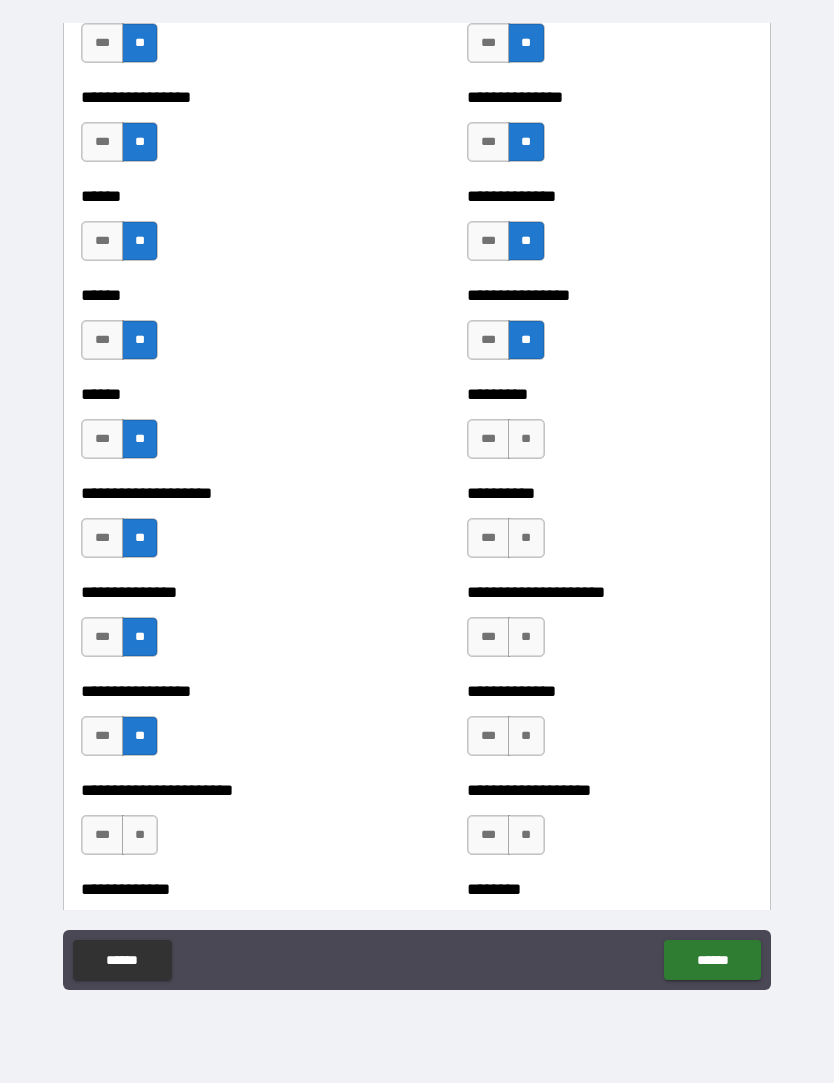 click on "**" at bounding box center [526, 440] 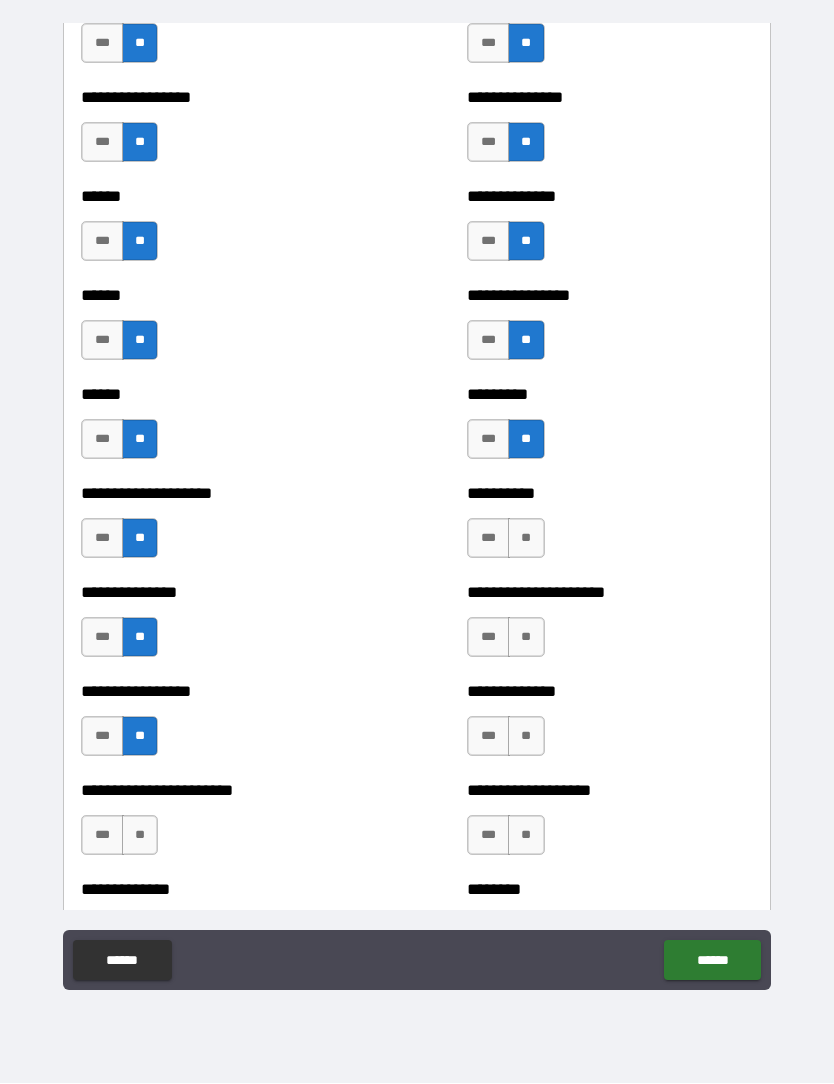 click on "**" at bounding box center [526, 539] 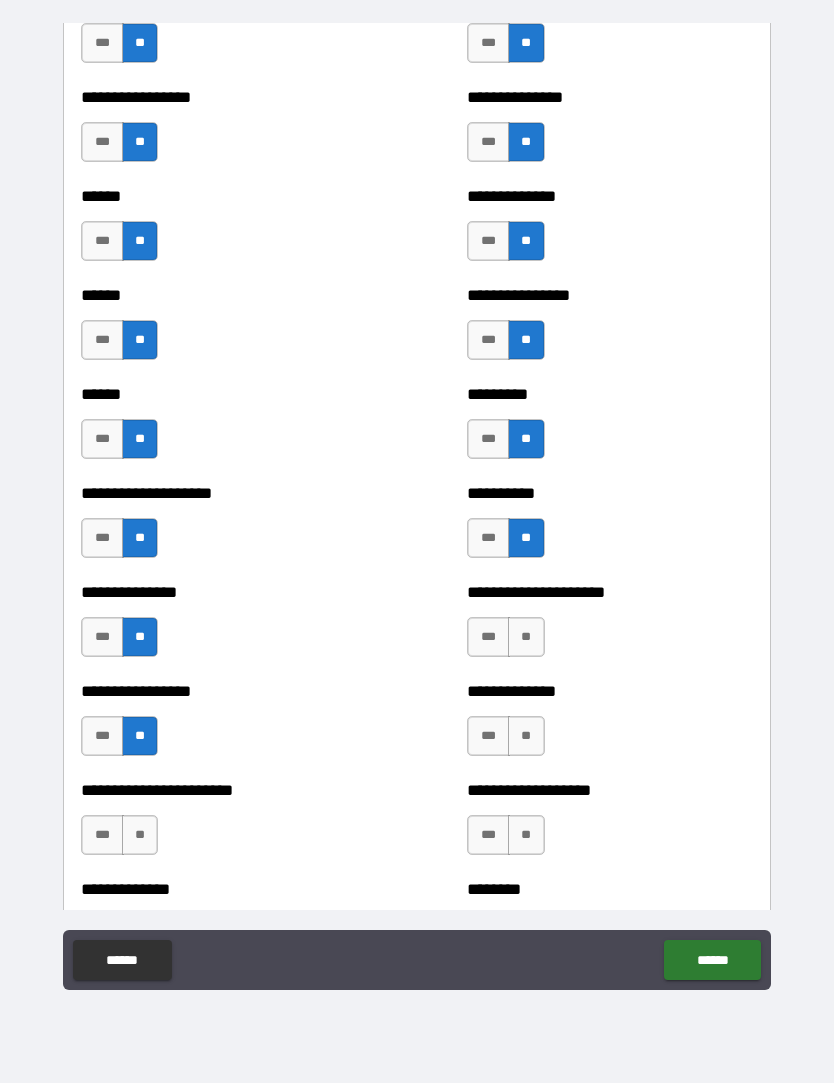 click on "**" at bounding box center (526, 638) 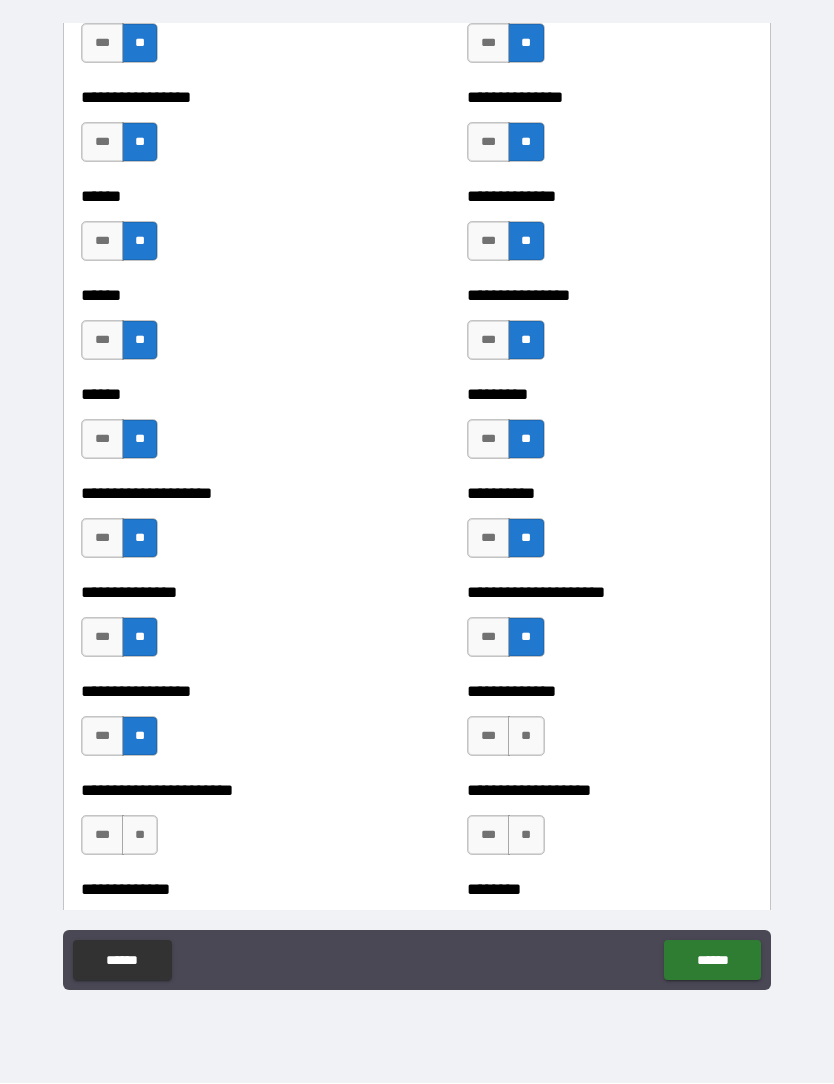 click on "**" at bounding box center (526, 737) 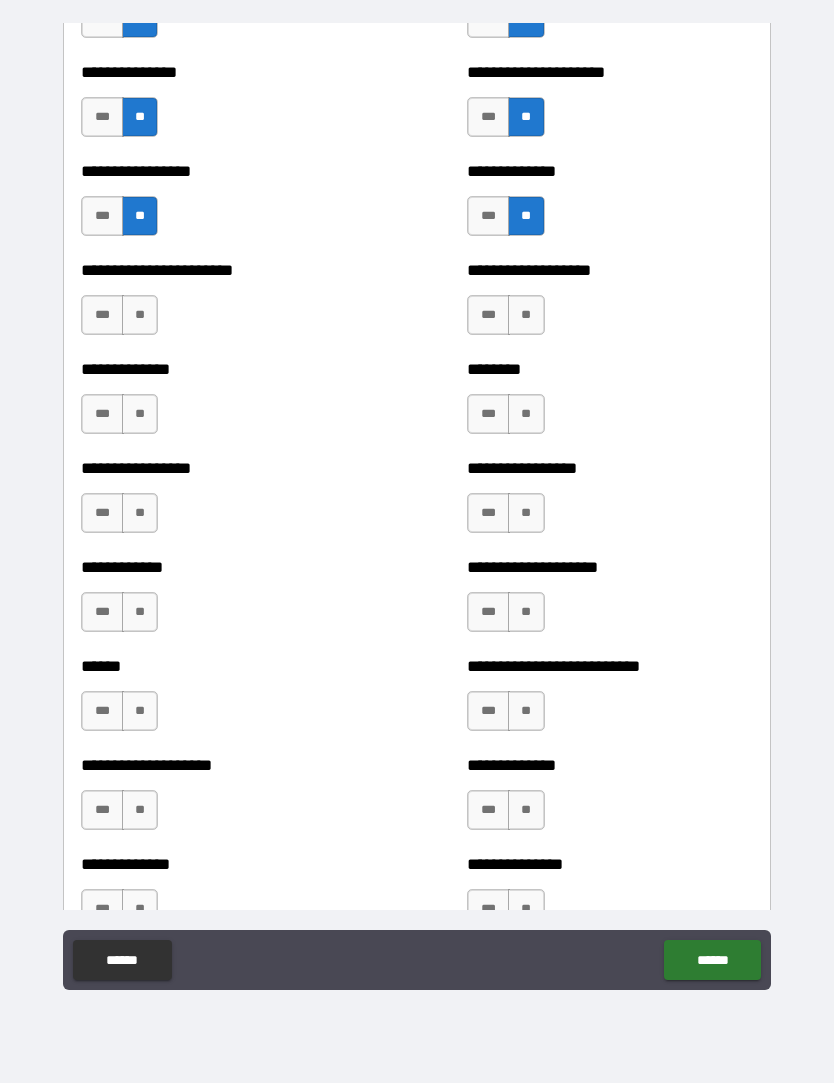 scroll, scrollTop: 3445, scrollLeft: 0, axis: vertical 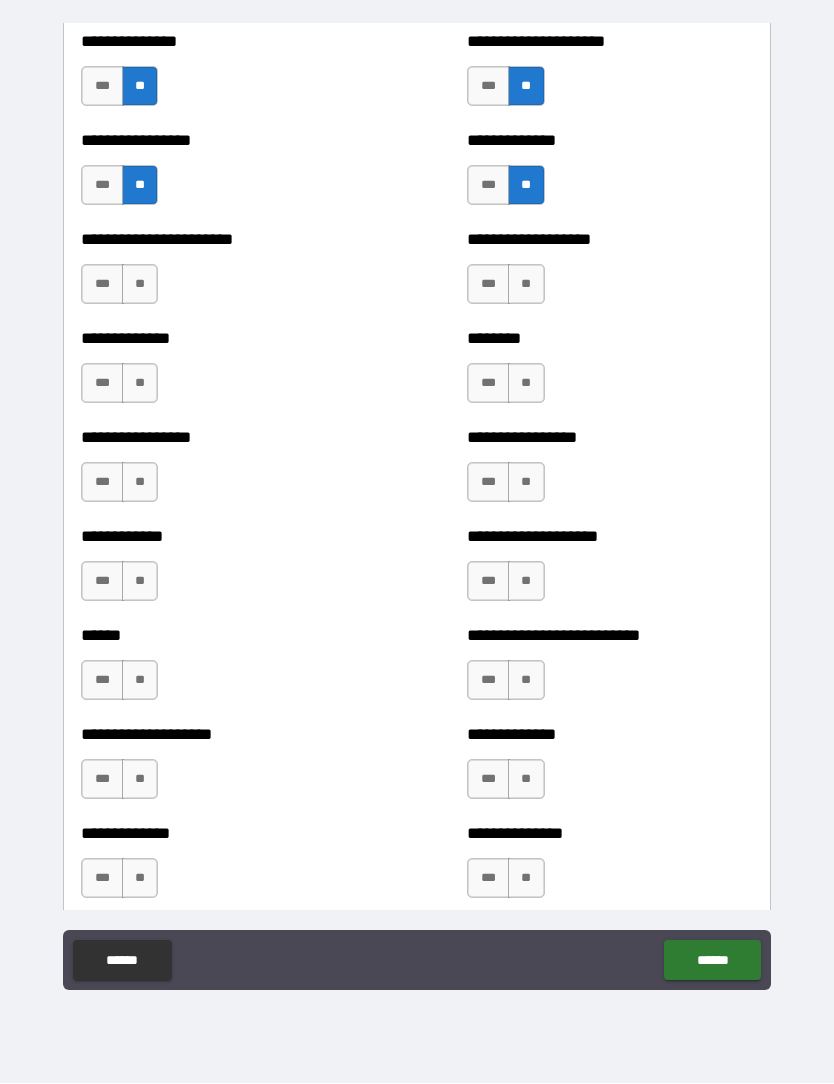 click on "**" at bounding box center [526, 285] 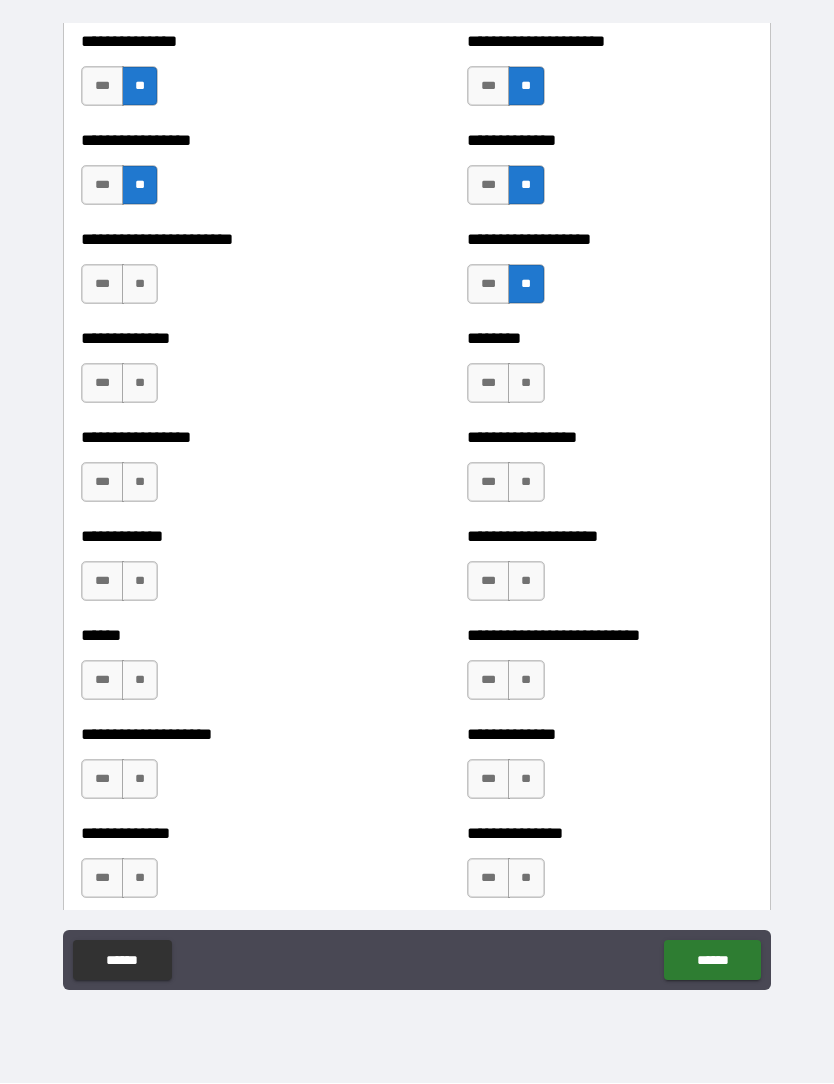 click on "**" at bounding box center (526, 384) 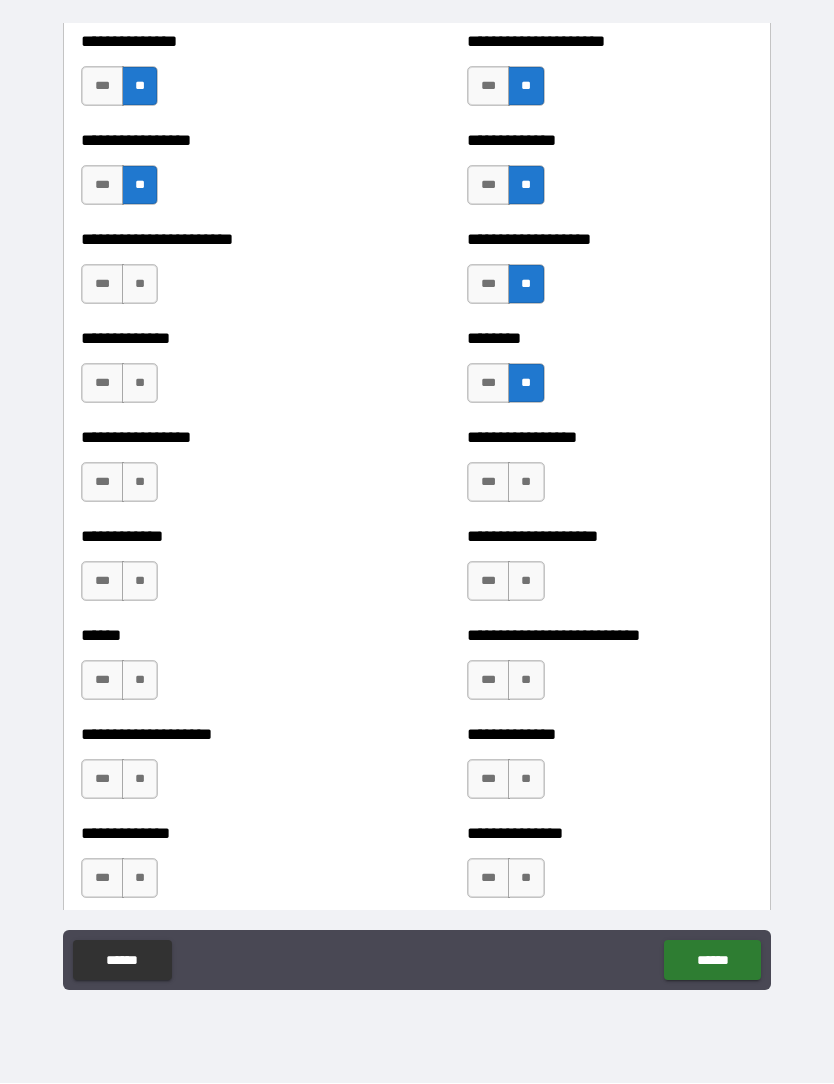click on "**" at bounding box center (526, 483) 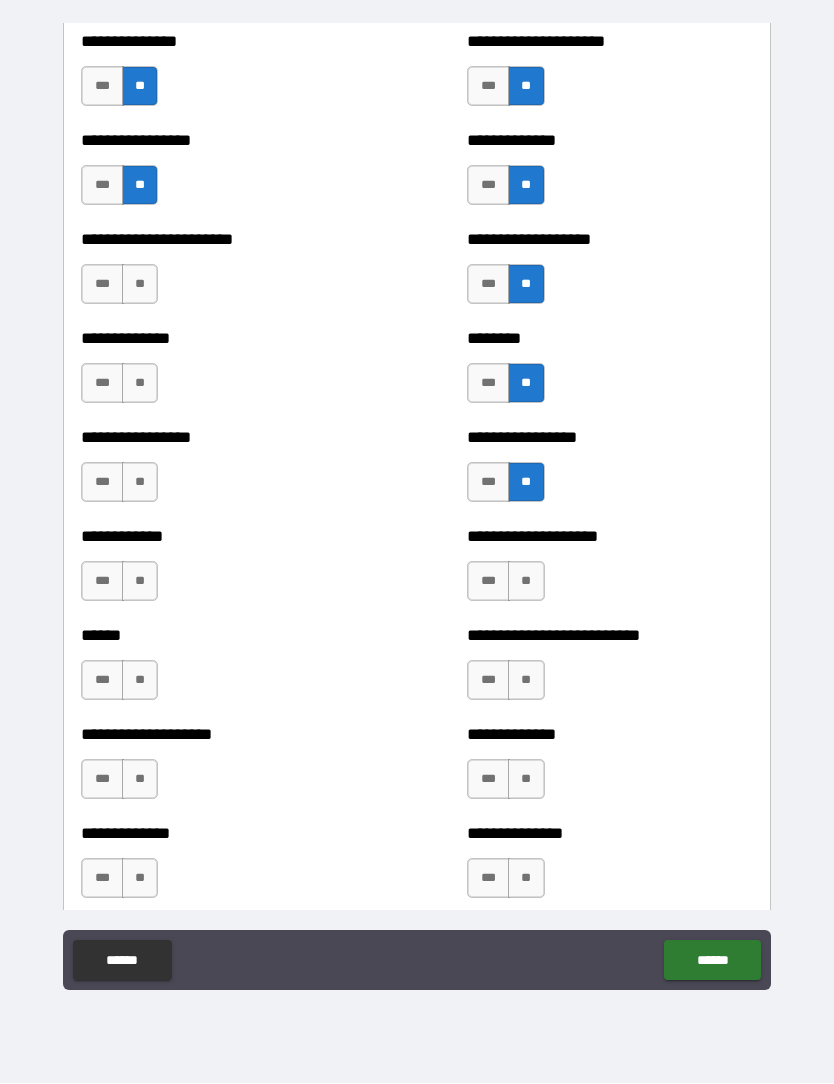 click on "**********" at bounding box center (609, 572) 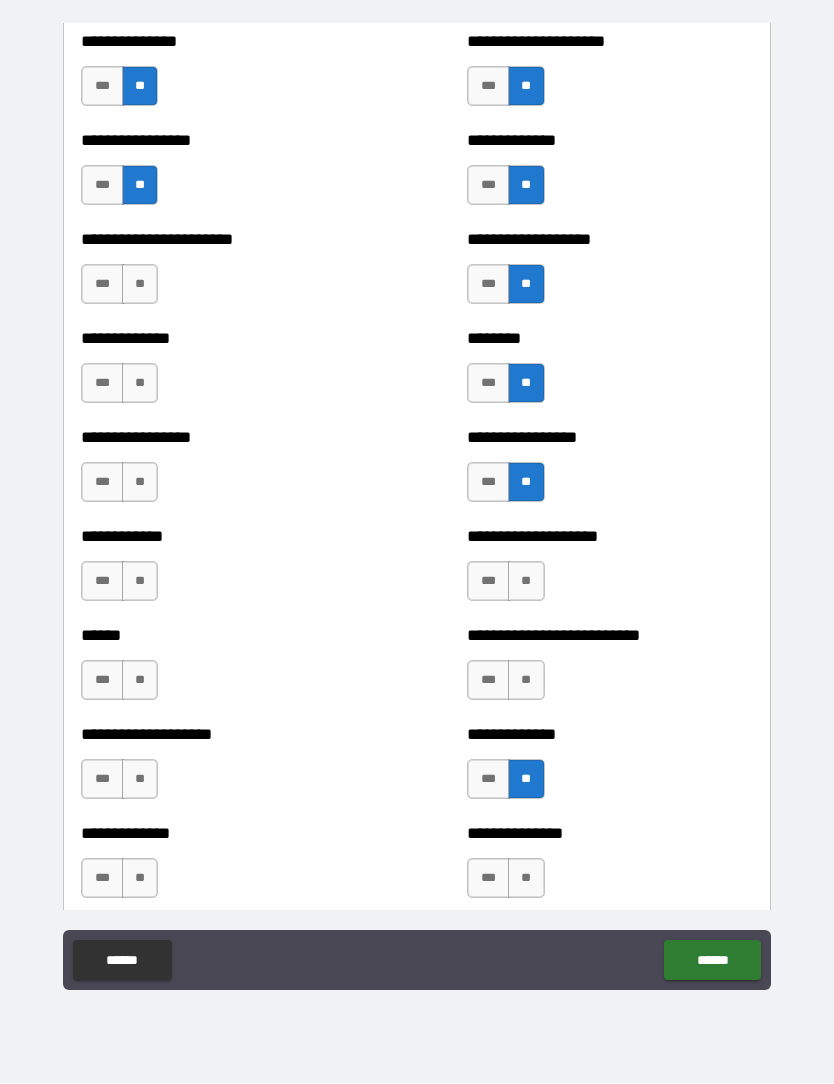 click on "**" at bounding box center (526, 879) 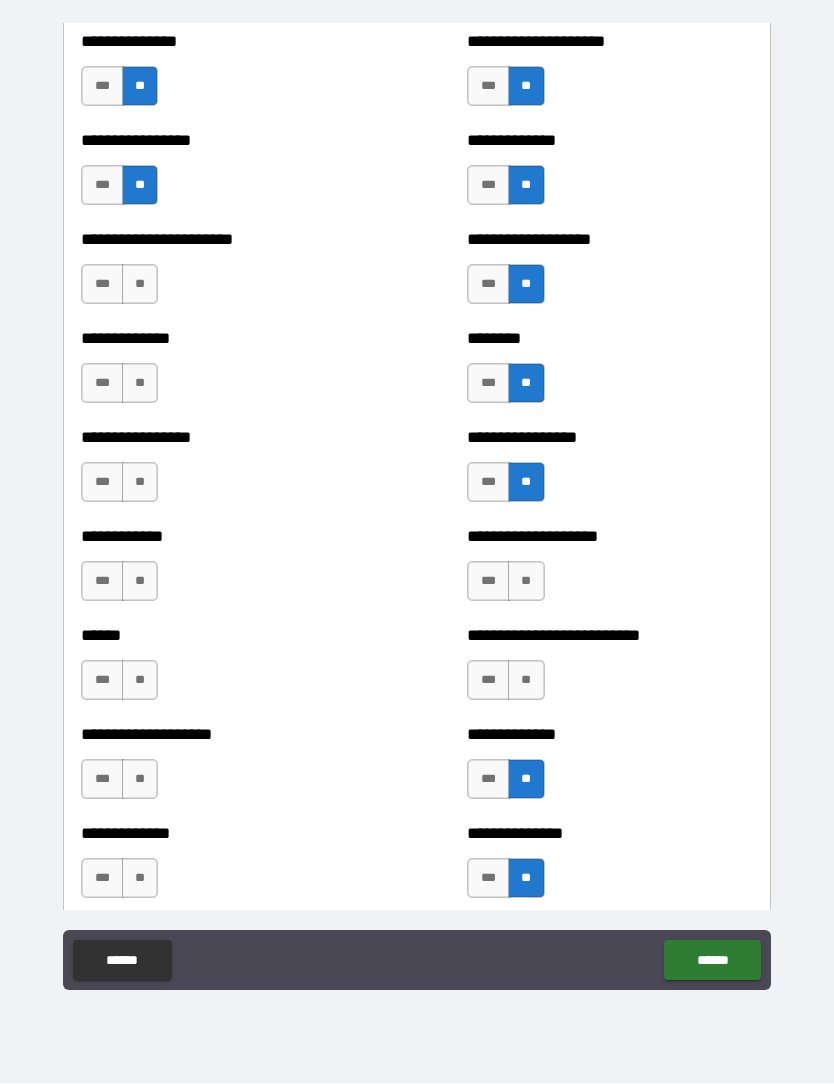 click on "**" at bounding box center (140, 879) 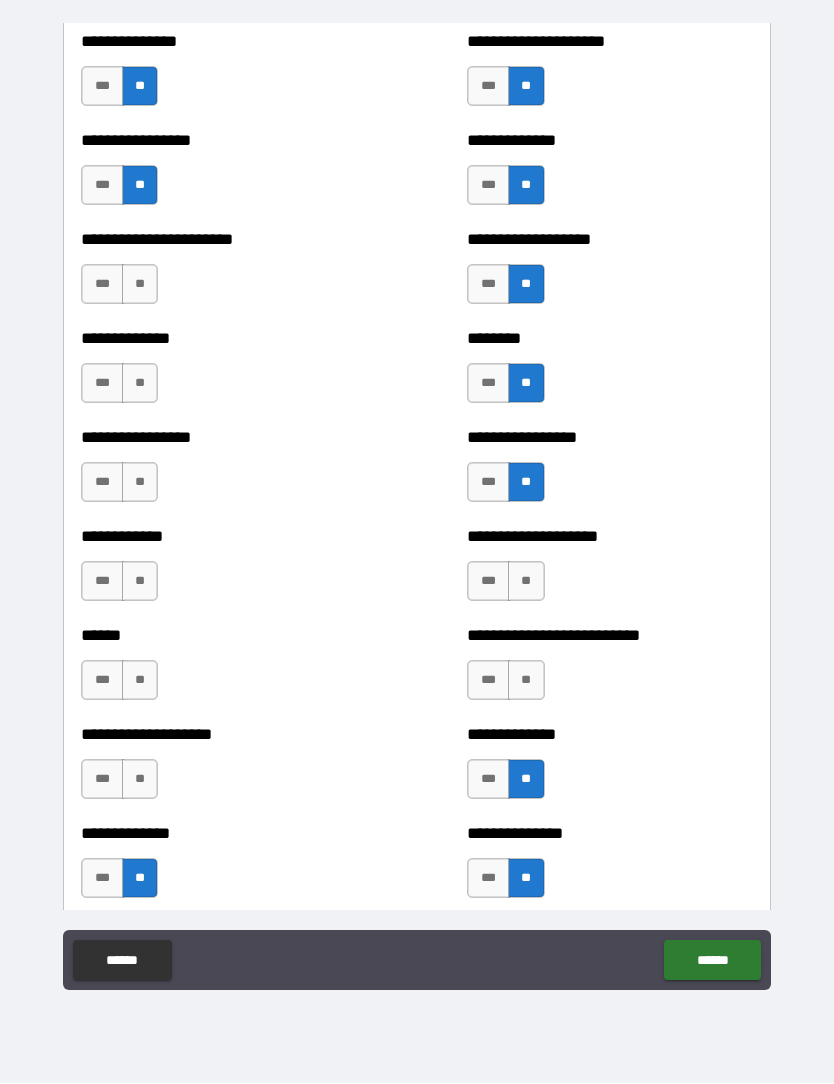 click on "**" at bounding box center [140, 780] 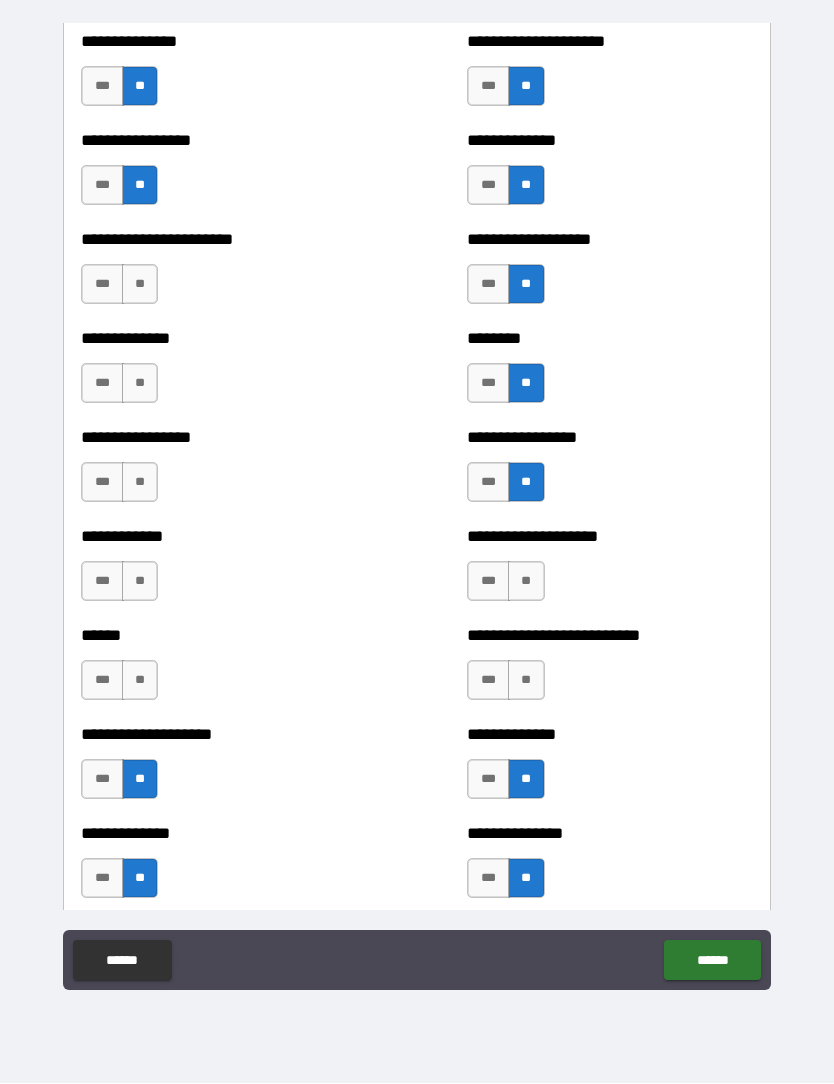 click on "**" at bounding box center (140, 681) 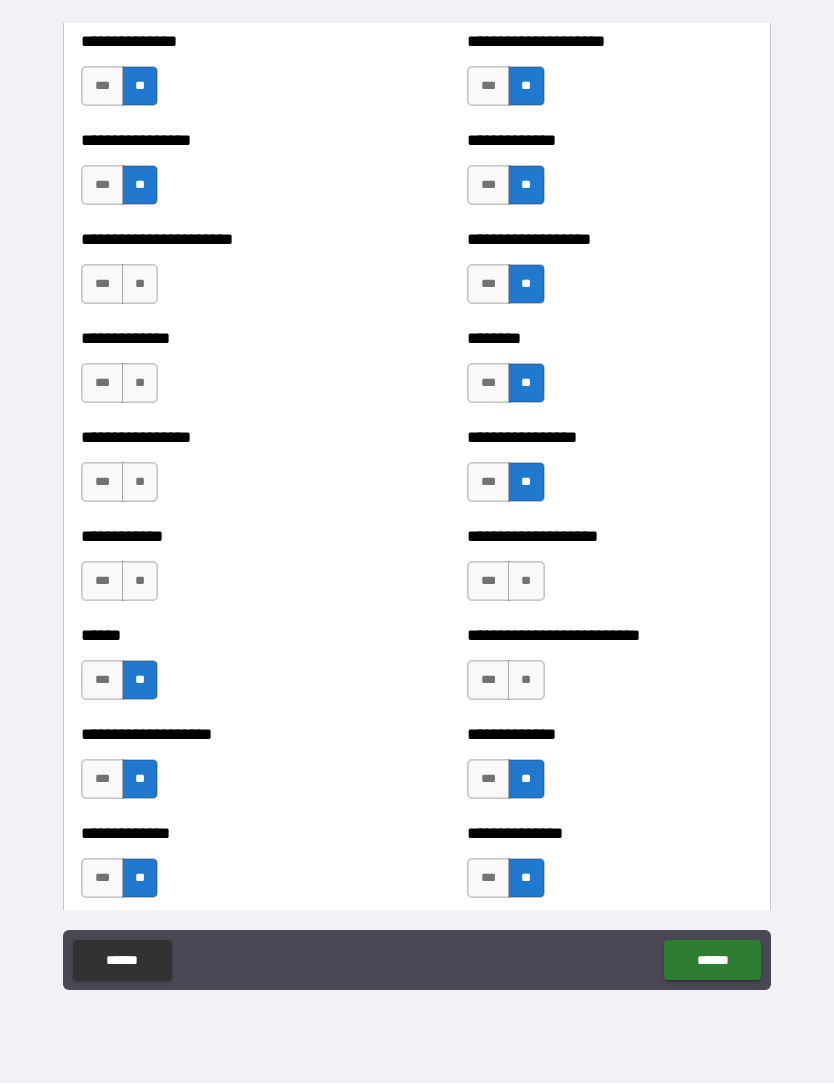 click on "**" at bounding box center [140, 582] 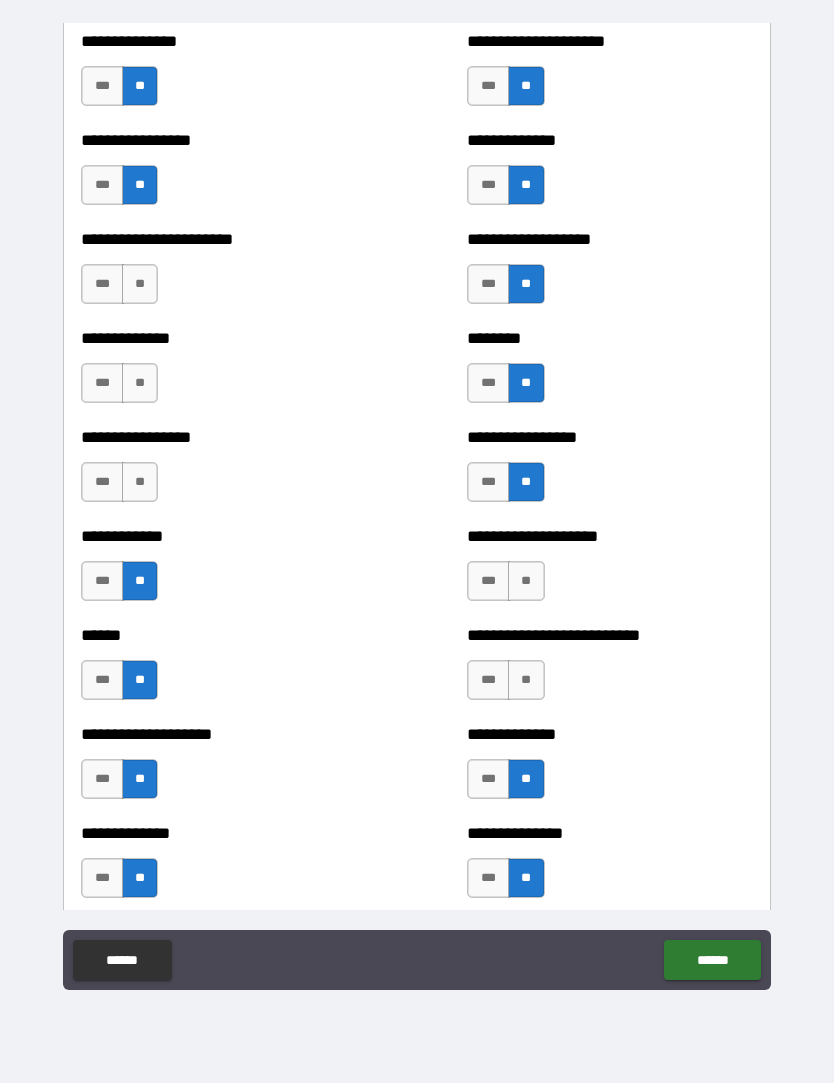 click on "**" at bounding box center [140, 483] 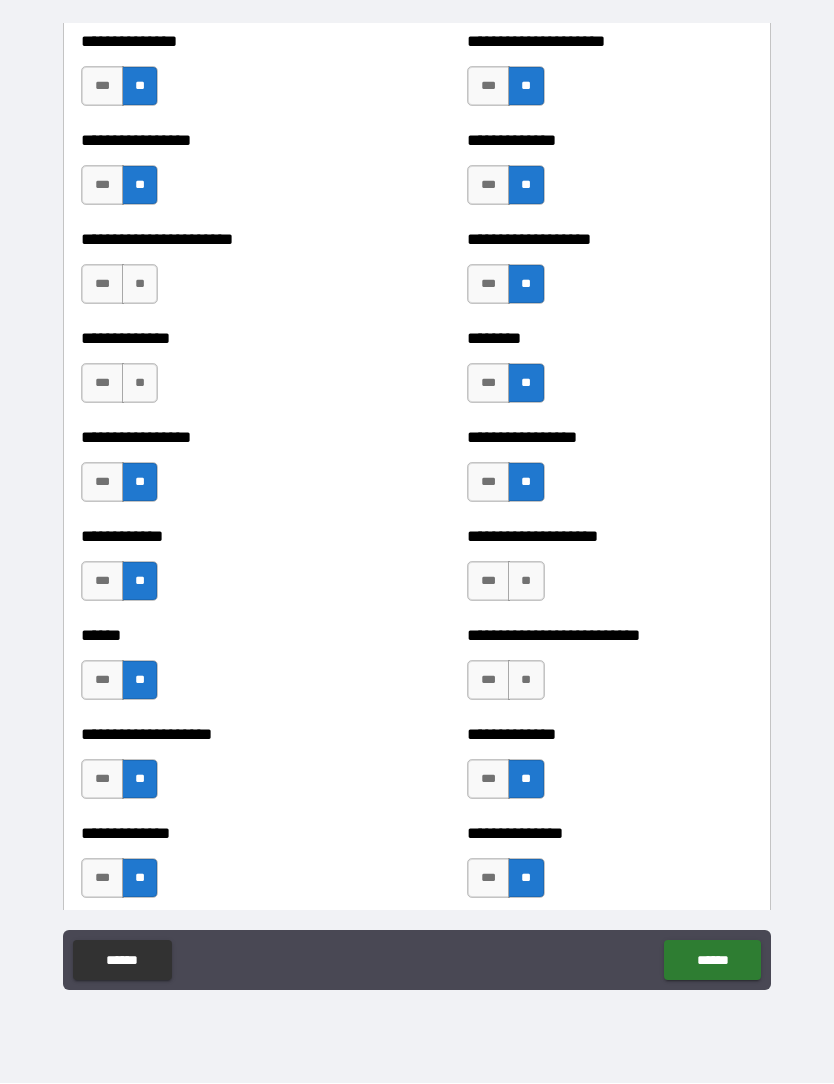 click on "**" at bounding box center (140, 384) 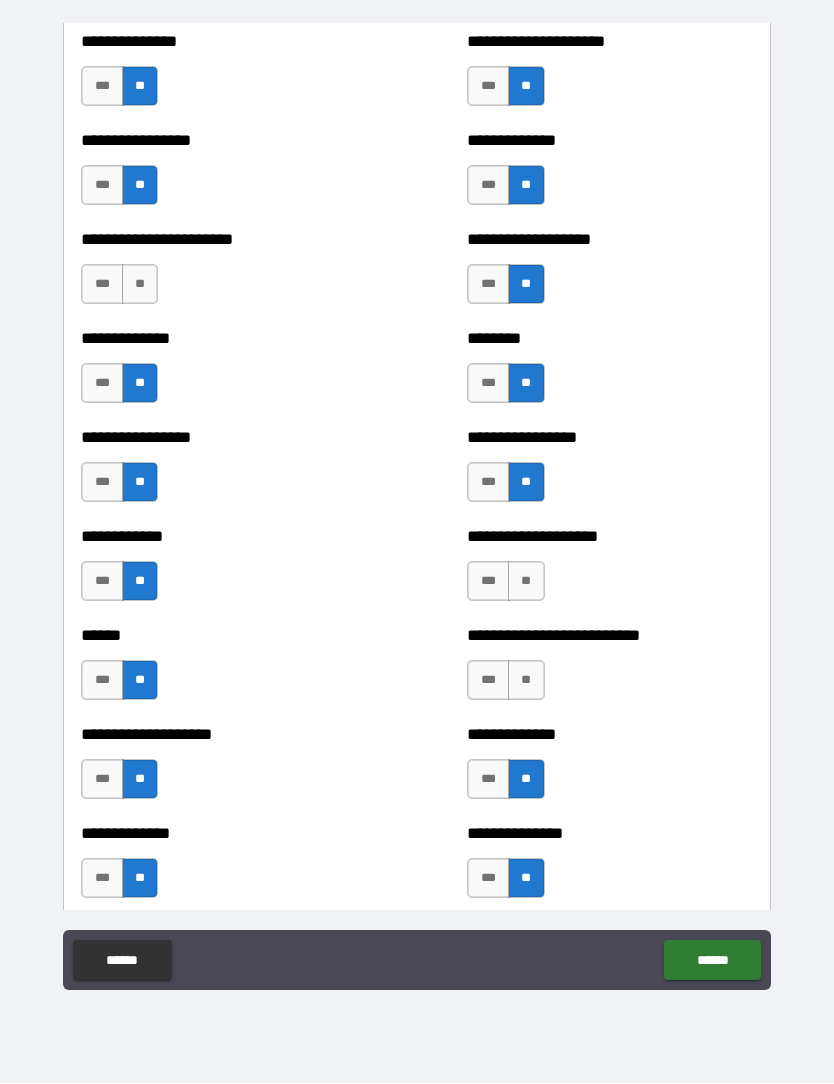 click on "**" at bounding box center (140, 285) 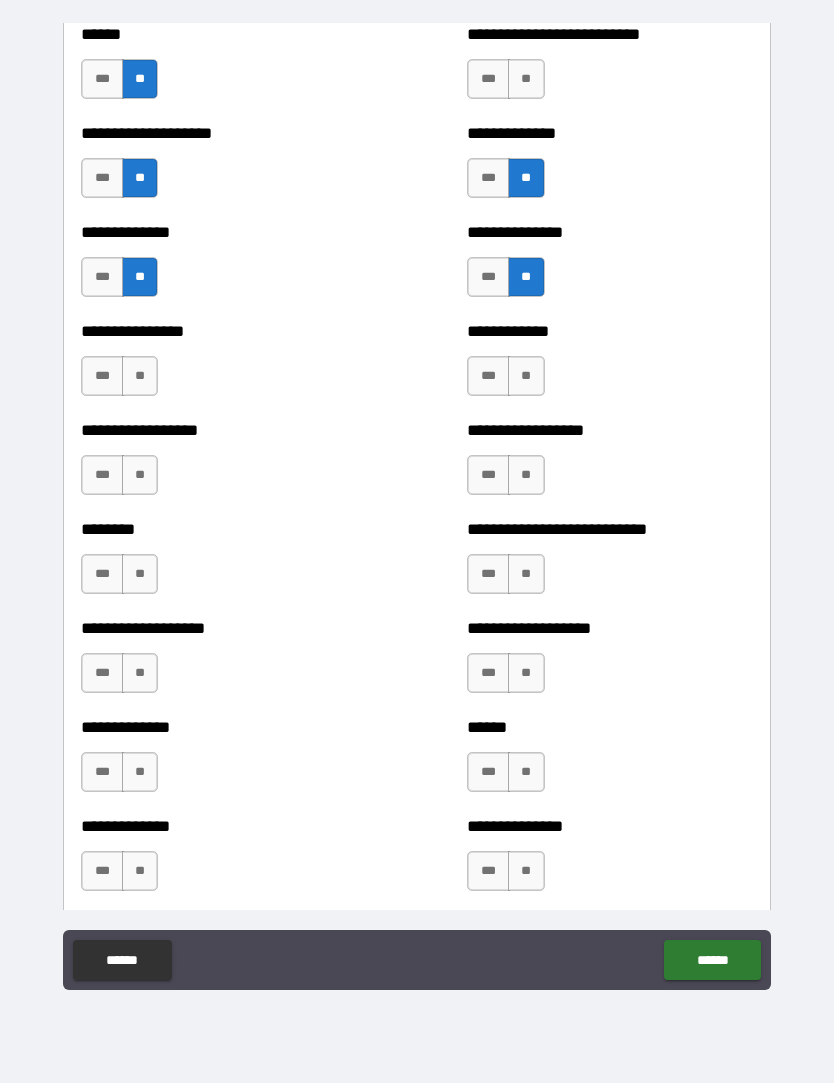 scroll, scrollTop: 4044, scrollLeft: 0, axis: vertical 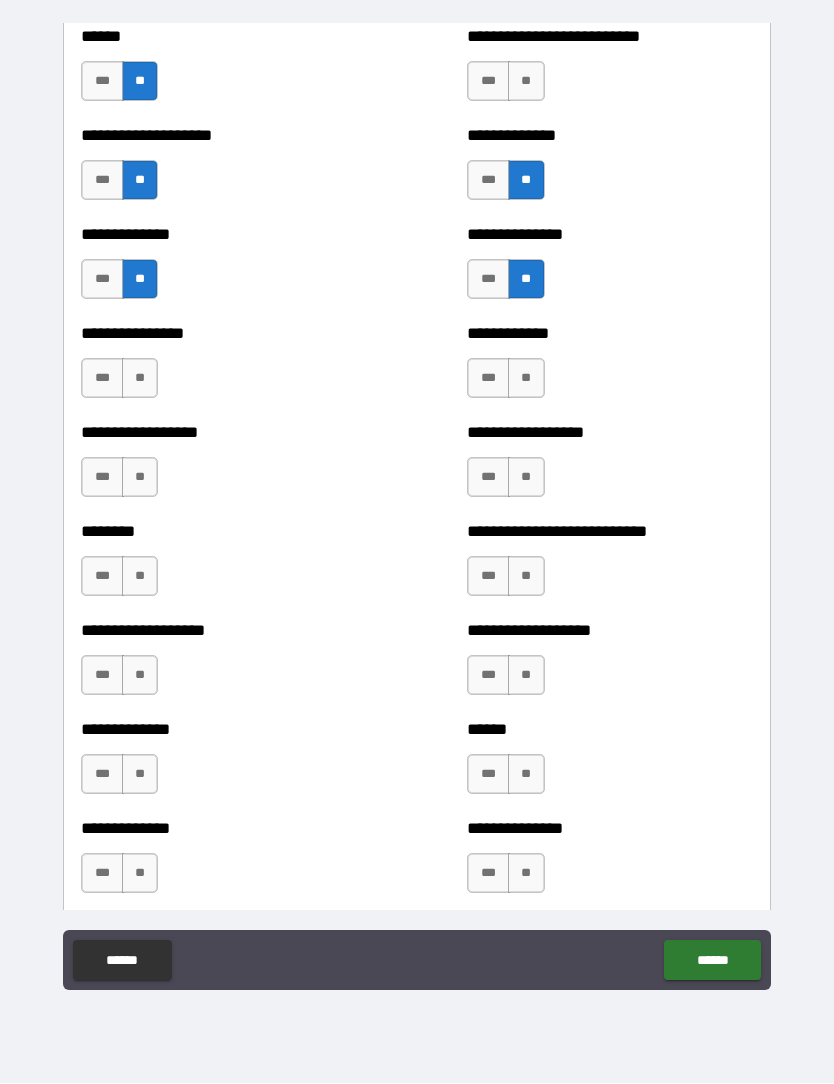 click on "**" at bounding box center [526, 379] 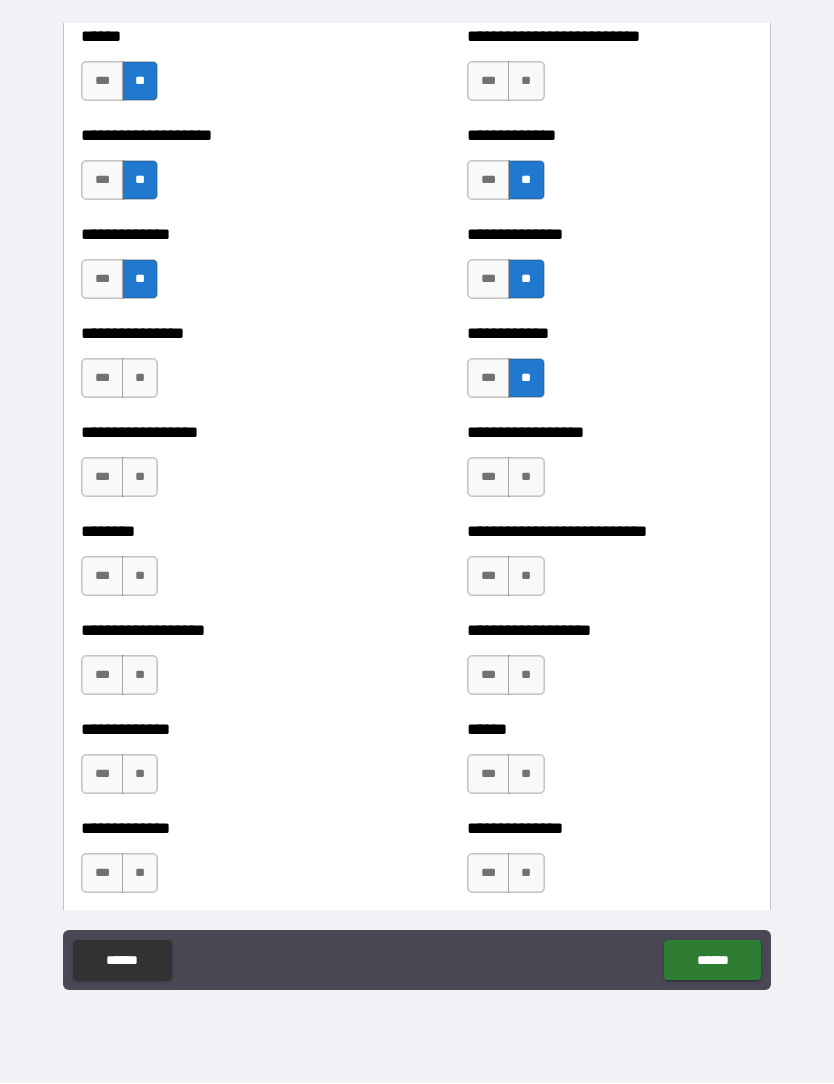 click on "**" at bounding box center (526, 478) 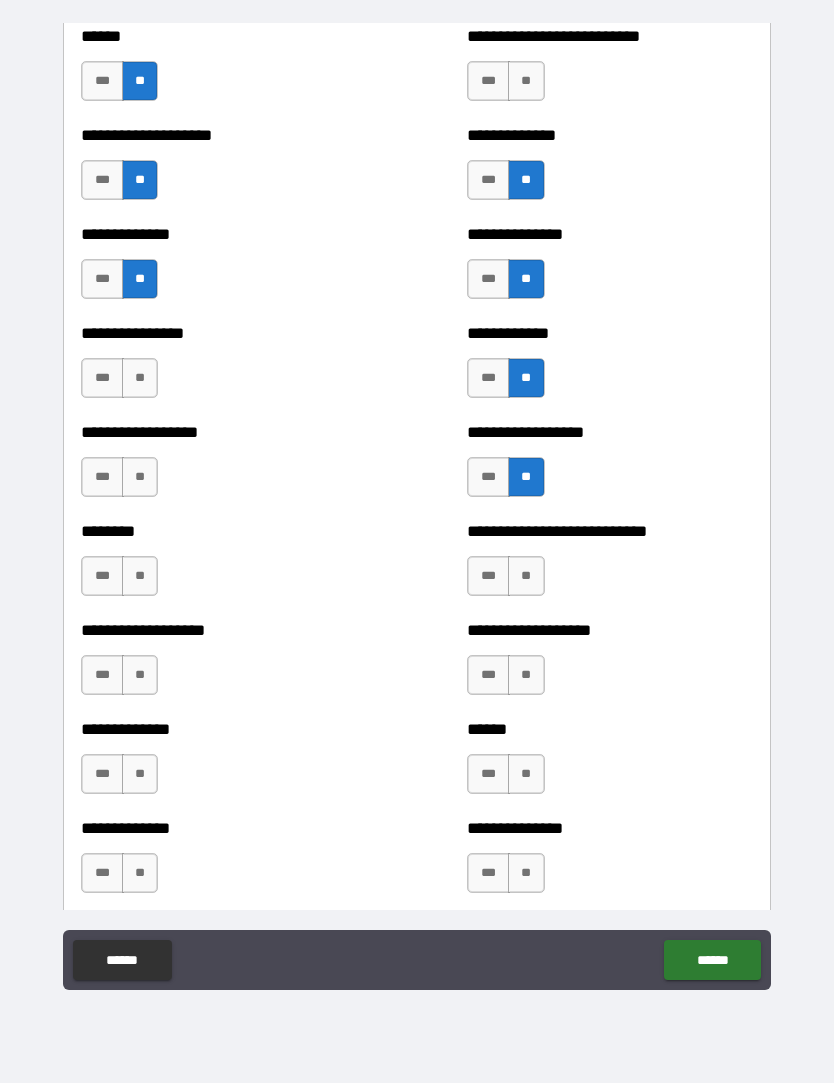 click on "**" at bounding box center [526, 577] 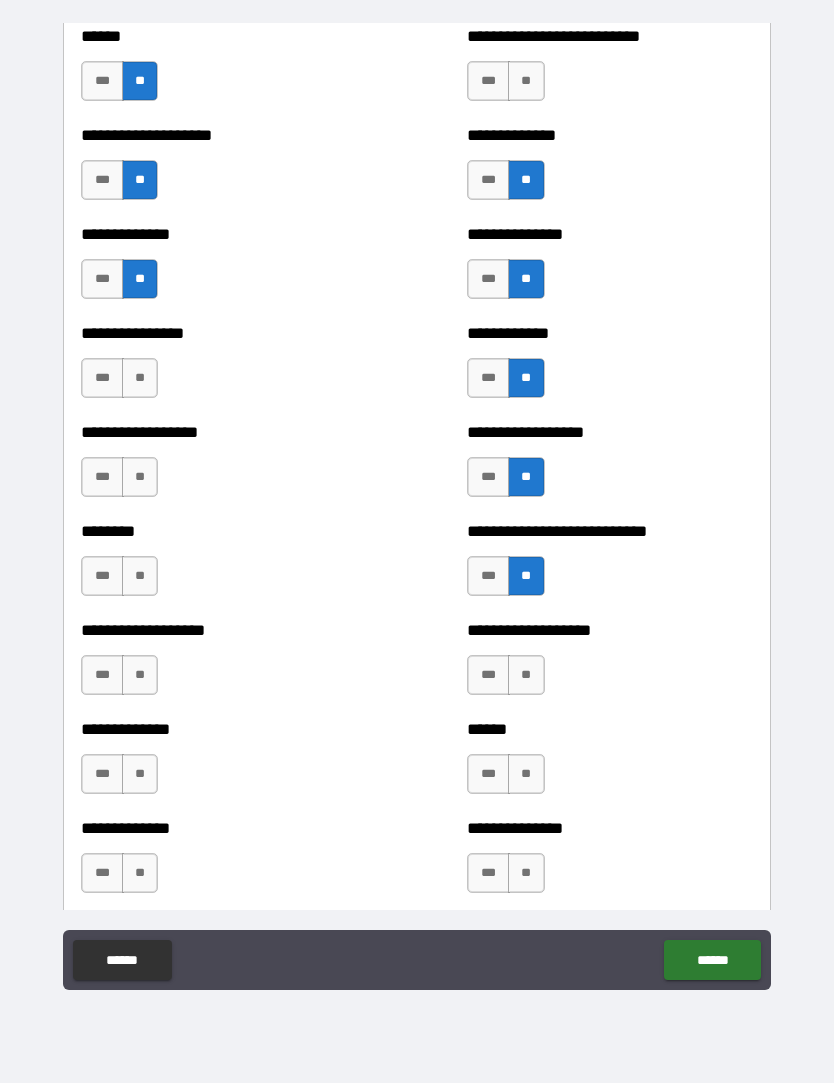click on "**********" at bounding box center (609, 631) 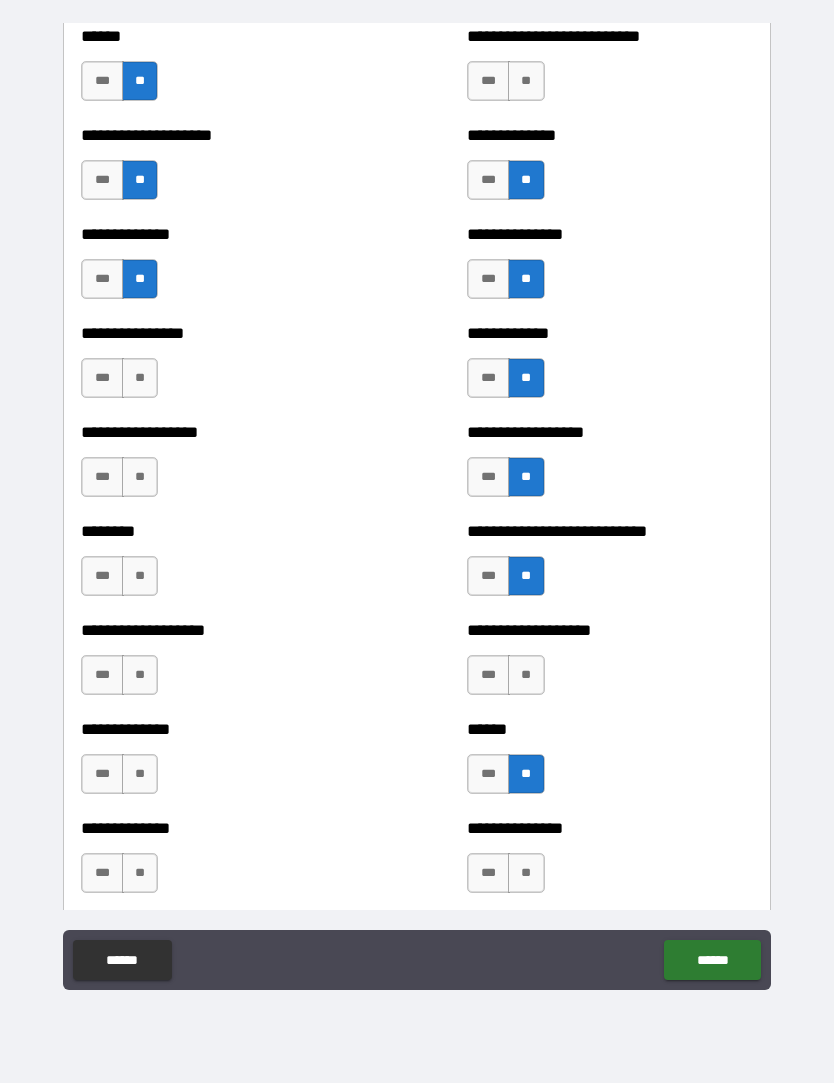 click on "**" at bounding box center [526, 874] 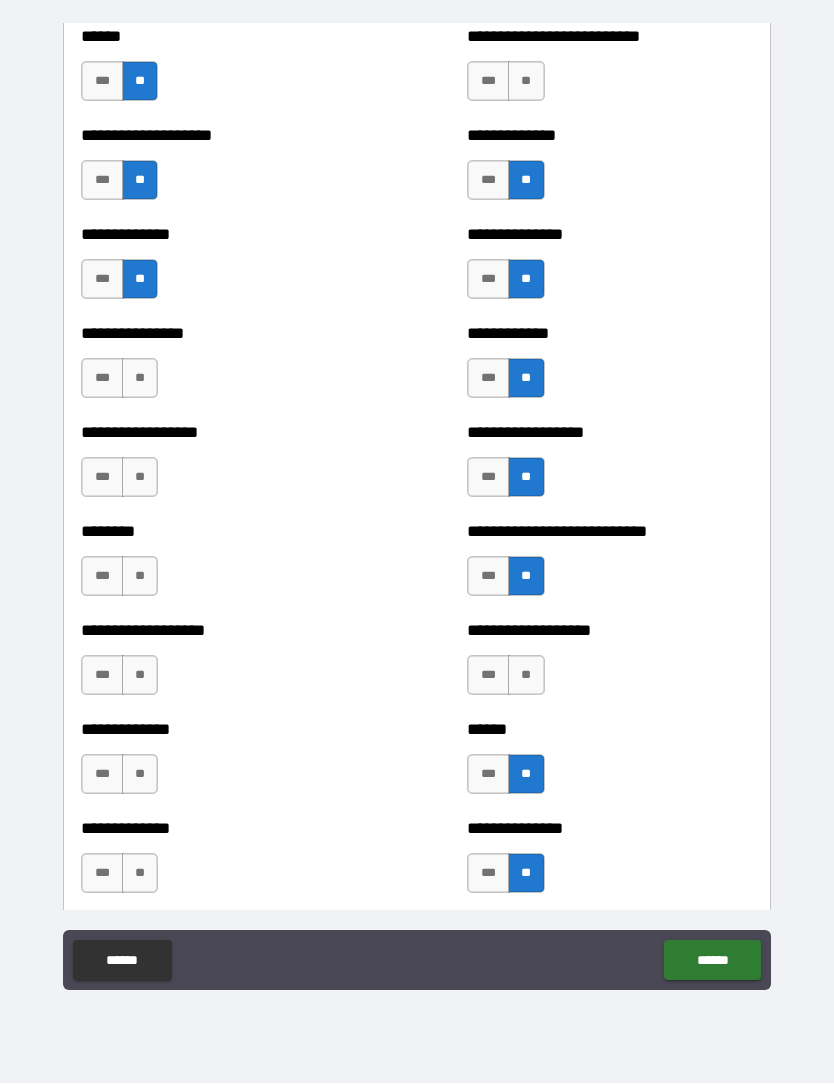click on "**" at bounding box center [140, 874] 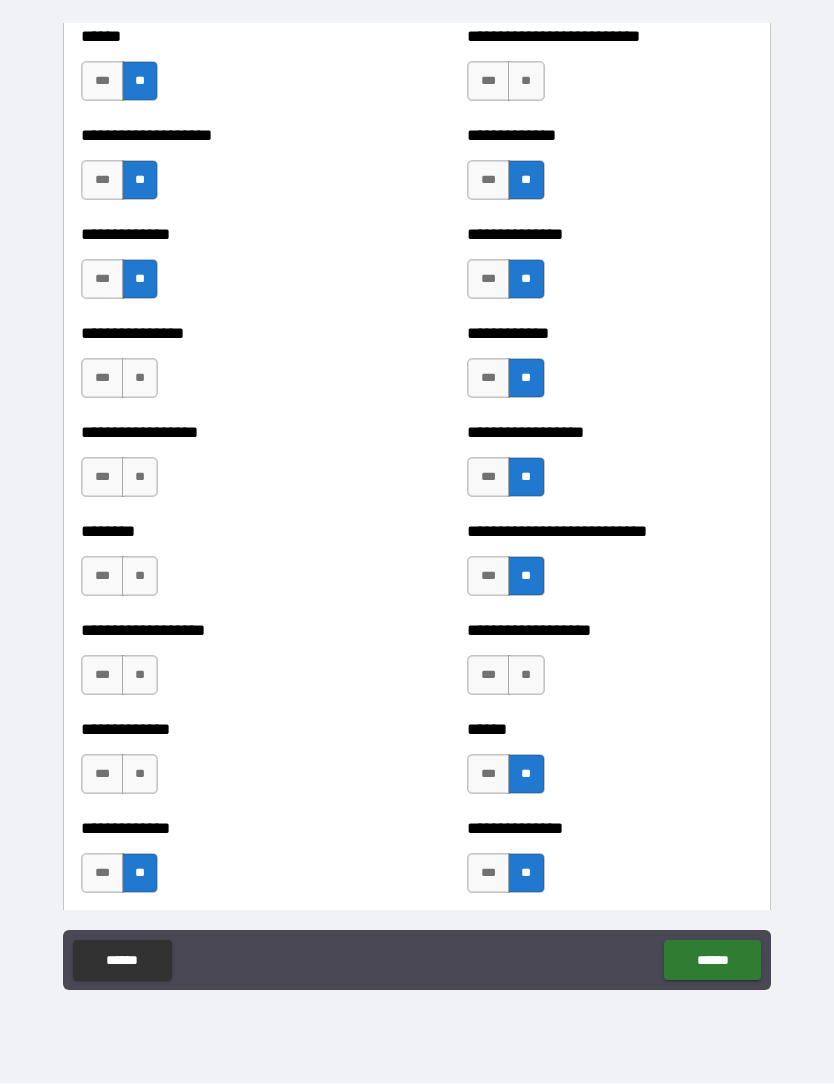 click on "**" at bounding box center [140, 775] 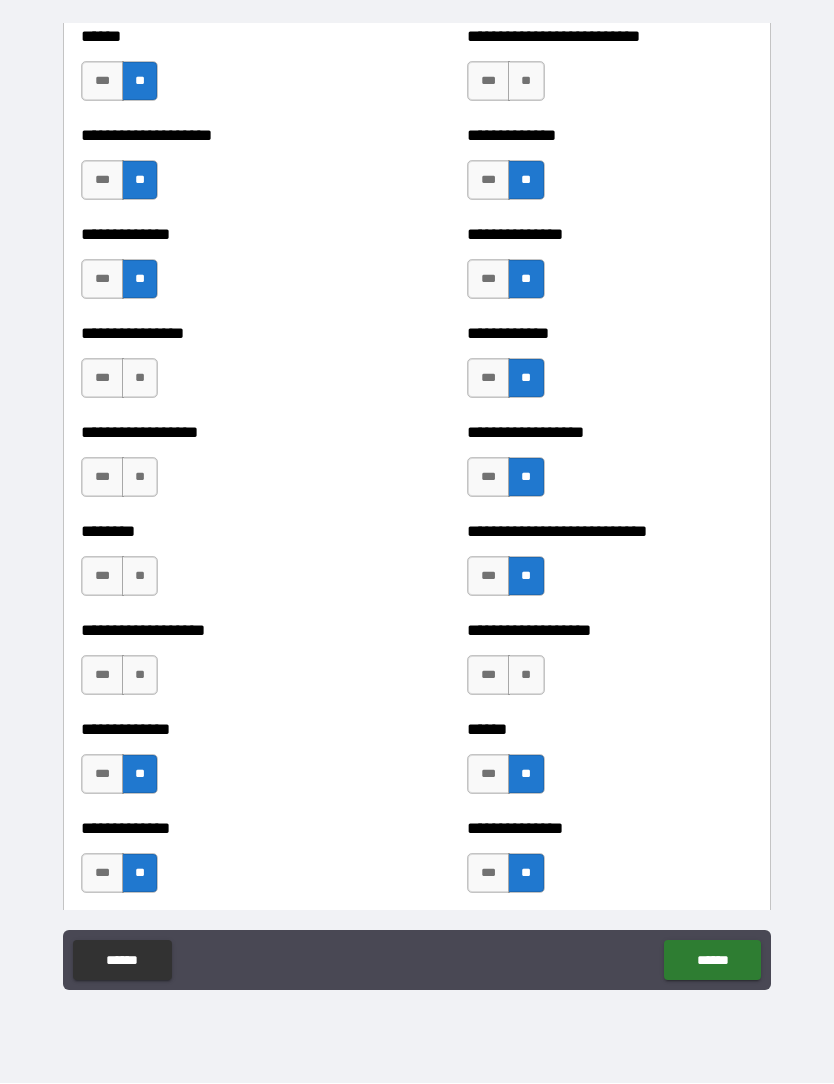 click on "**" at bounding box center (140, 676) 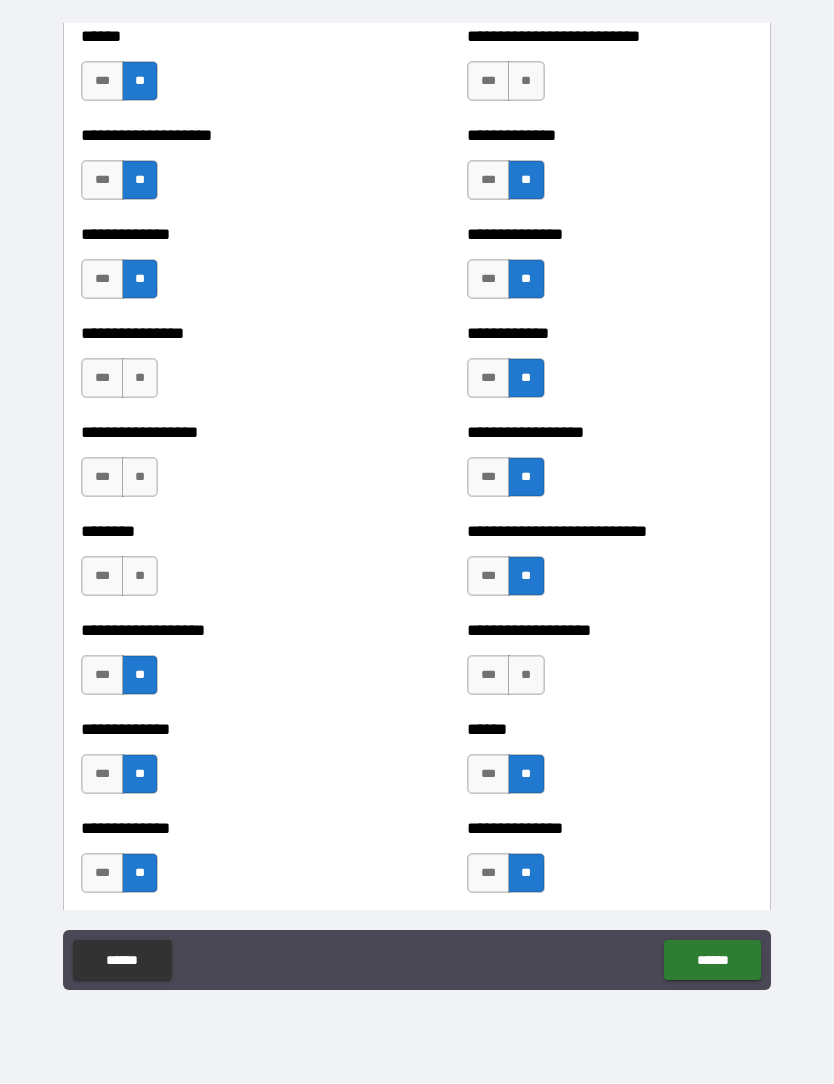 click on "**" at bounding box center (140, 577) 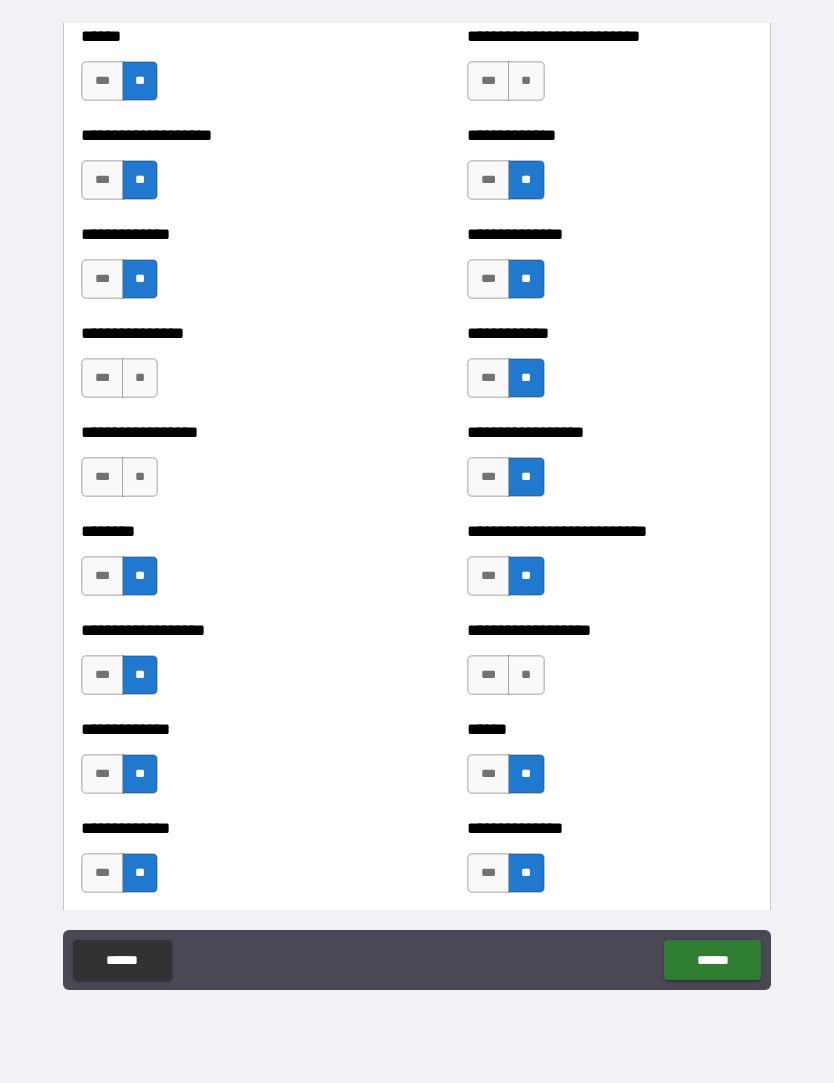click on "**" at bounding box center [140, 478] 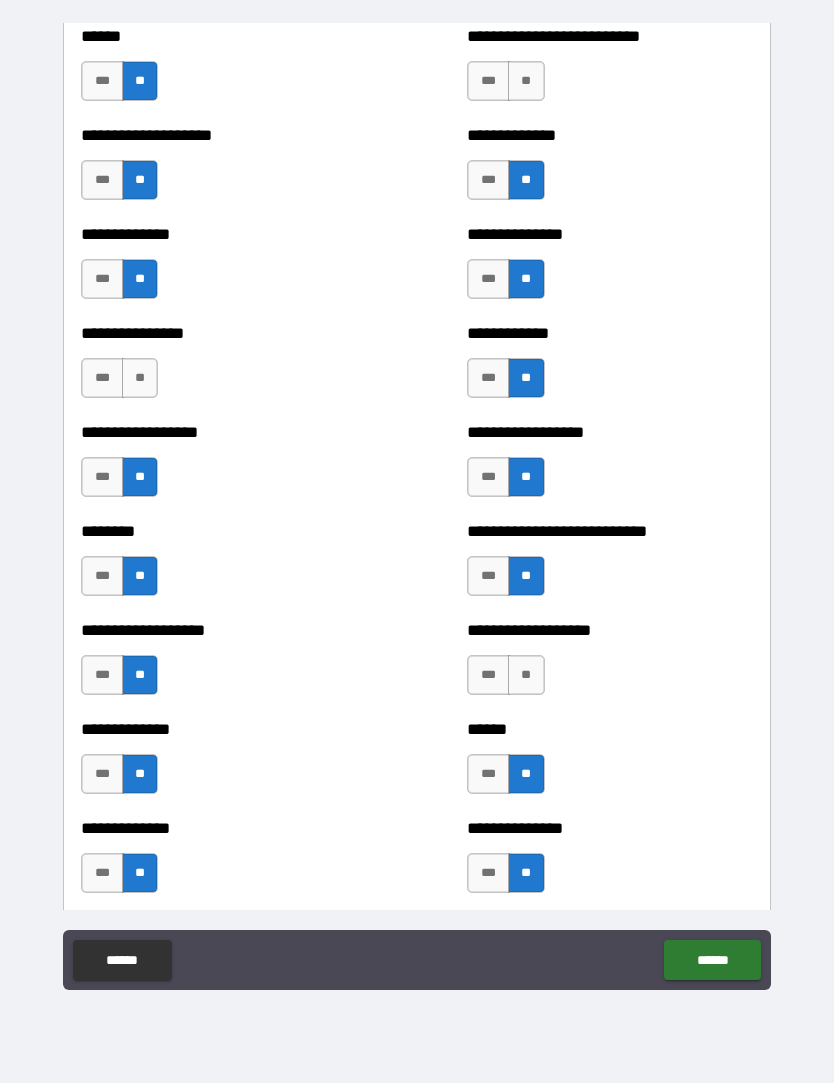 click on "**" at bounding box center [140, 379] 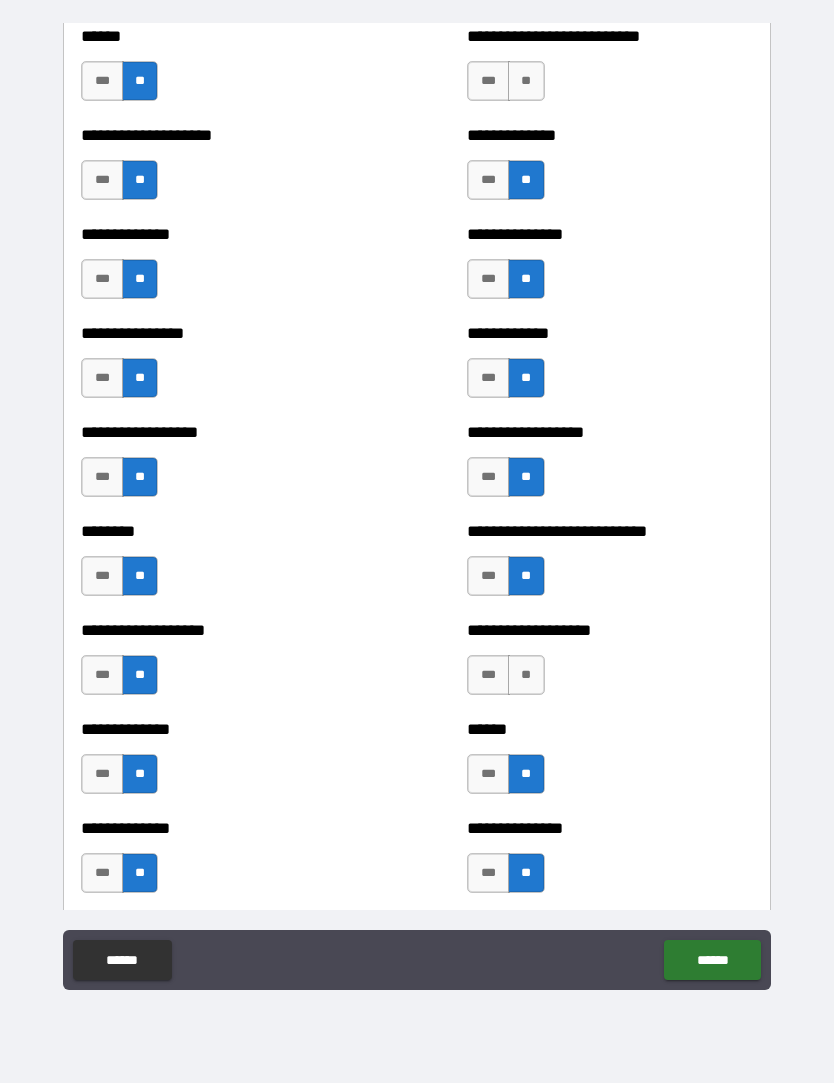 click on "**" at bounding box center (526, 676) 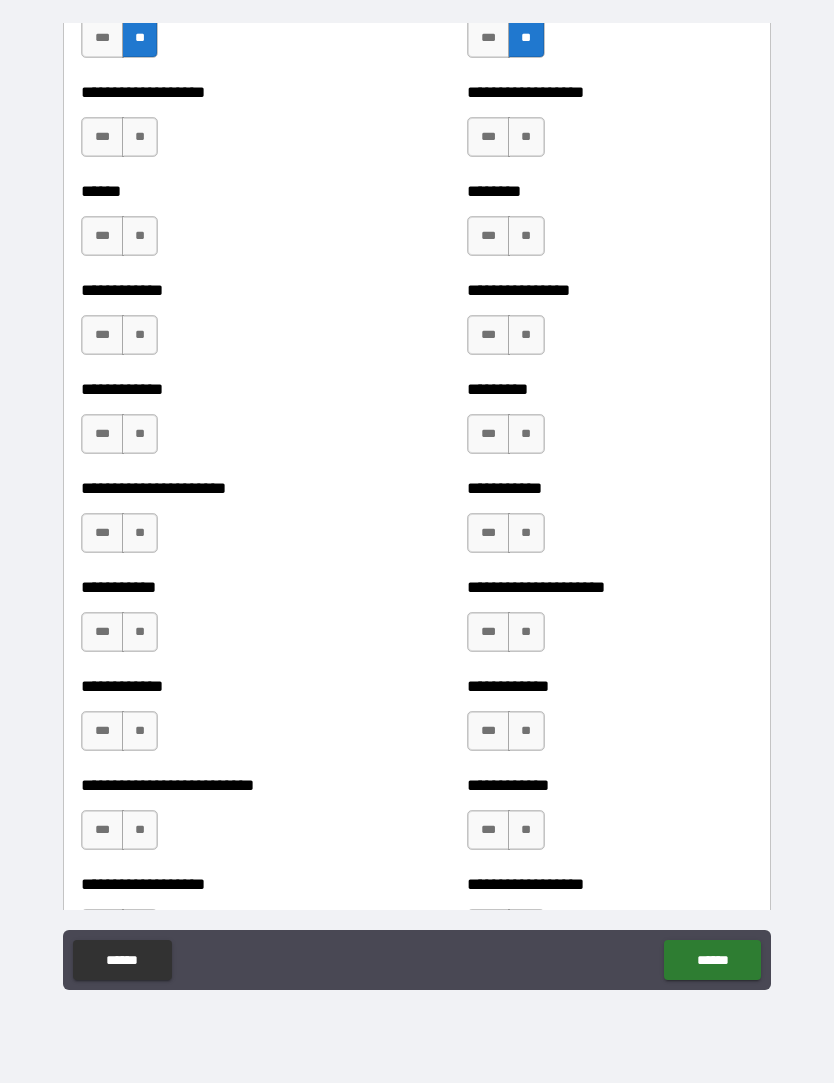scroll, scrollTop: 4904, scrollLeft: 0, axis: vertical 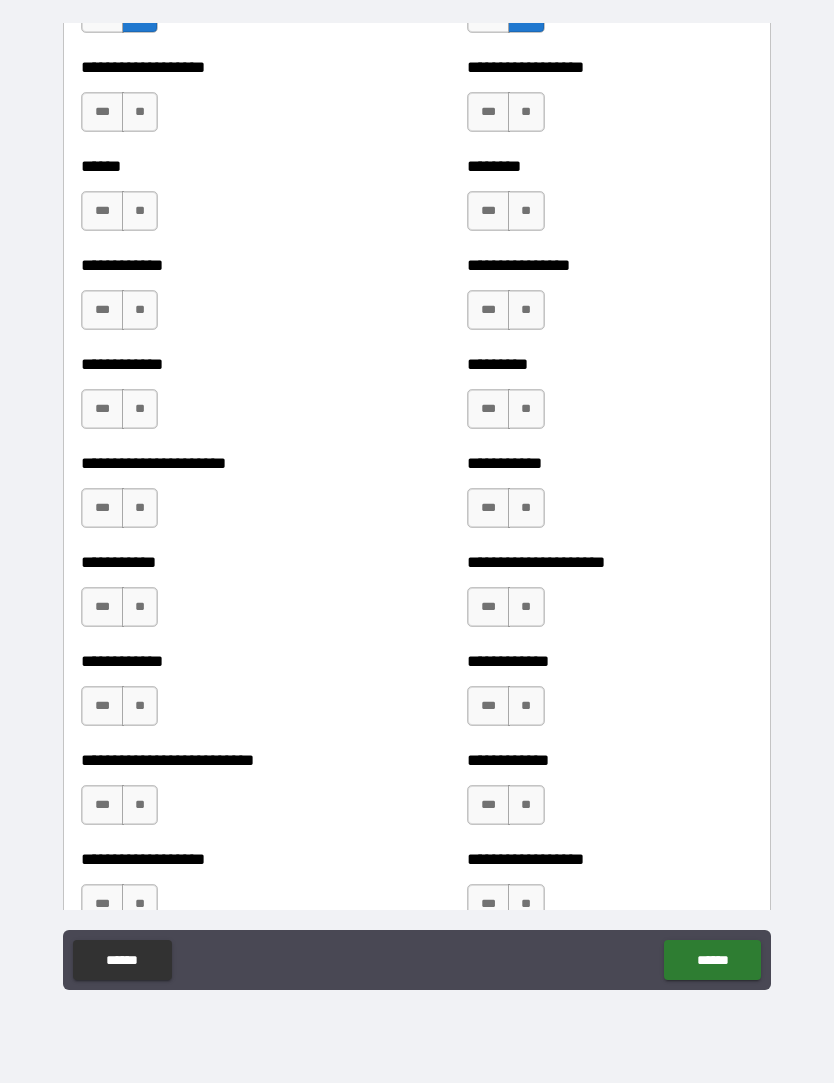 click on "**" at bounding box center (140, 113) 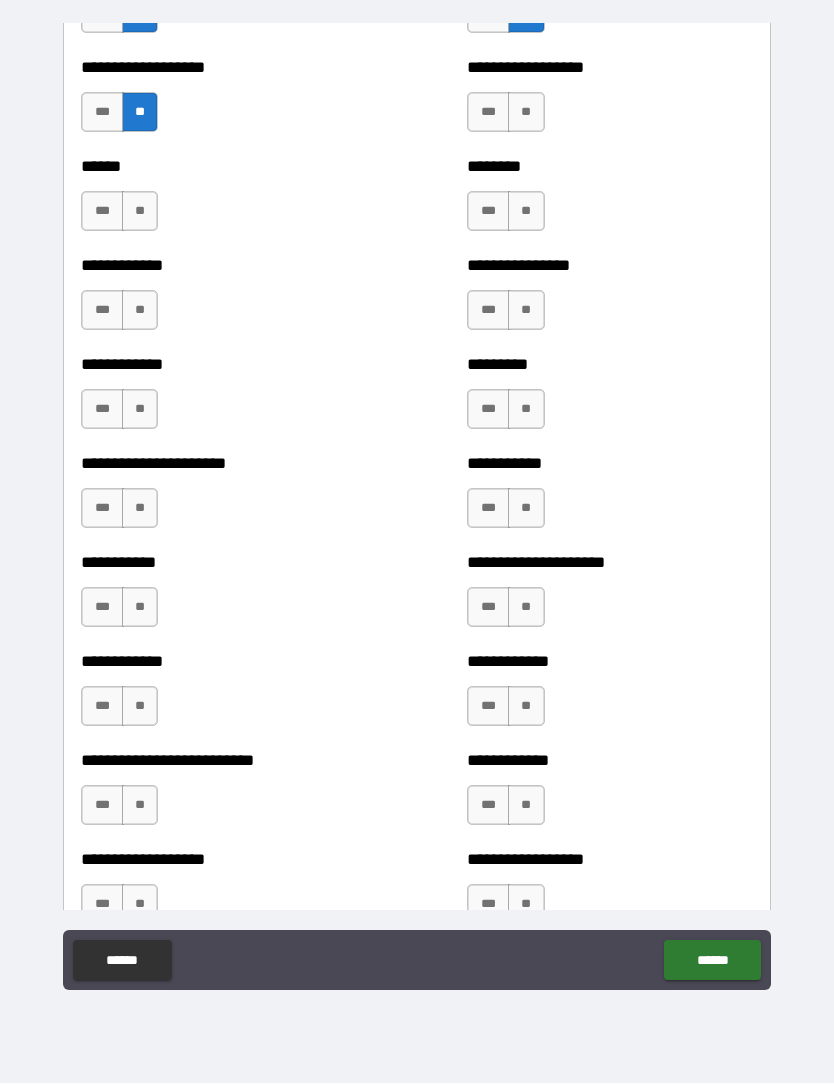 click on "****** *** **" at bounding box center (223, 202) 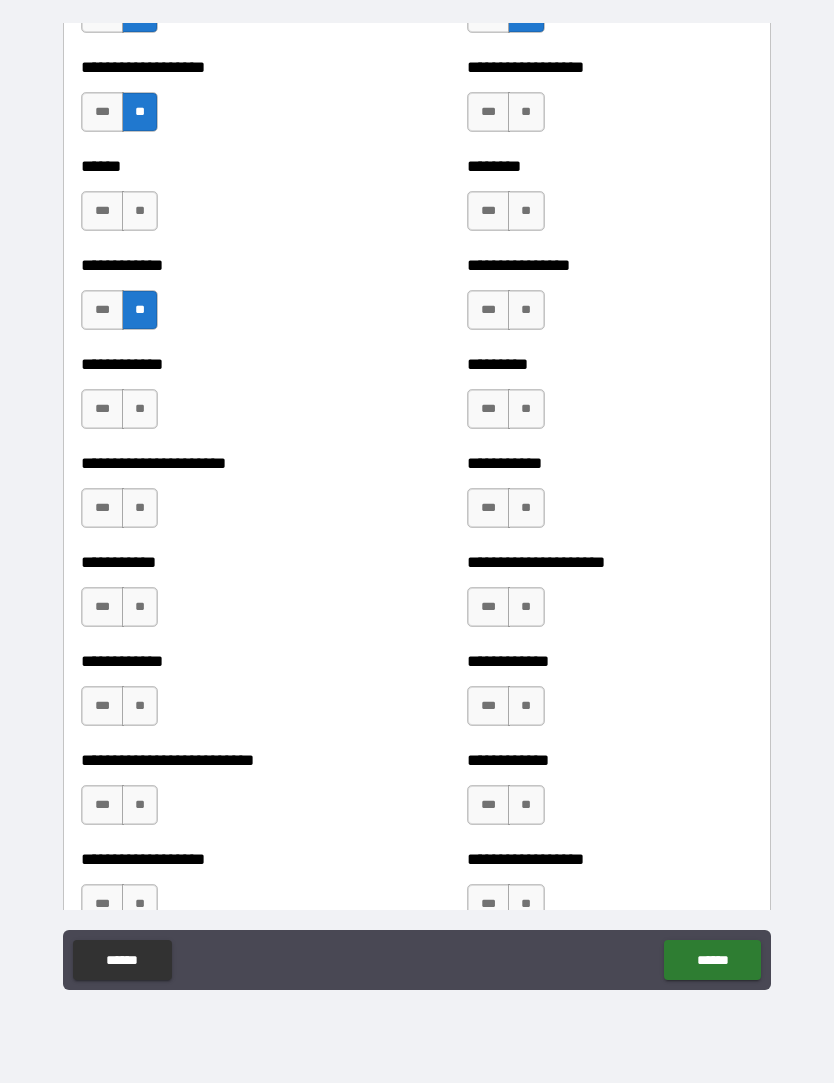 click on "**" at bounding box center [140, 410] 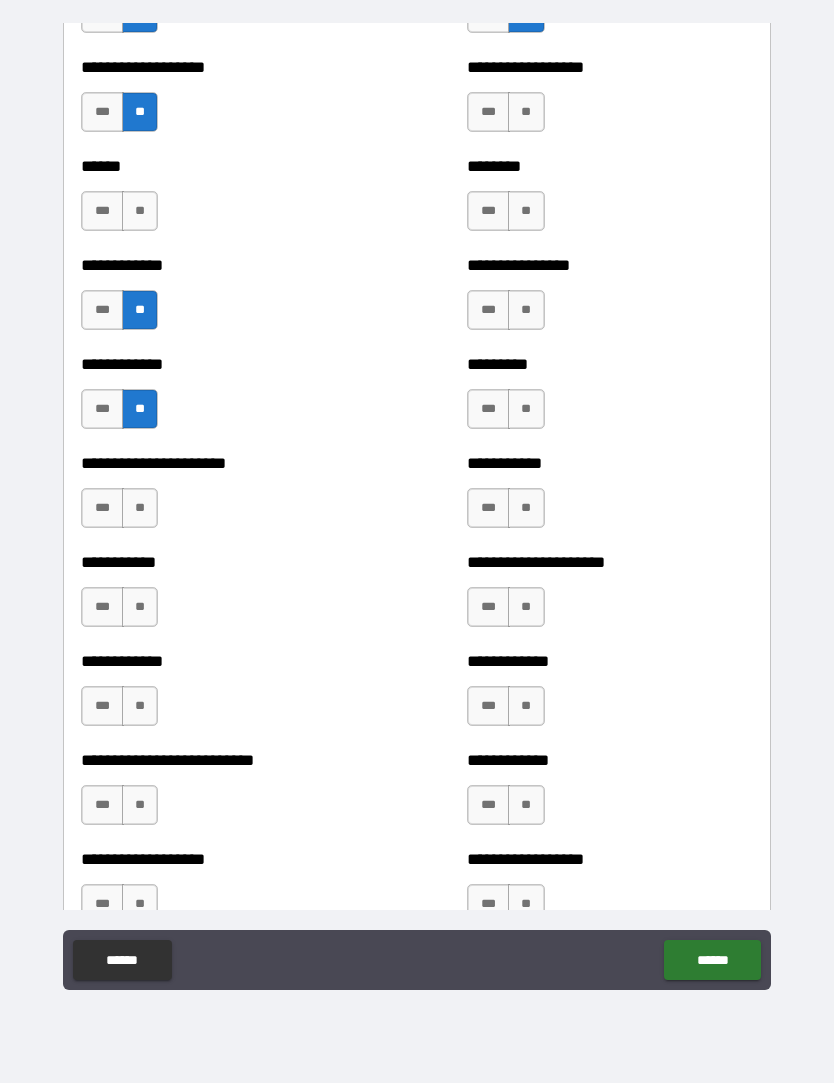 click on "**********" at bounding box center [223, 464] 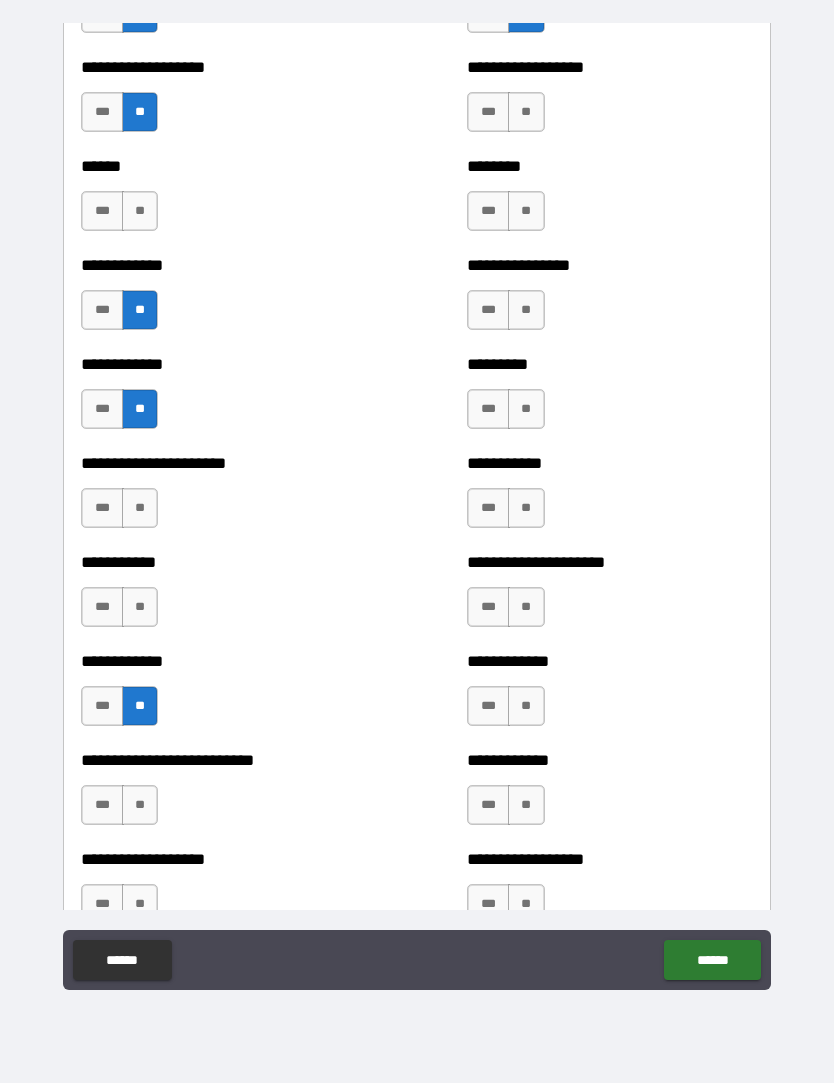 click on "**" at bounding box center [140, 806] 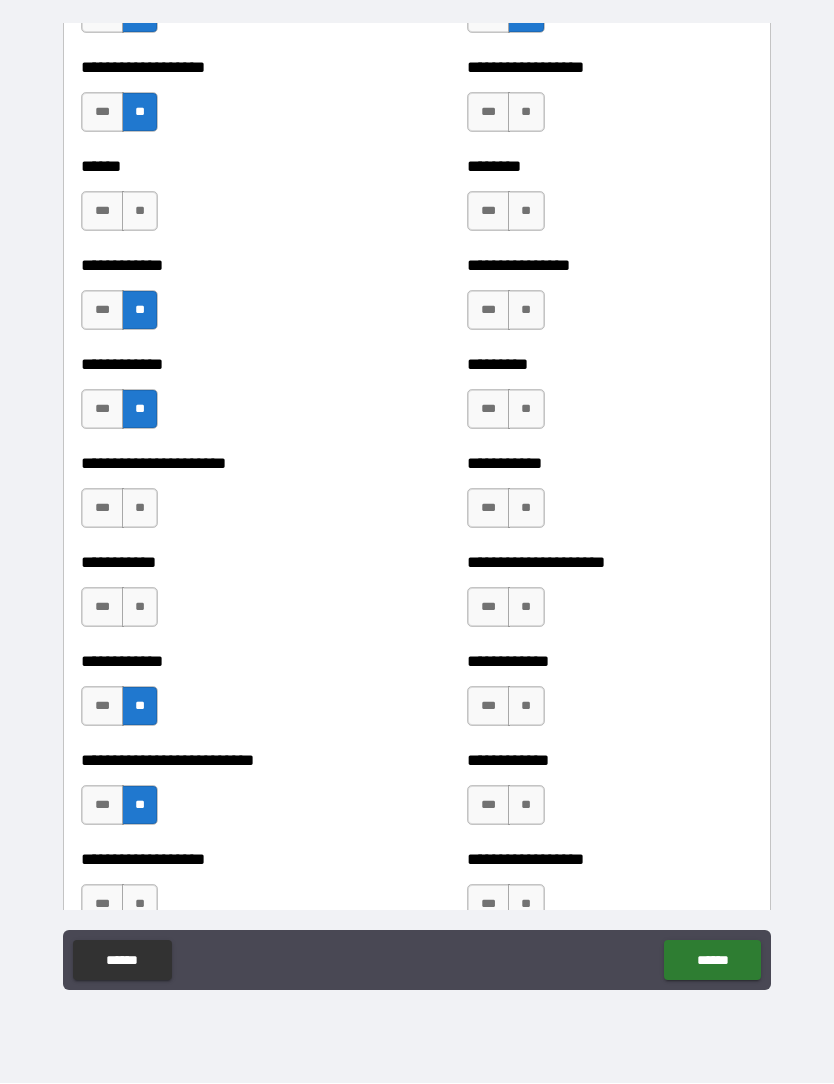 click on "**********" at bounding box center (223, 895) 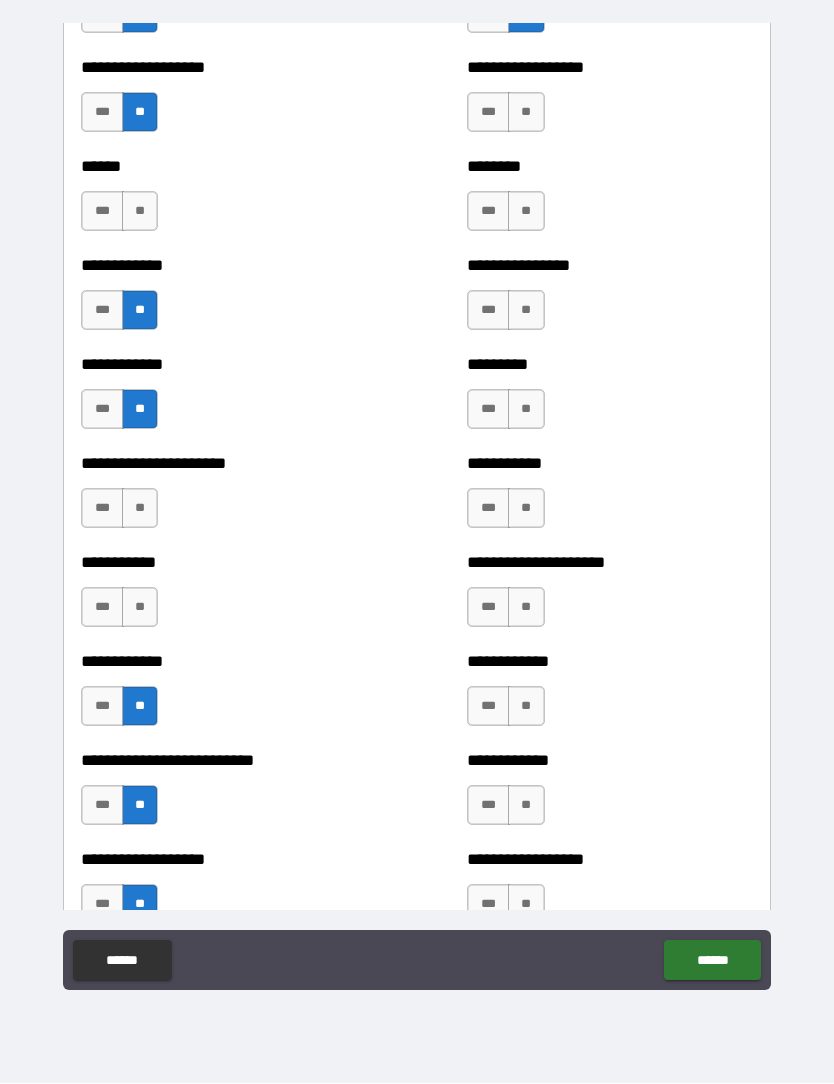 click on "**" at bounding box center (140, 608) 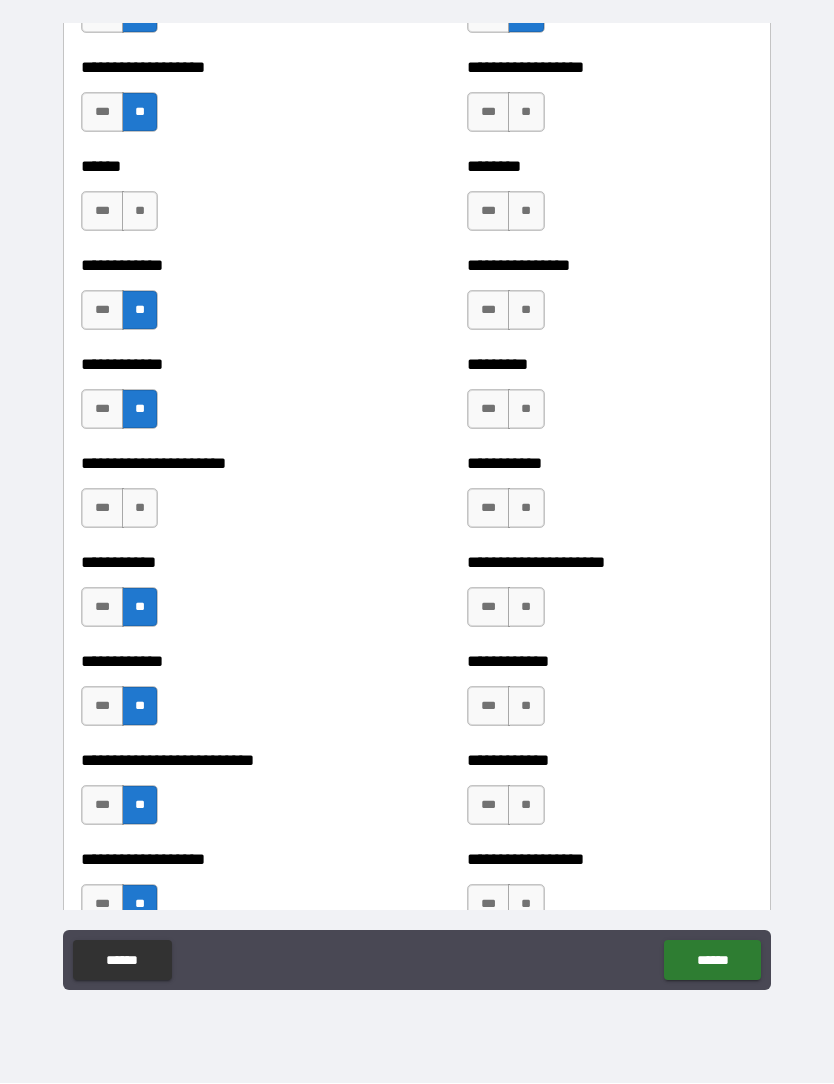 click on "**" at bounding box center (140, 509) 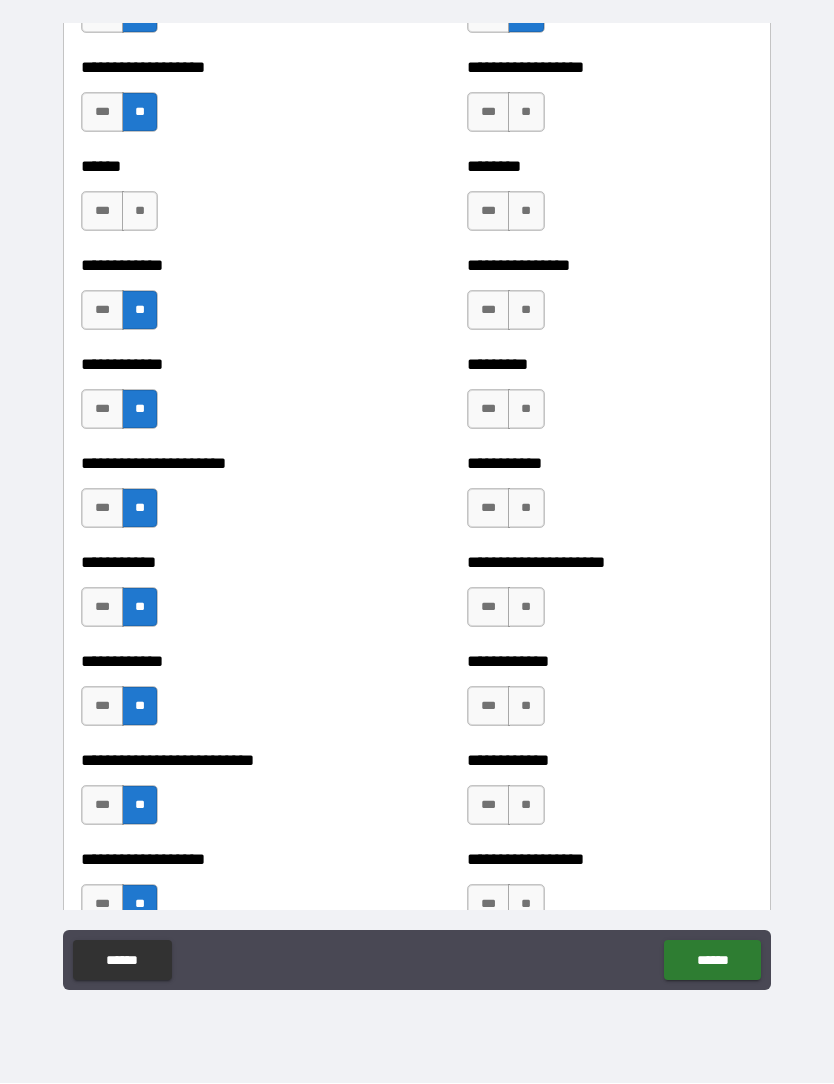 click on "*** **" at bounding box center [122, 217] 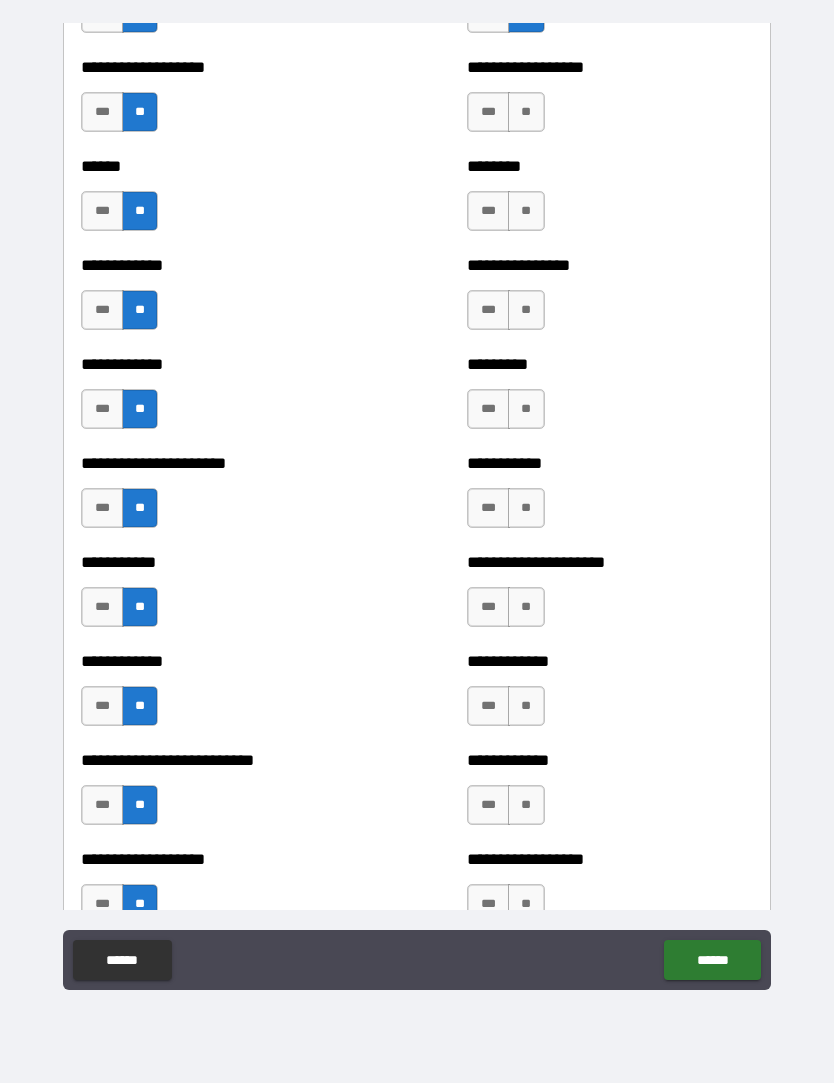 click on "**" at bounding box center (526, 113) 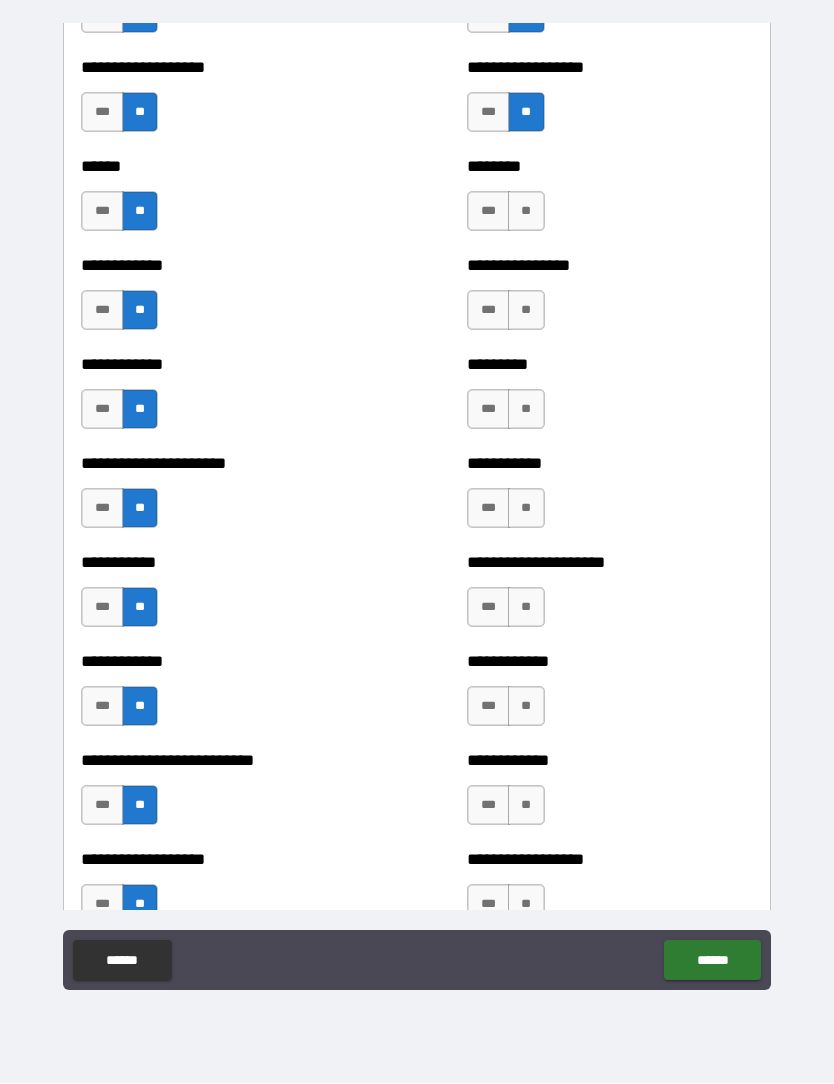 click on "********" at bounding box center (609, 167) 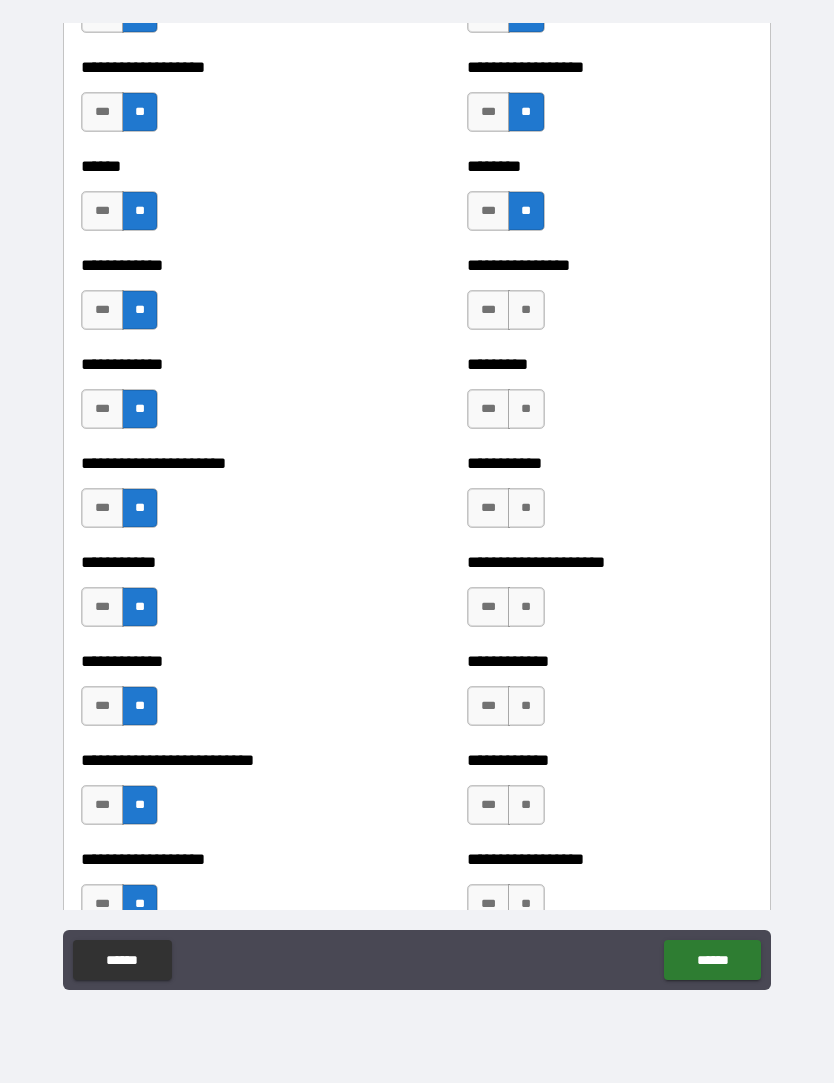 click on "**" at bounding box center [526, 311] 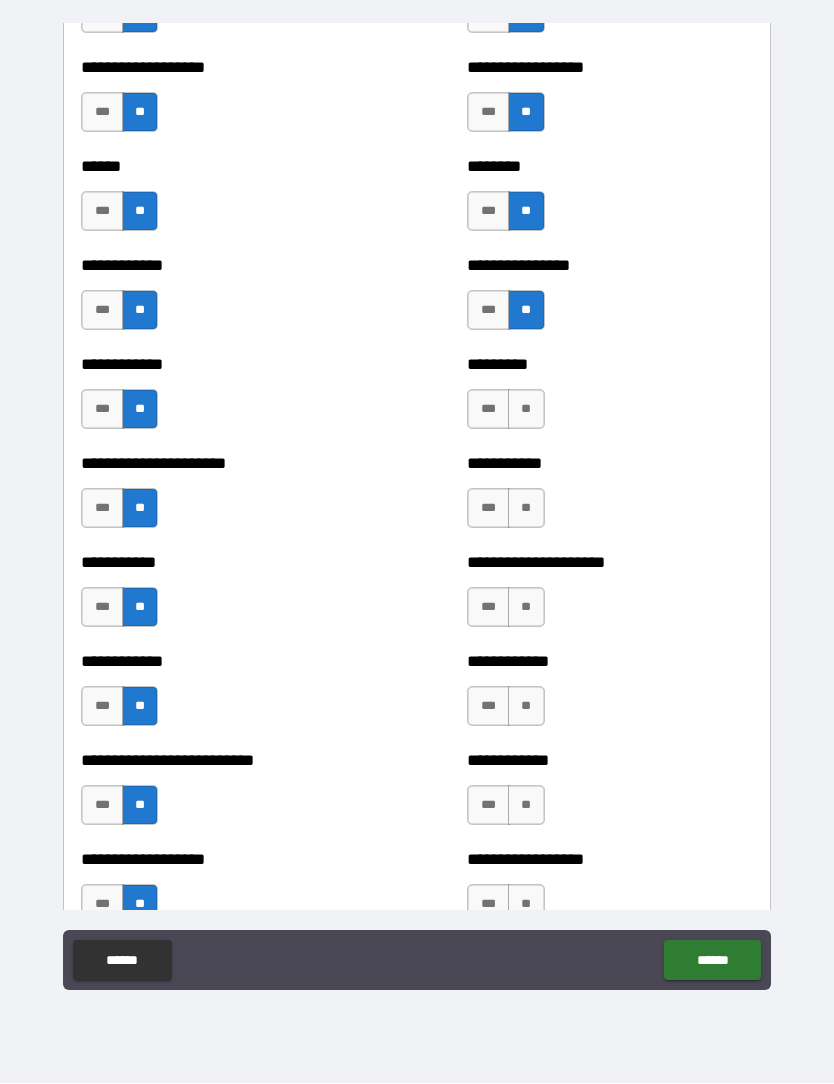 click on "********* *** **" at bounding box center [609, 400] 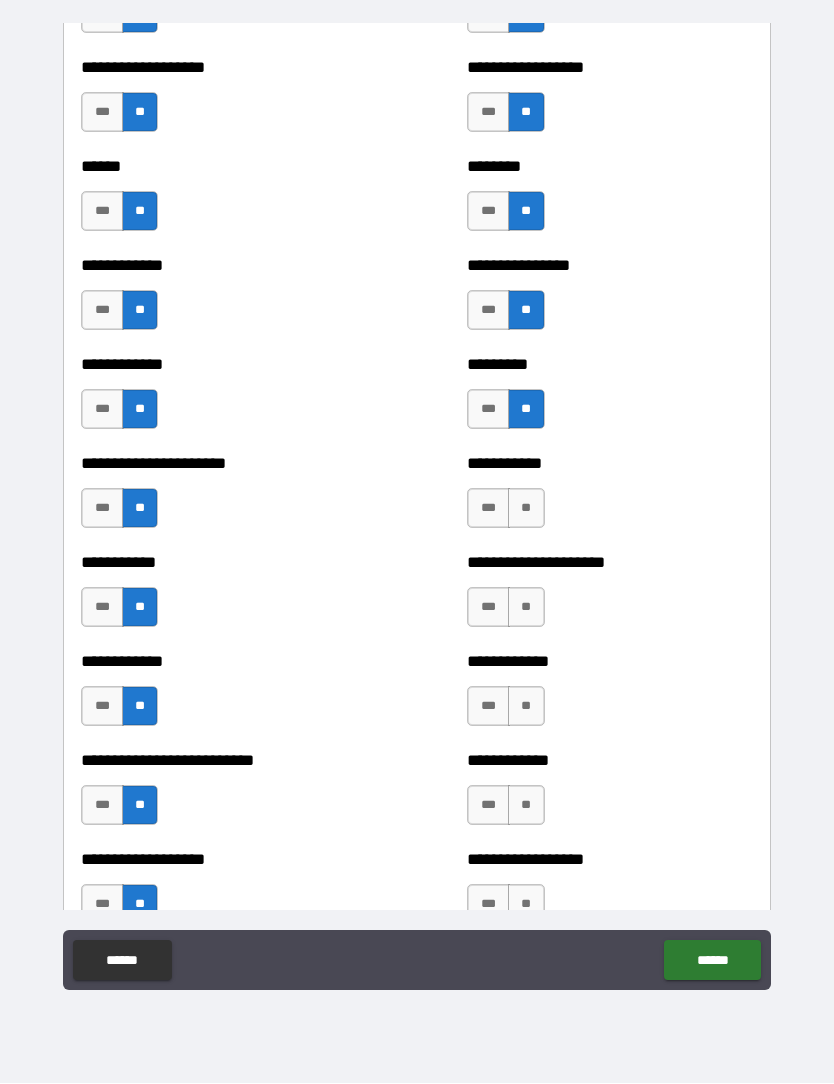 click on "**" at bounding box center (526, 509) 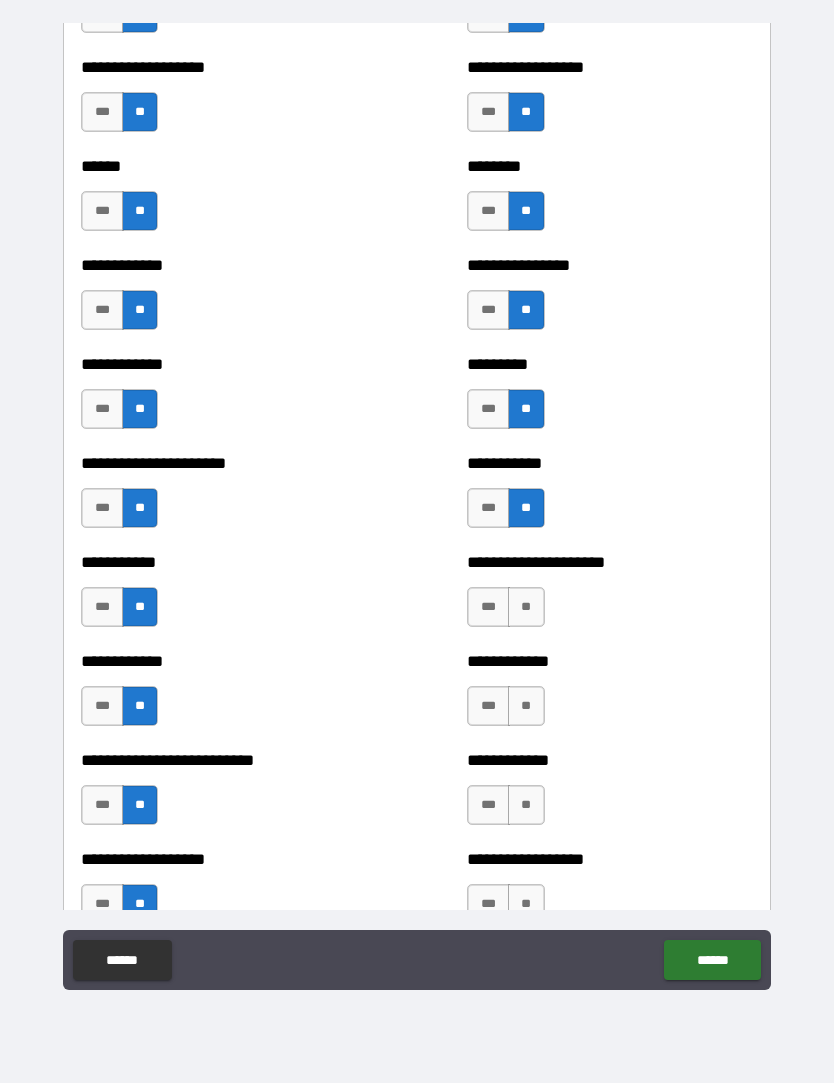 click on "**" at bounding box center (526, 608) 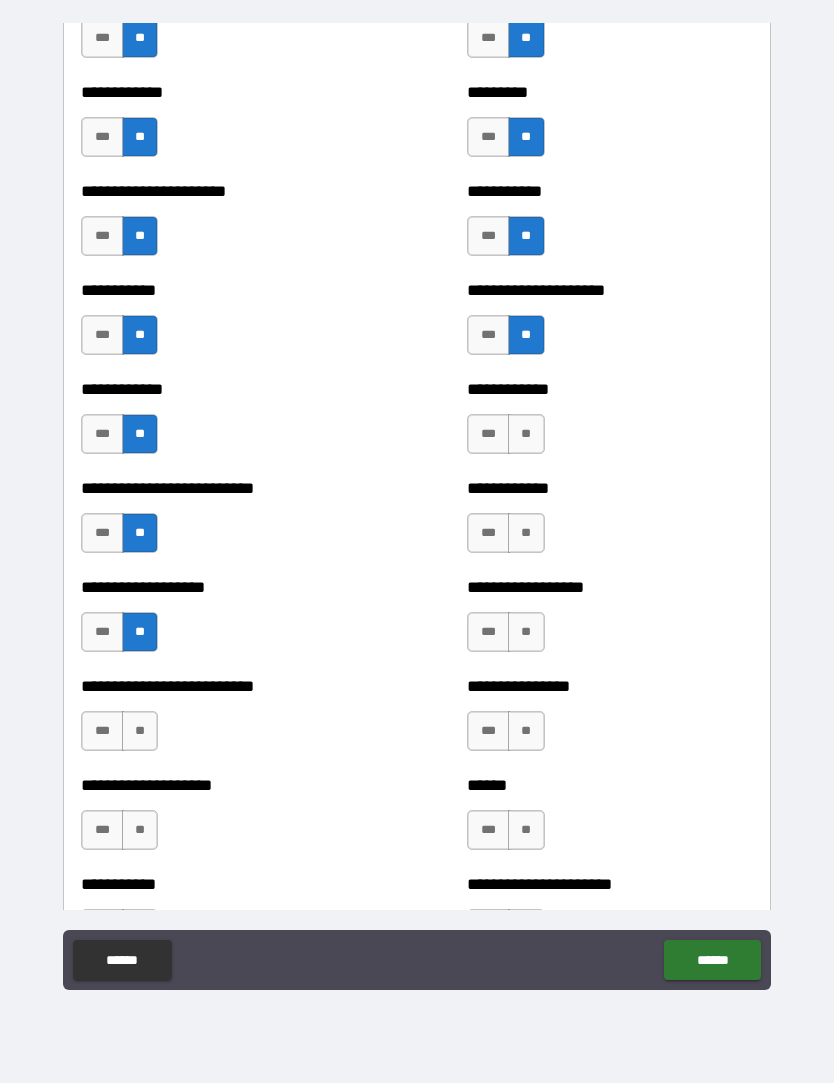 scroll, scrollTop: 5173, scrollLeft: 0, axis: vertical 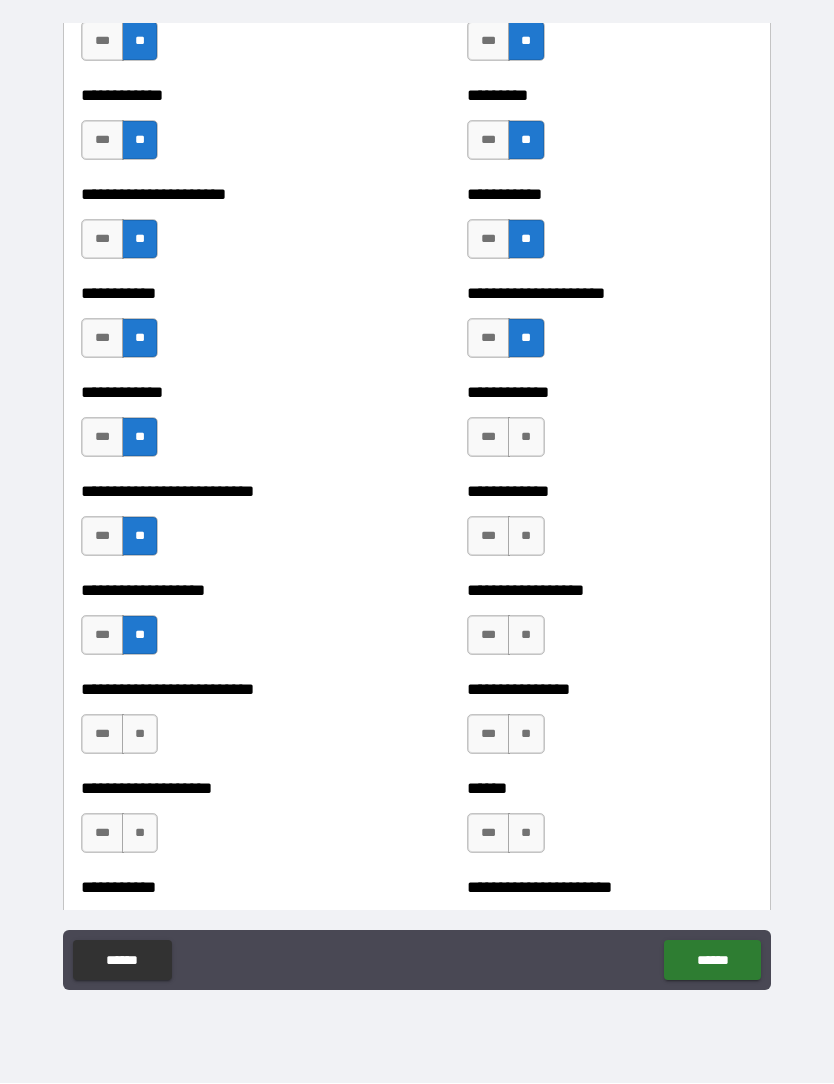 click on "***" at bounding box center [488, 339] 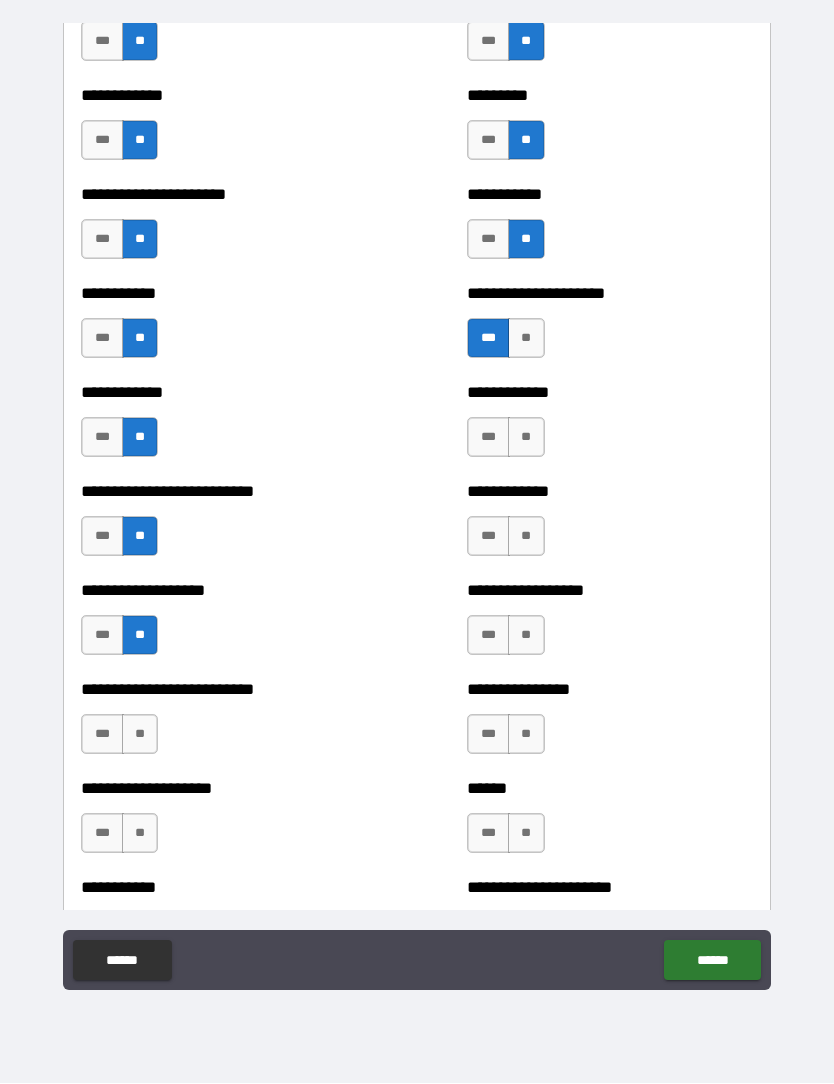 click on "**" at bounding box center [526, 438] 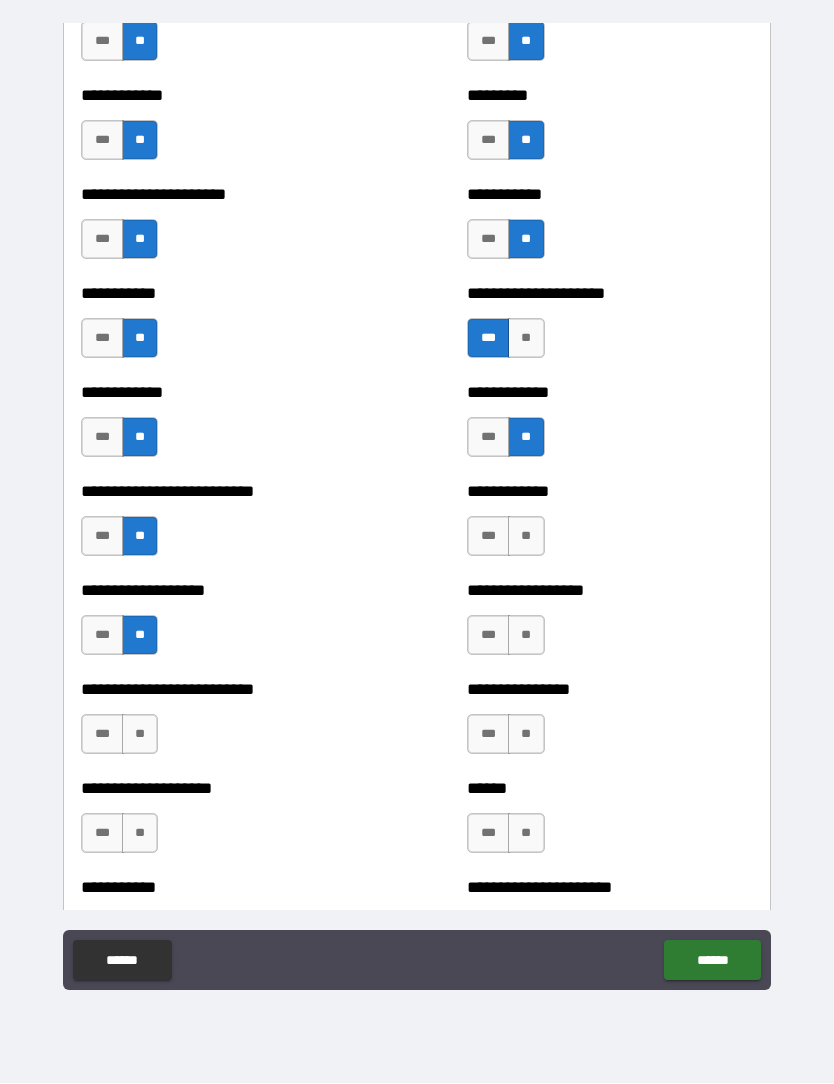 click on "**" at bounding box center (526, 537) 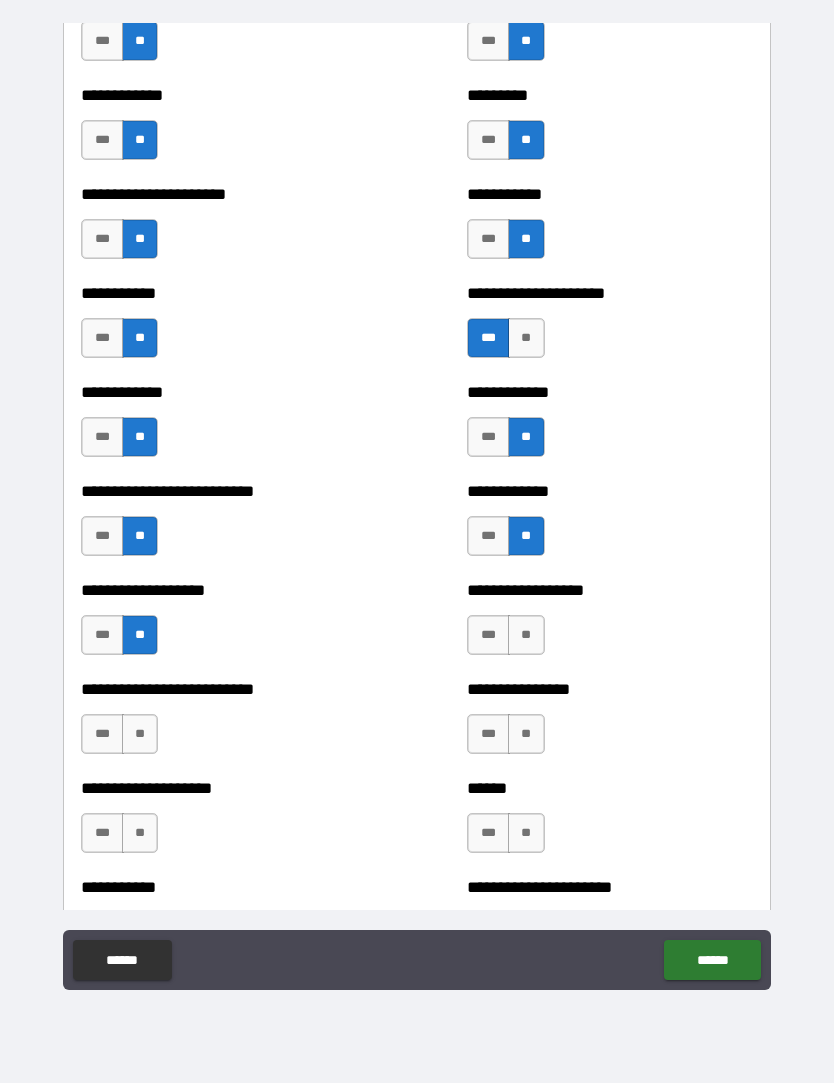 click on "**" at bounding box center (526, 636) 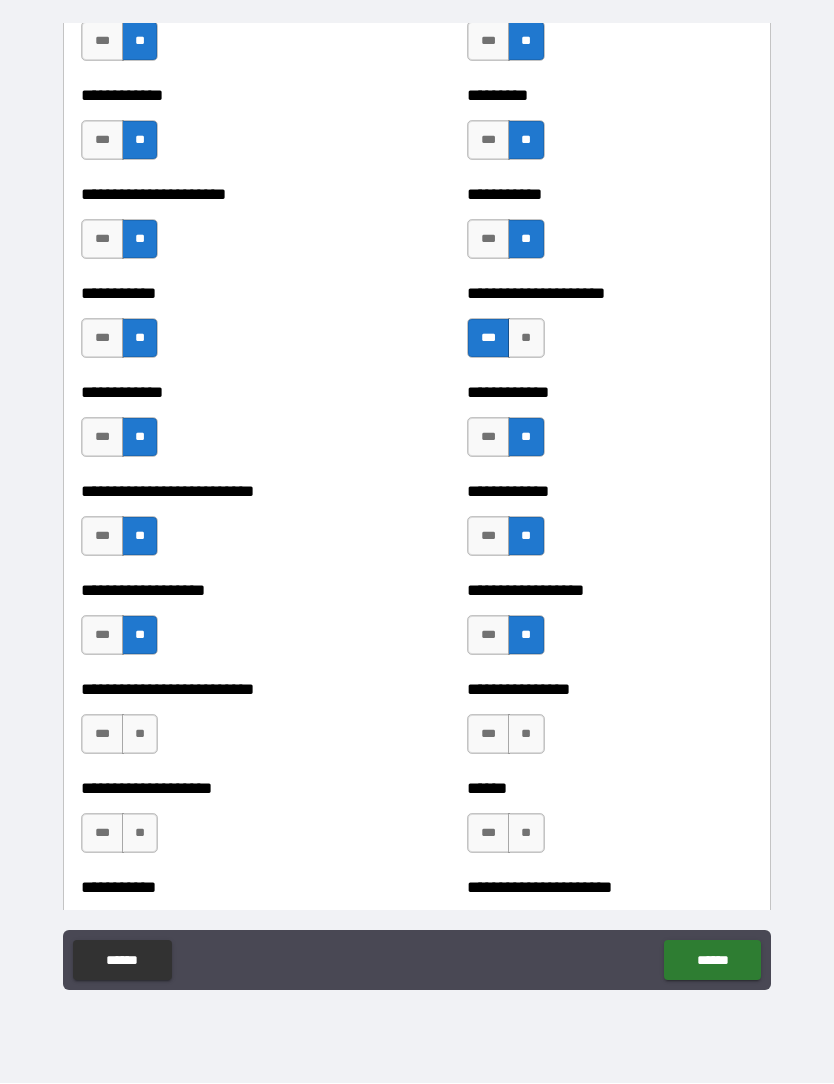 click on "**" at bounding box center (526, 735) 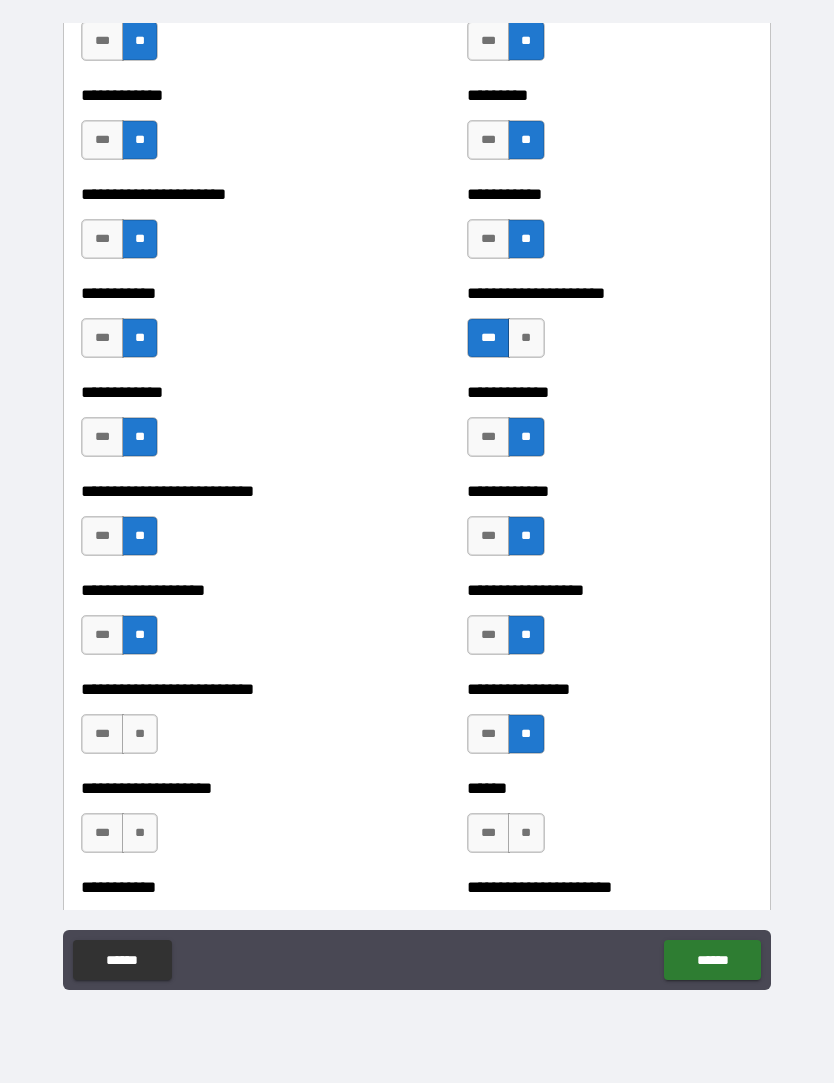 click on "**" at bounding box center (526, 834) 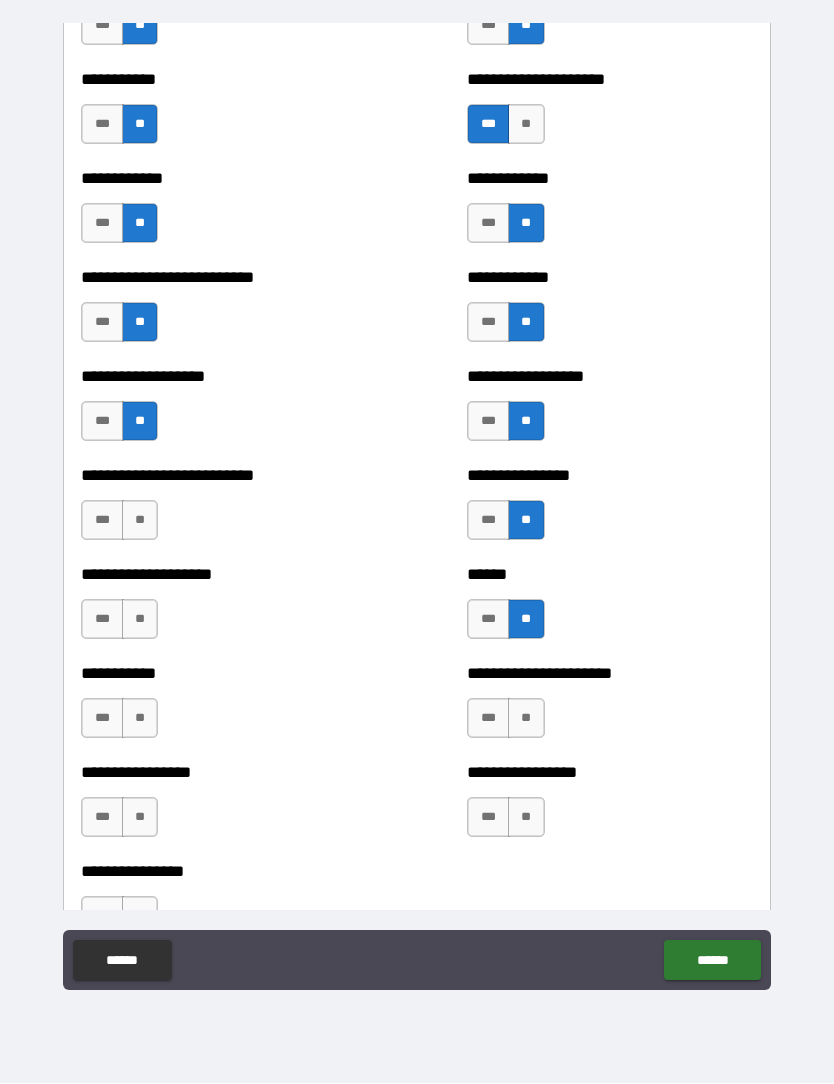 scroll, scrollTop: 5403, scrollLeft: 0, axis: vertical 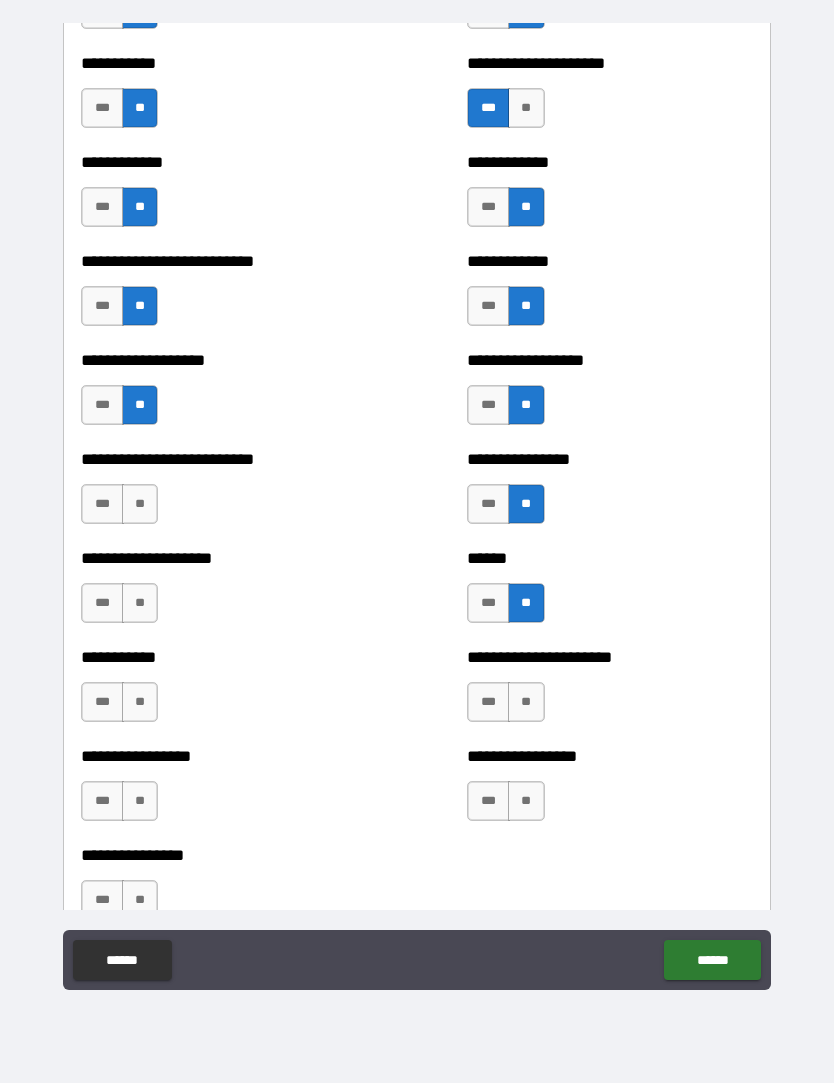 click on "**" at bounding box center [526, 703] 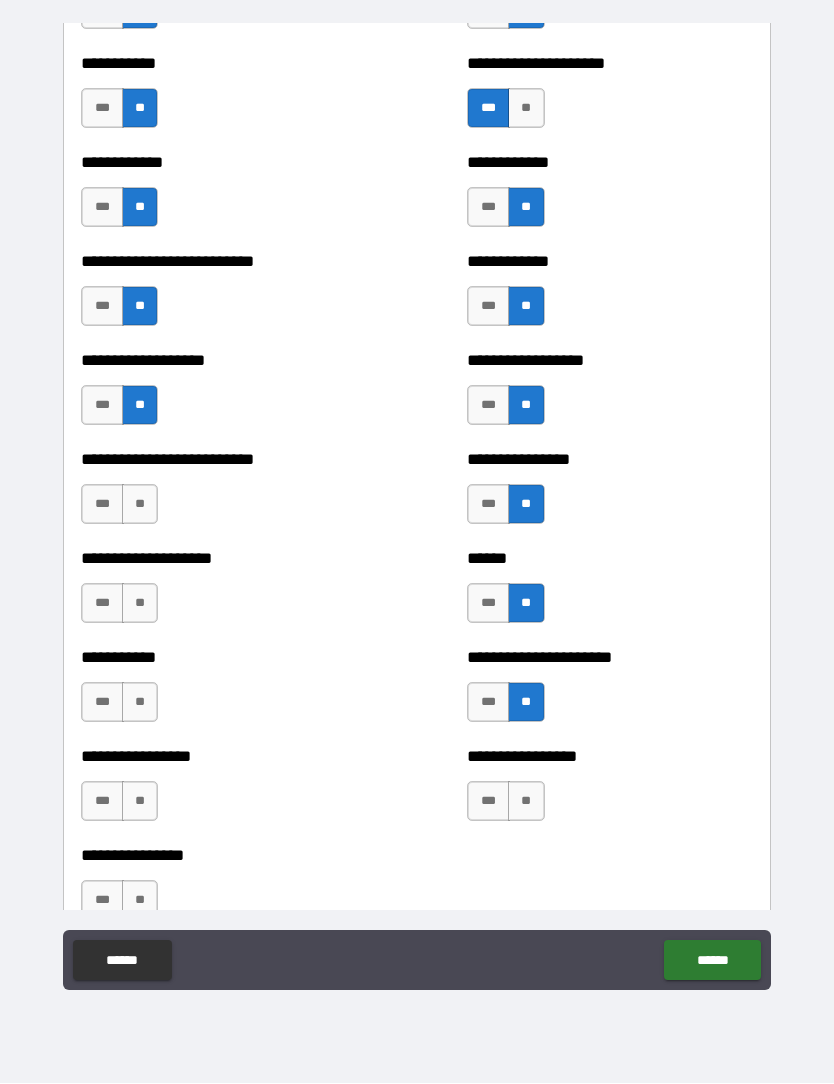 click on "**" at bounding box center [526, 802] 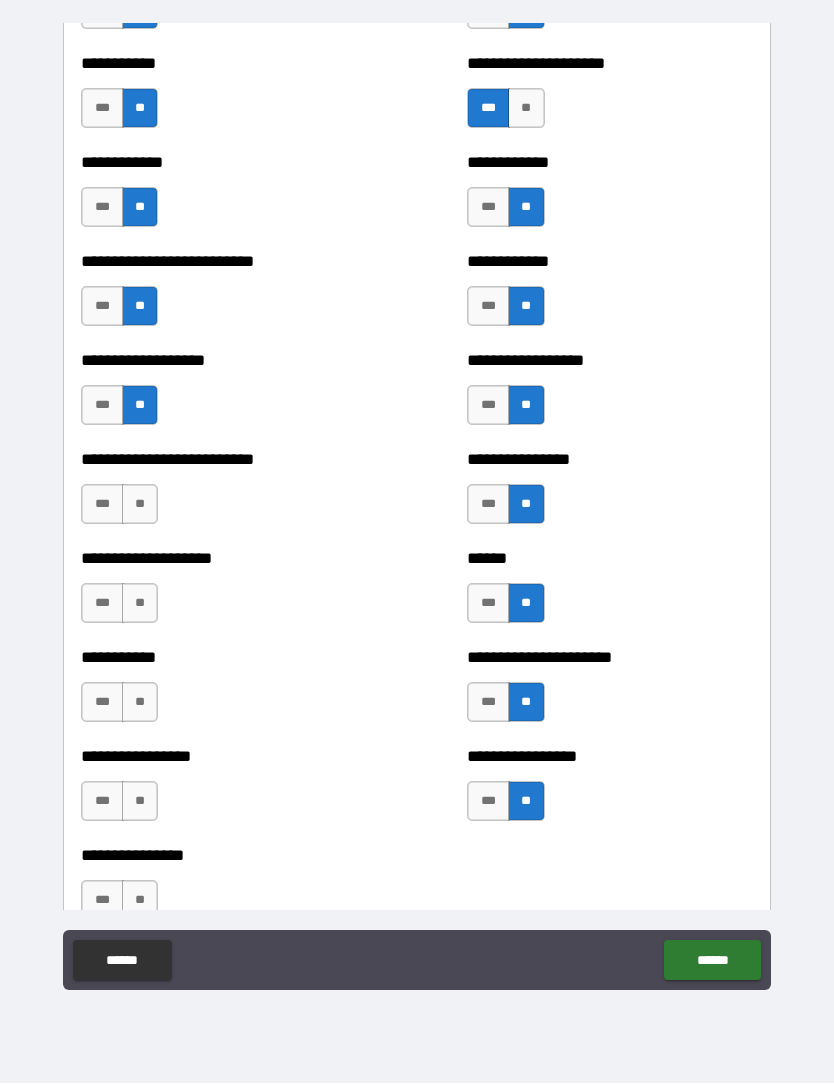 click on "**" at bounding box center [140, 901] 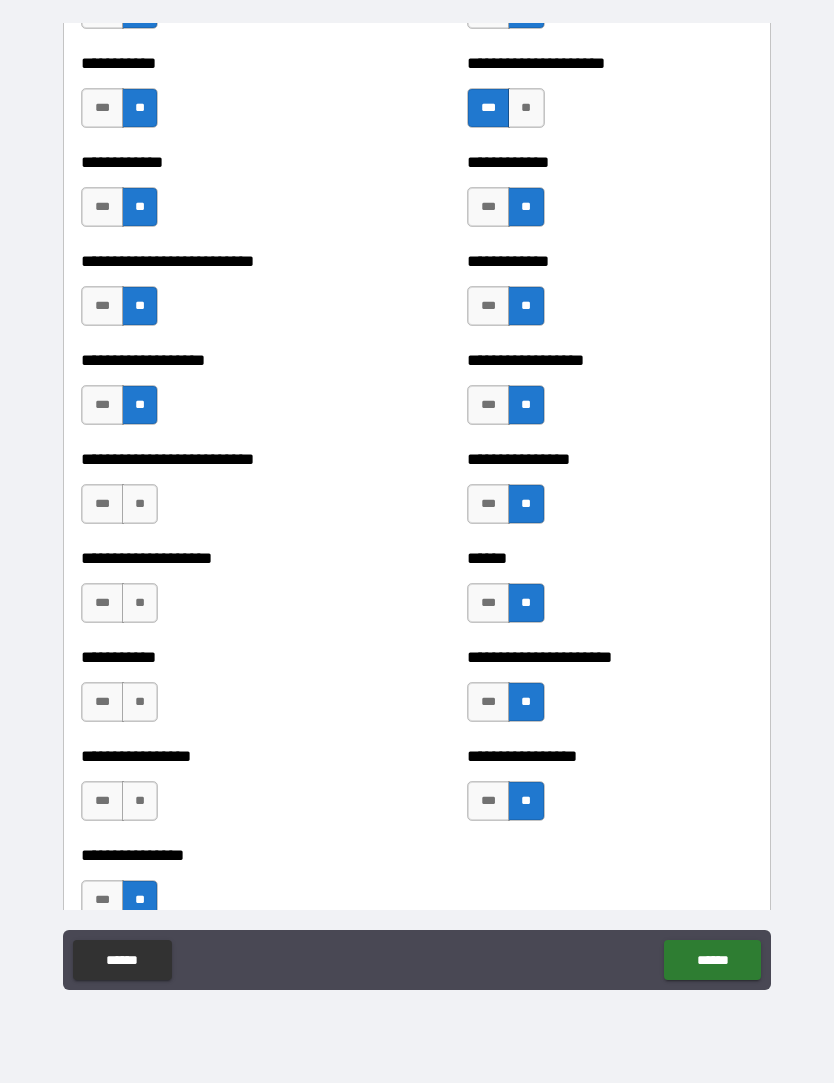 click on "**" at bounding box center (140, 802) 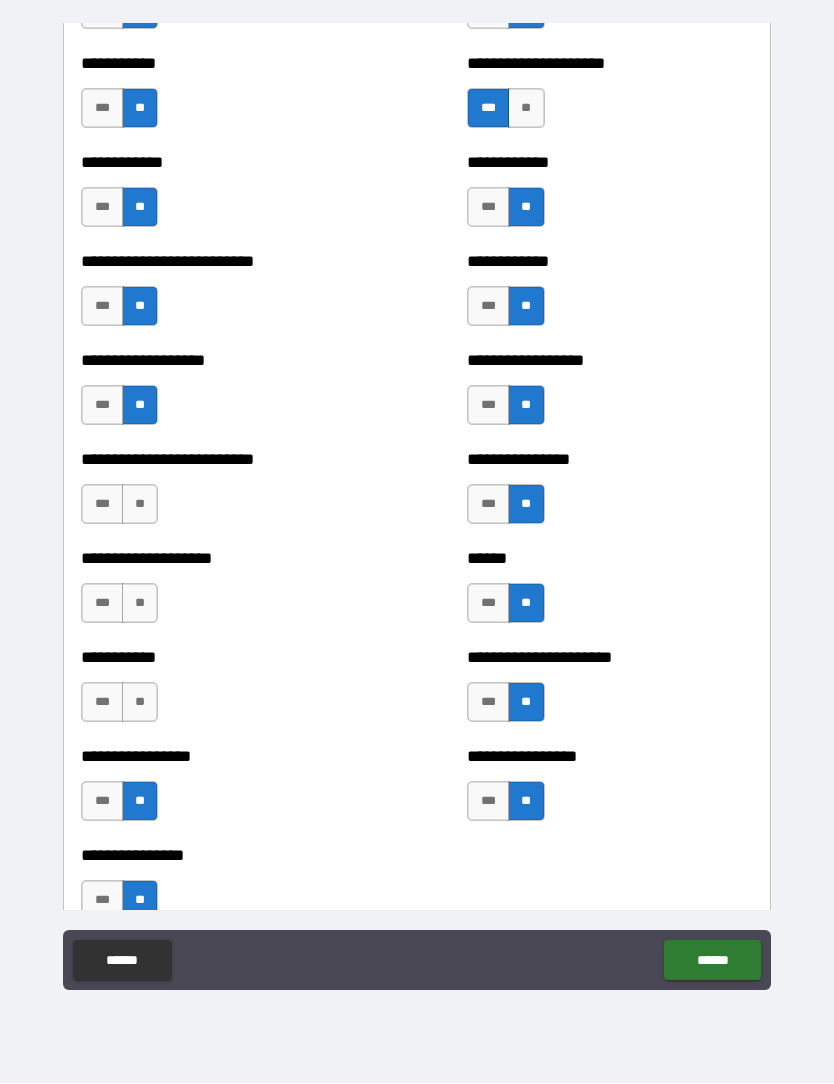 click on "**" at bounding box center [140, 703] 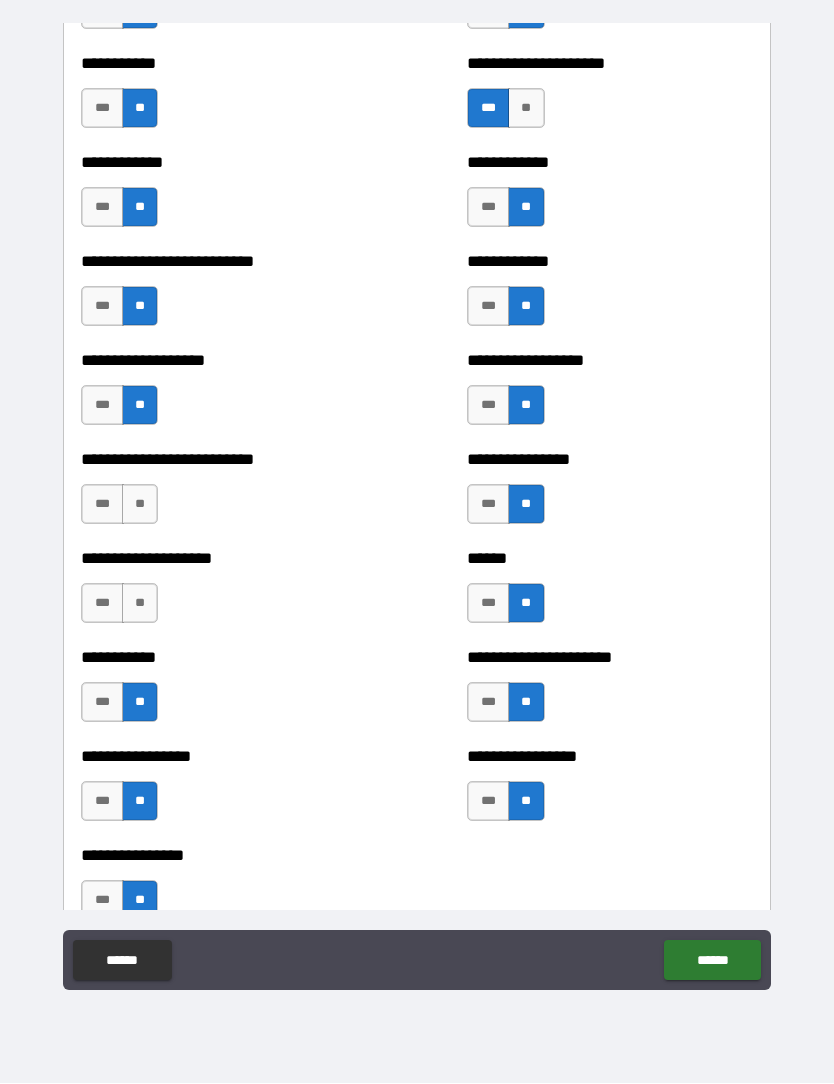 click on "**" at bounding box center [140, 604] 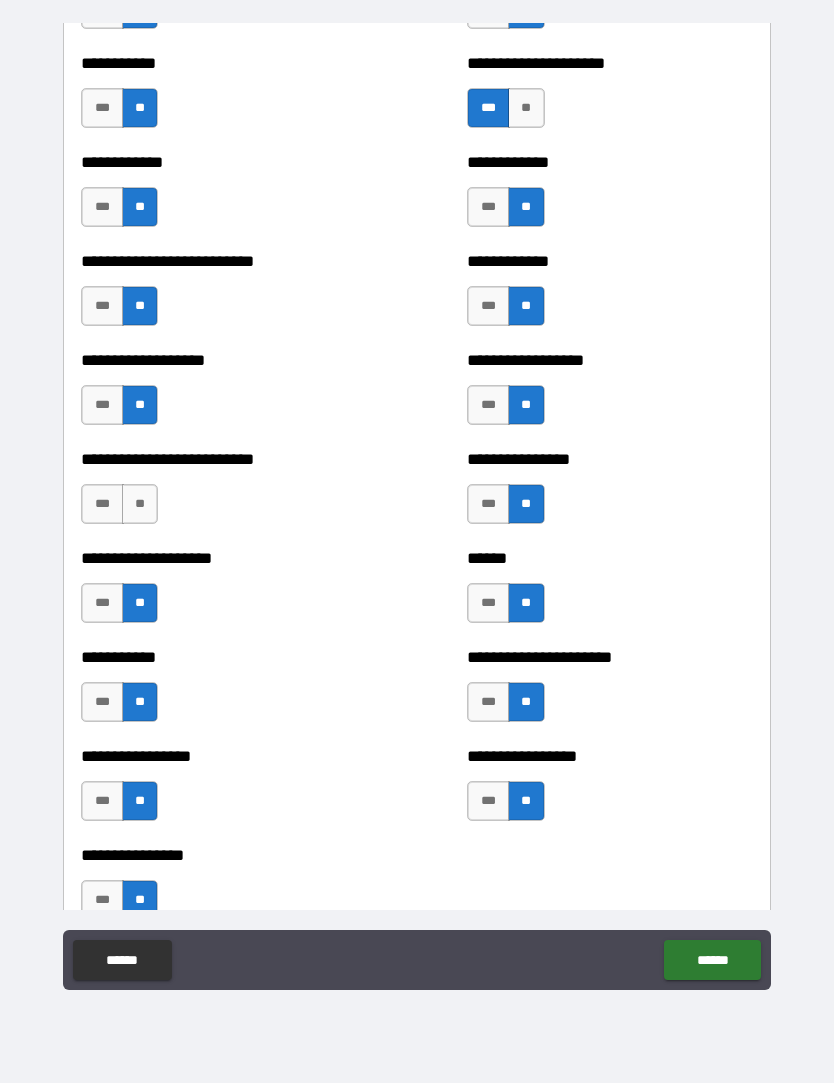 click on "**" at bounding box center [140, 505] 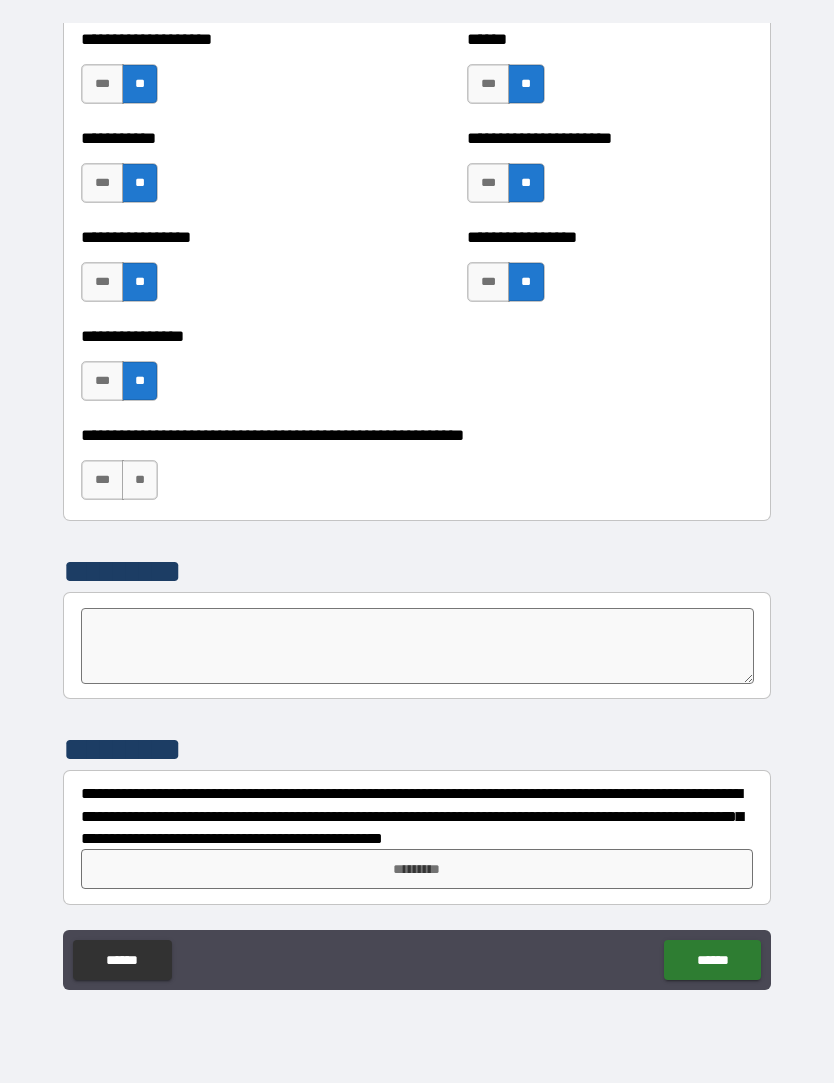 scroll, scrollTop: 5922, scrollLeft: 0, axis: vertical 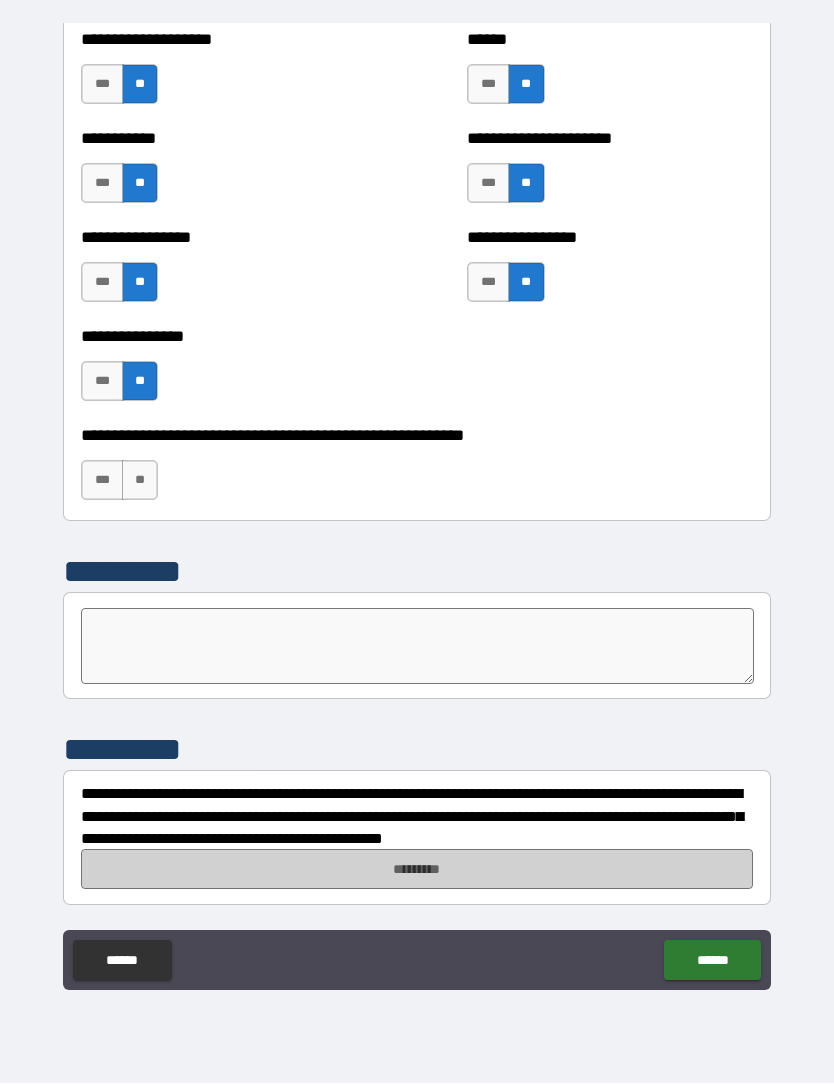 click on "*********" at bounding box center [417, 870] 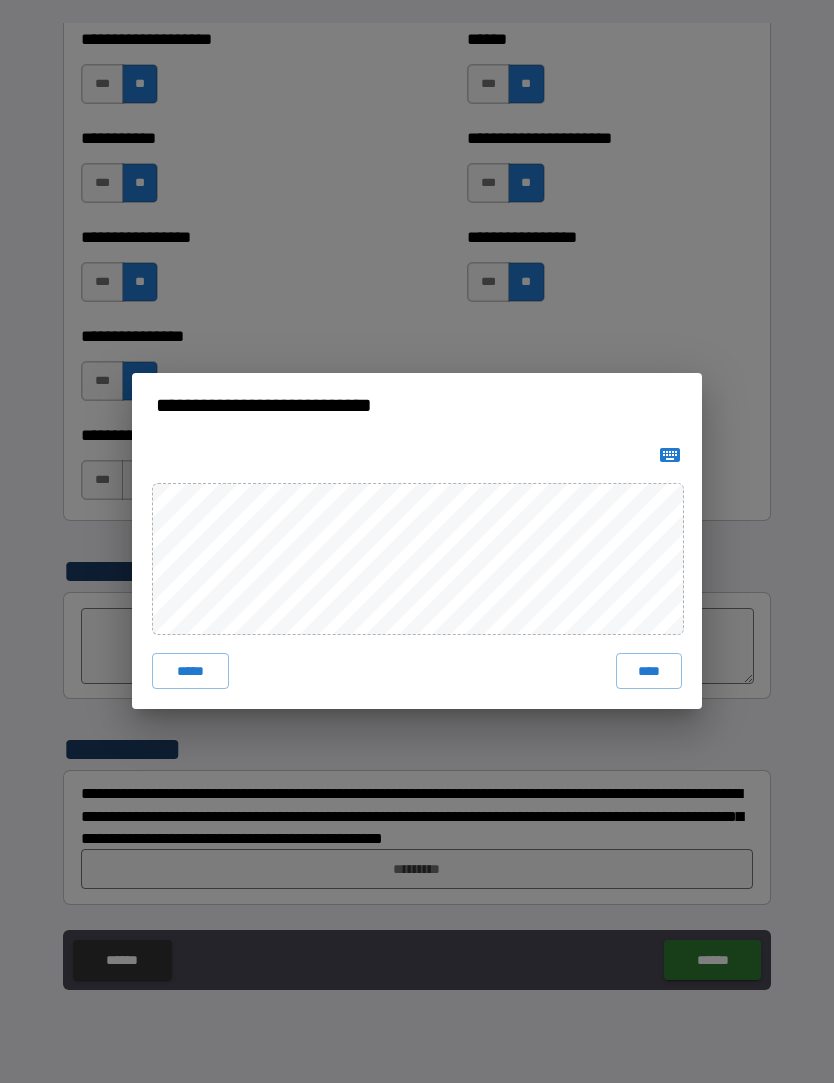 click on "**********" at bounding box center [417, 542] 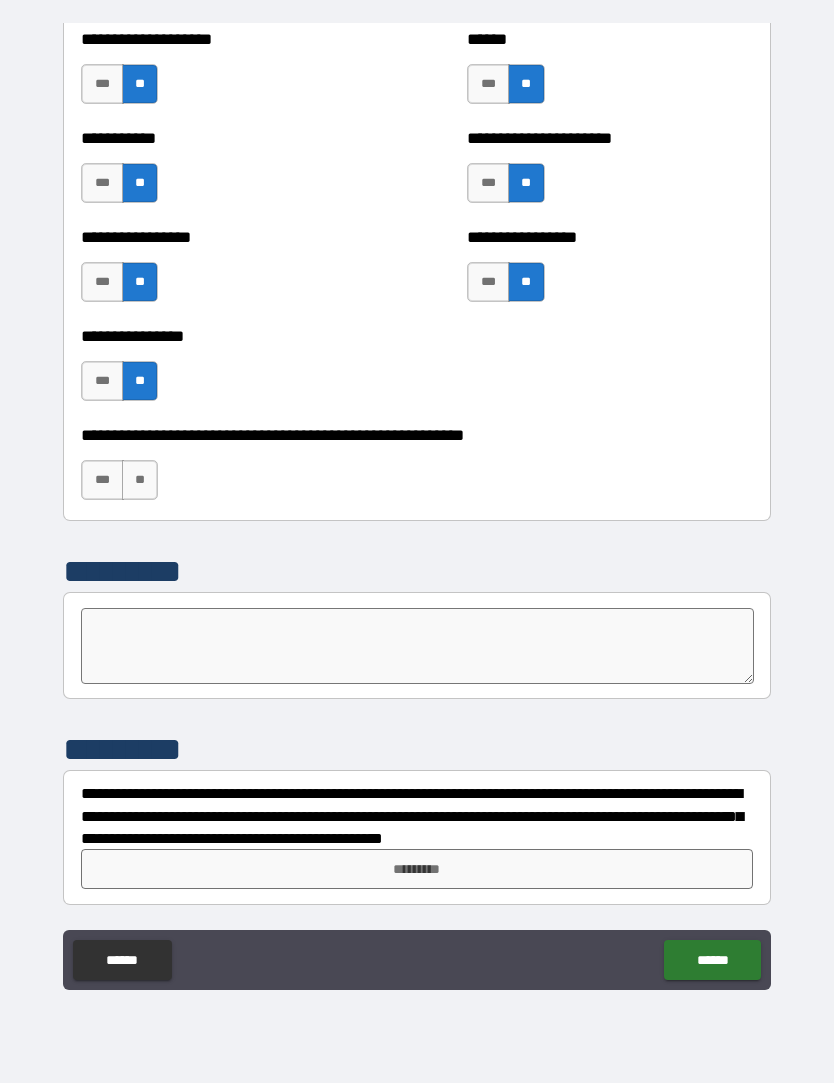 click on "*********" at bounding box center (417, 870) 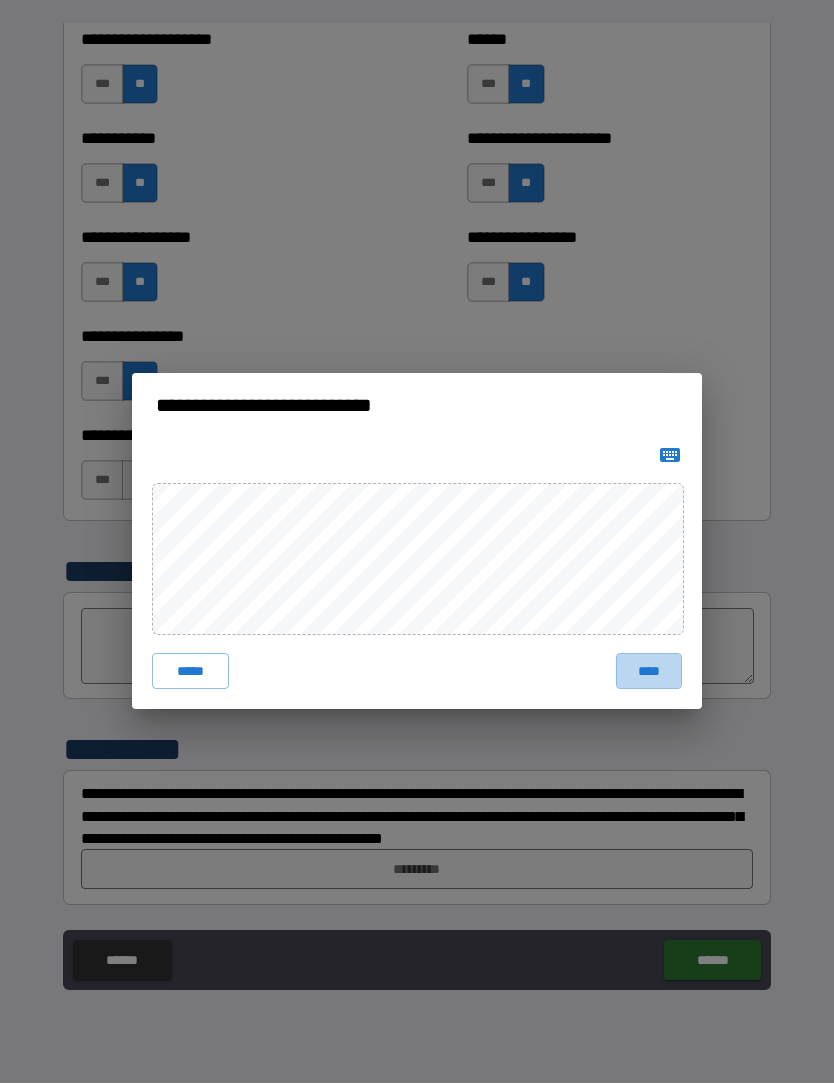 click on "****" at bounding box center [649, 672] 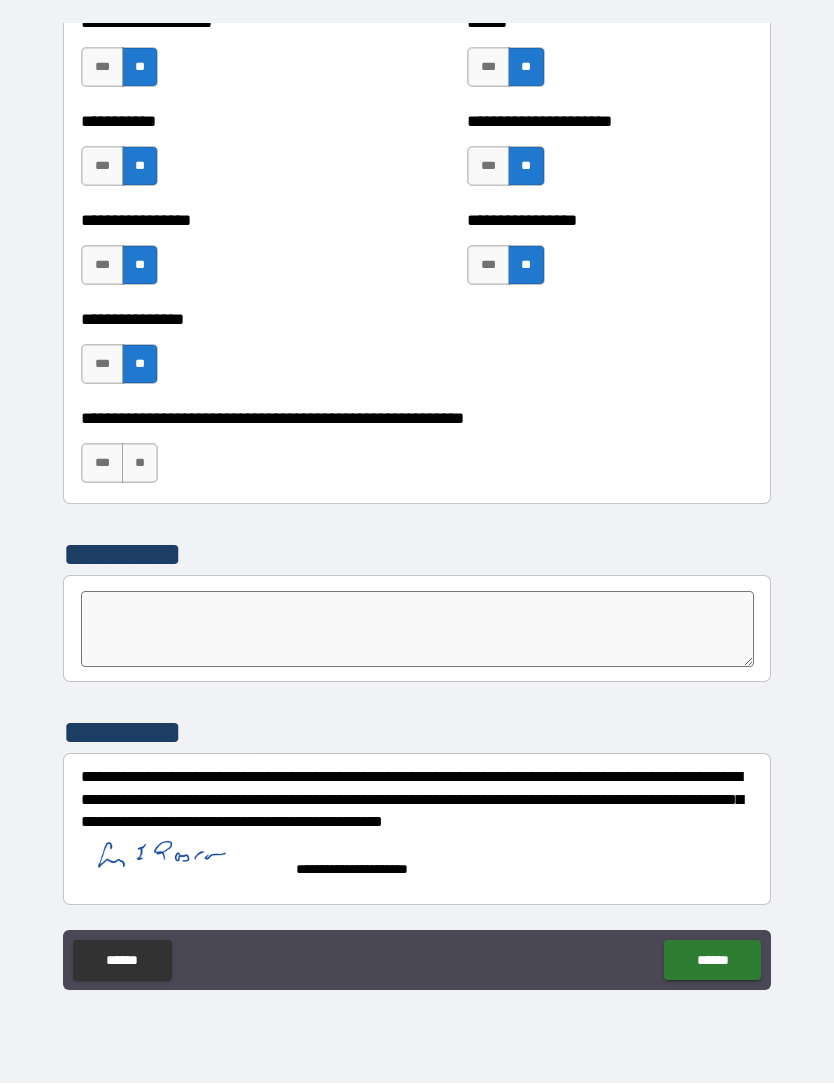 scroll, scrollTop: 5939, scrollLeft: 0, axis: vertical 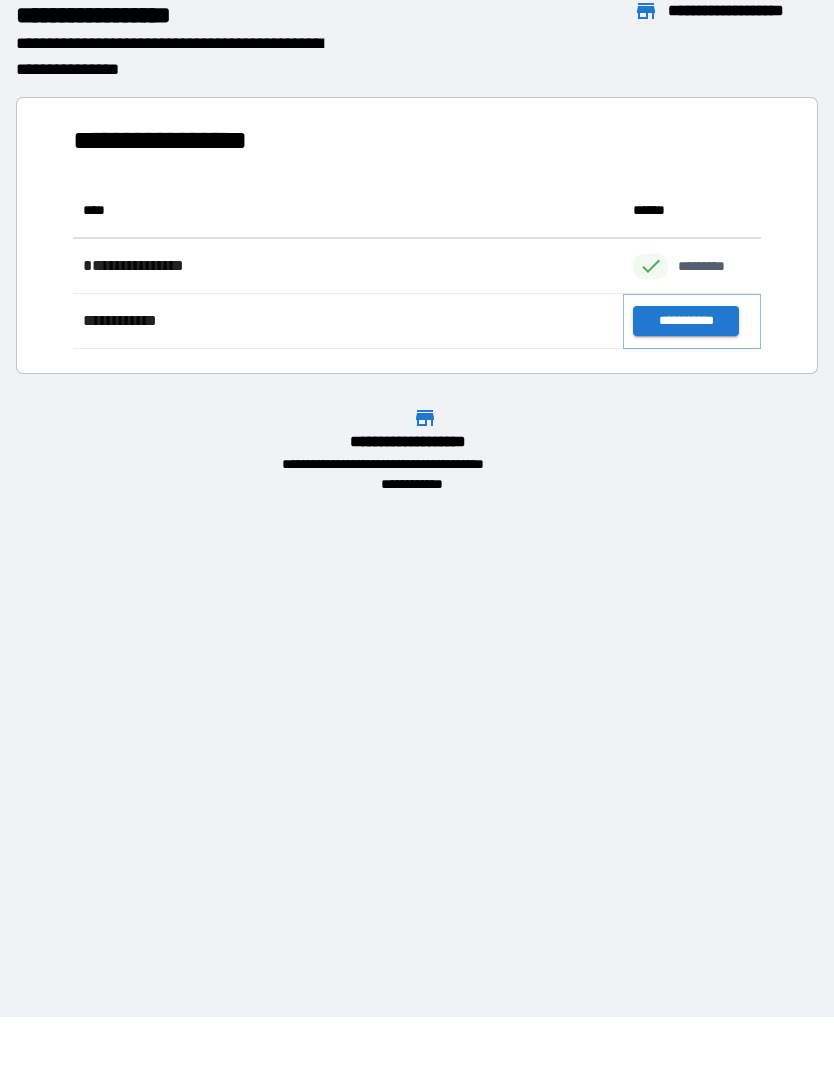 click on "**********" at bounding box center (685, 322) 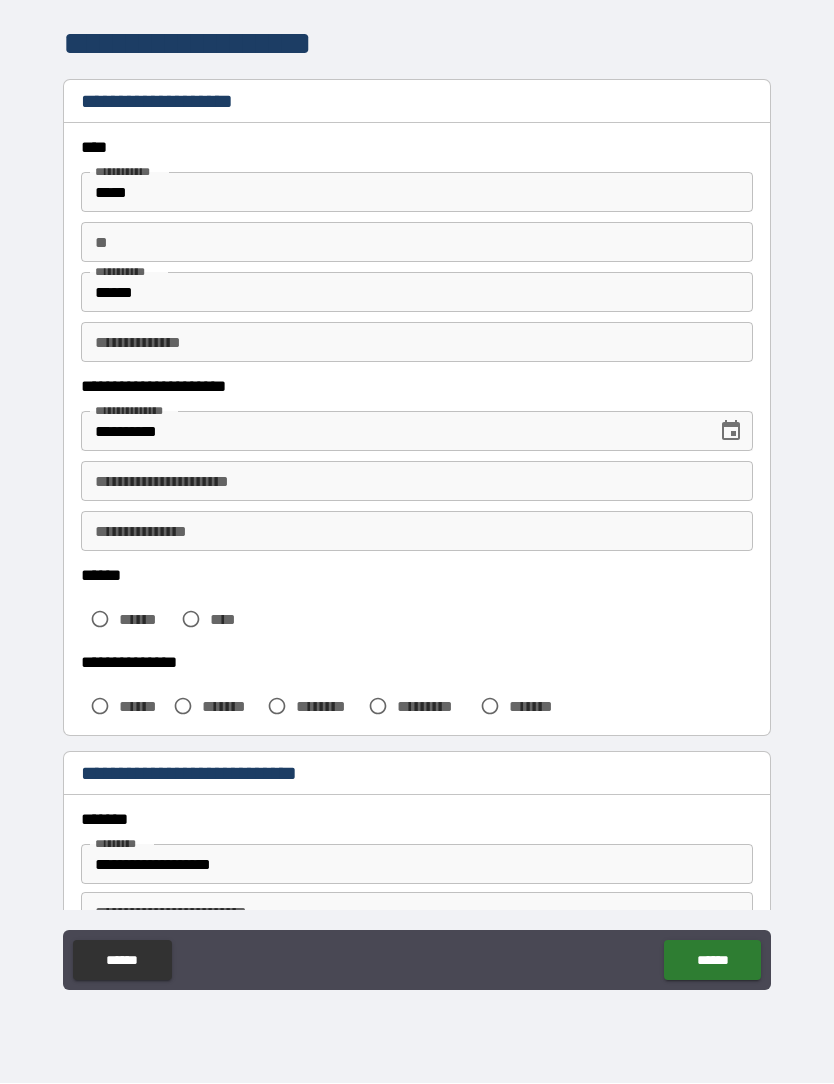 click on "**" at bounding box center (417, 243) 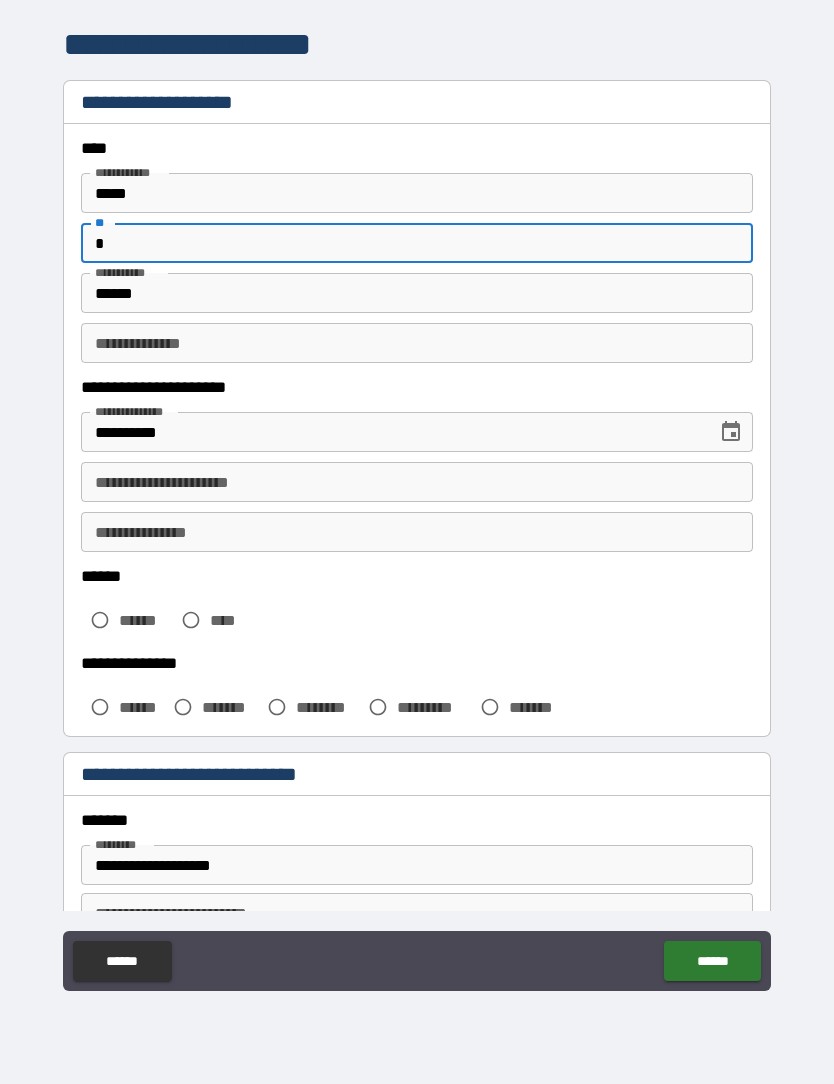 type on "*" 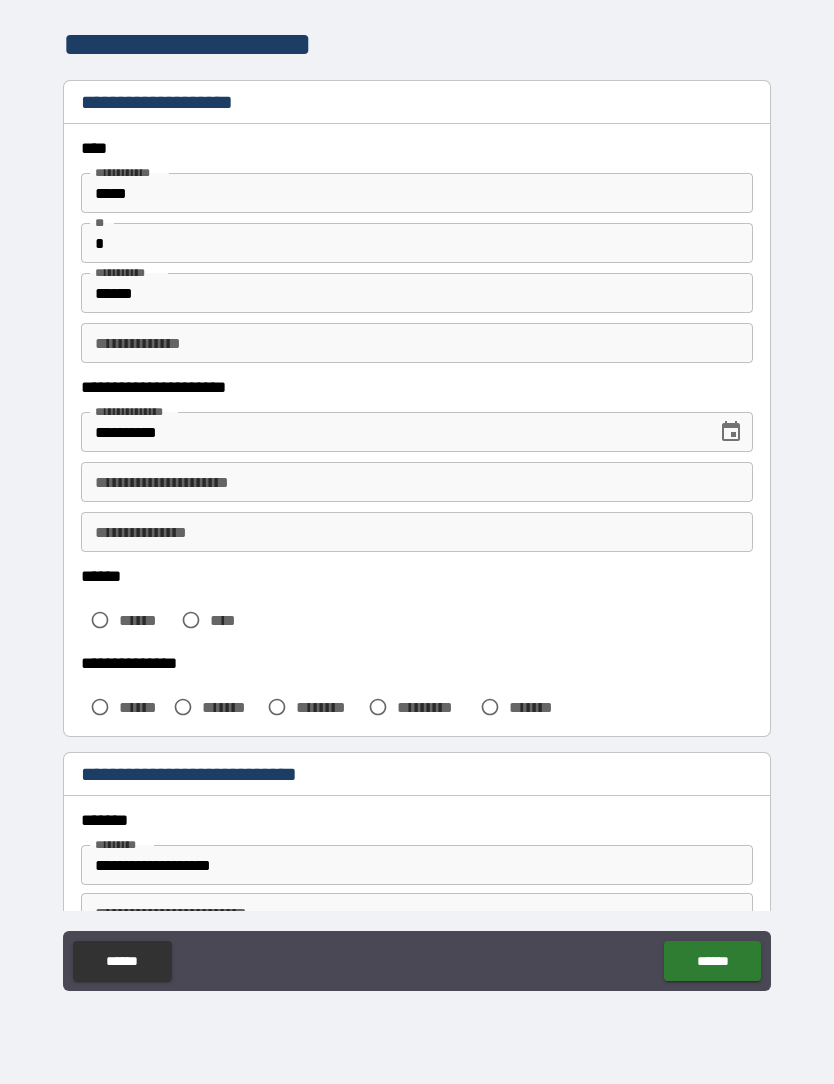 click on "**********" at bounding box center [417, 482] 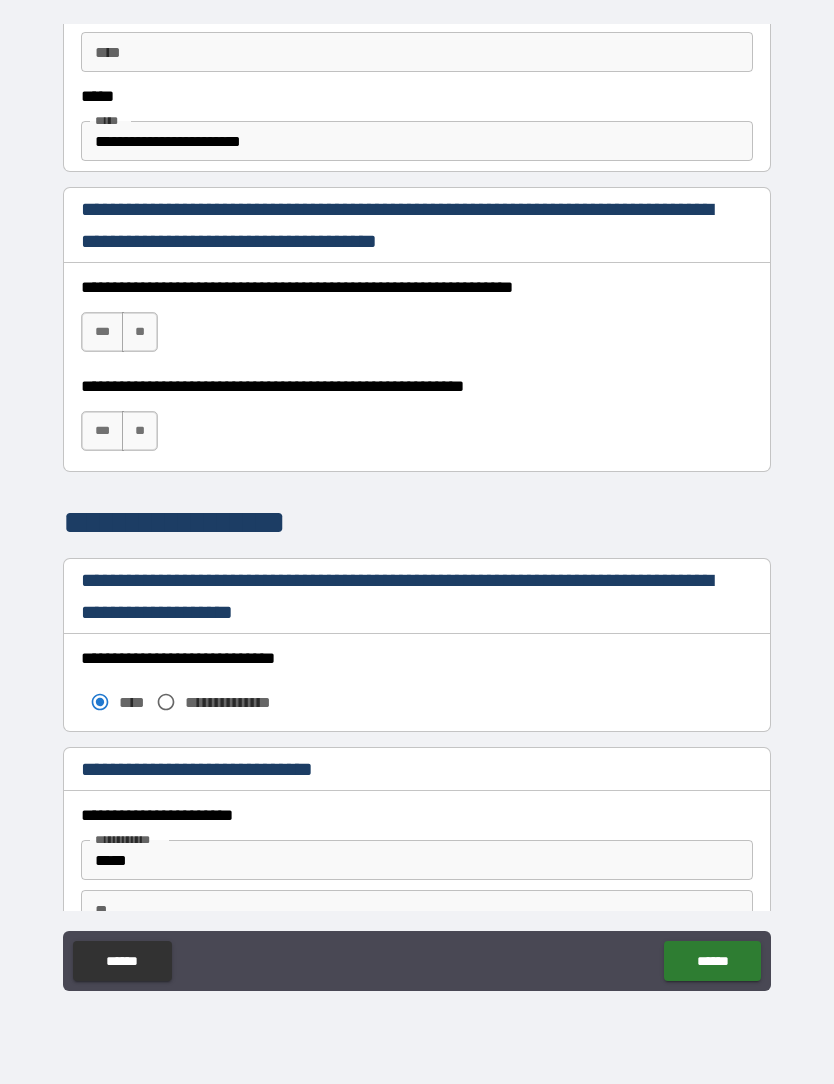 scroll, scrollTop: 1195, scrollLeft: 0, axis: vertical 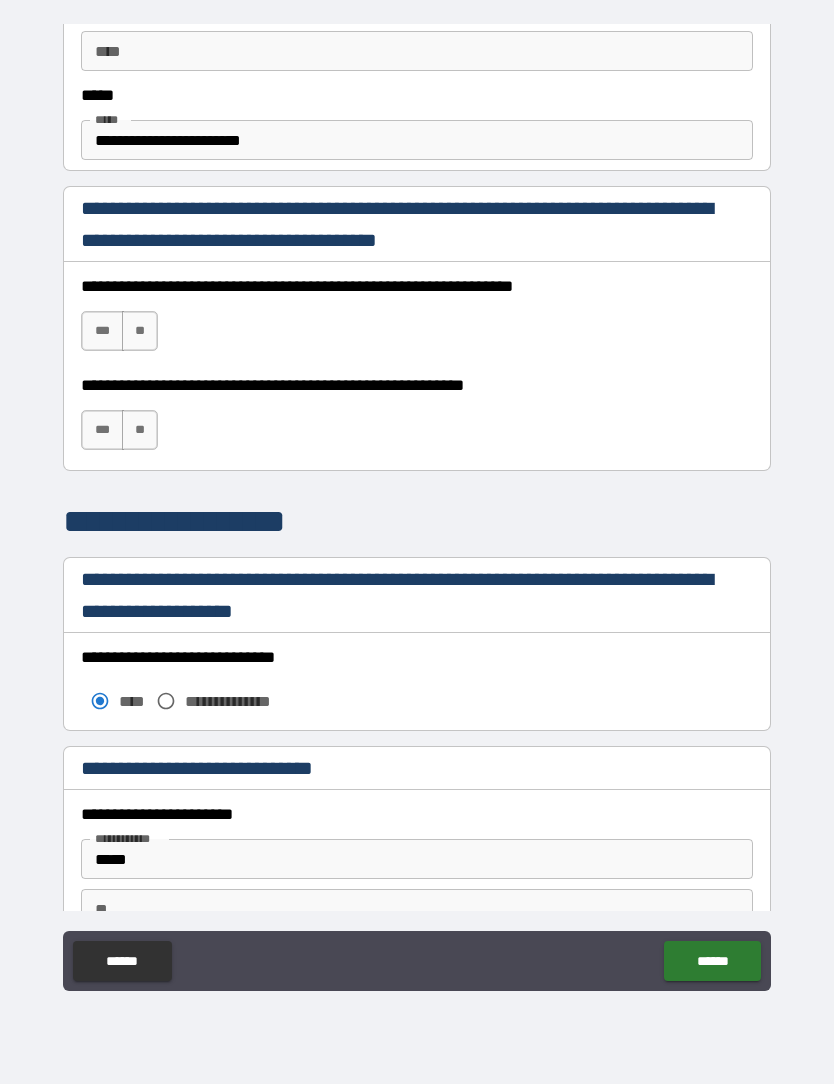 click on "***" at bounding box center (102, 331) 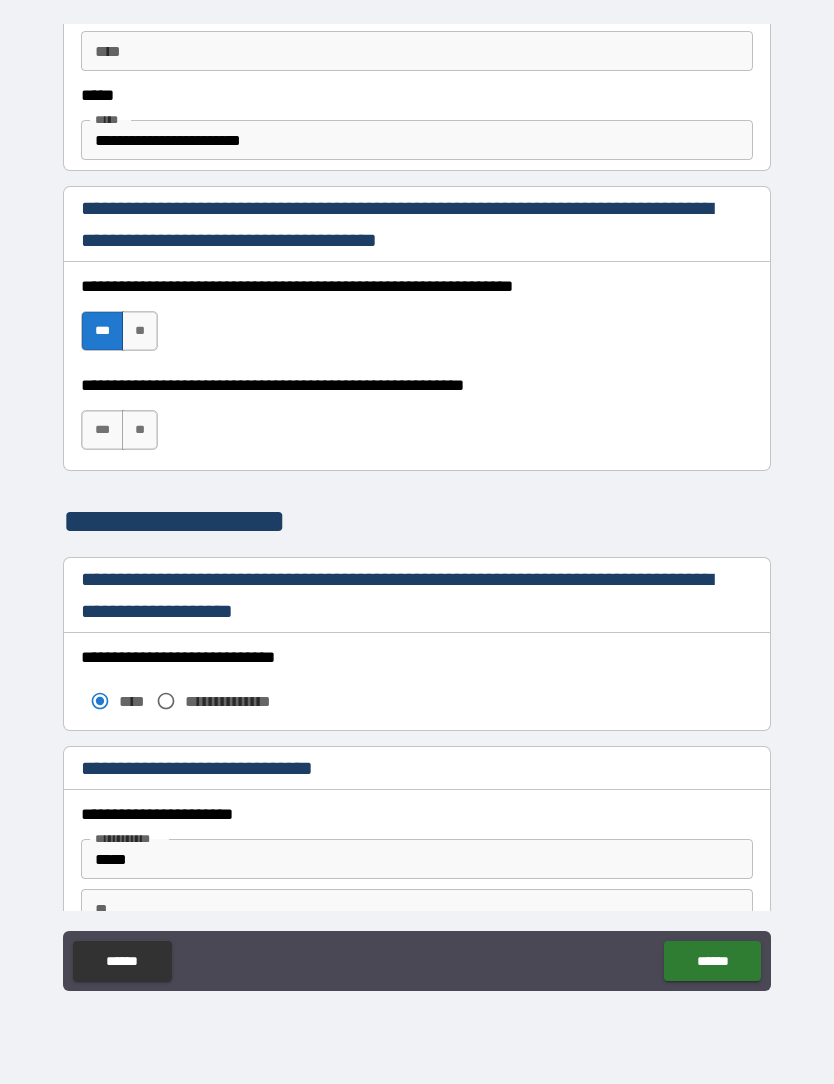 click on "***" at bounding box center [102, 430] 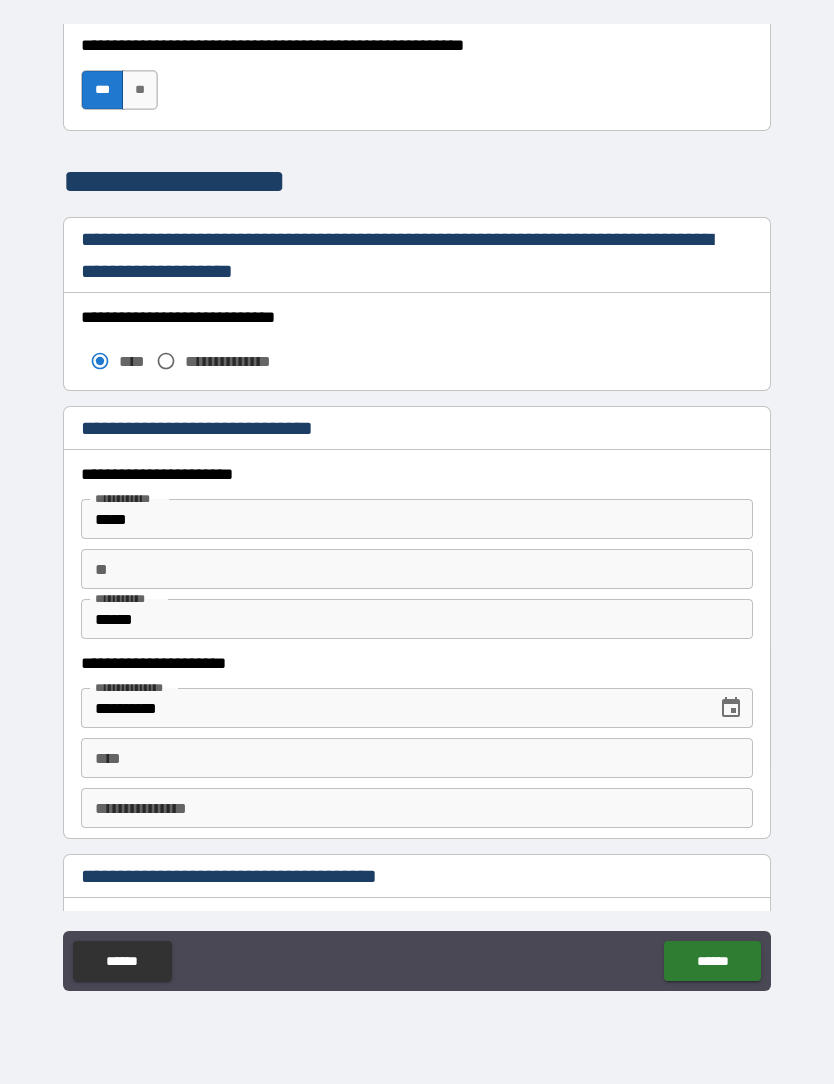 scroll, scrollTop: 1537, scrollLeft: 0, axis: vertical 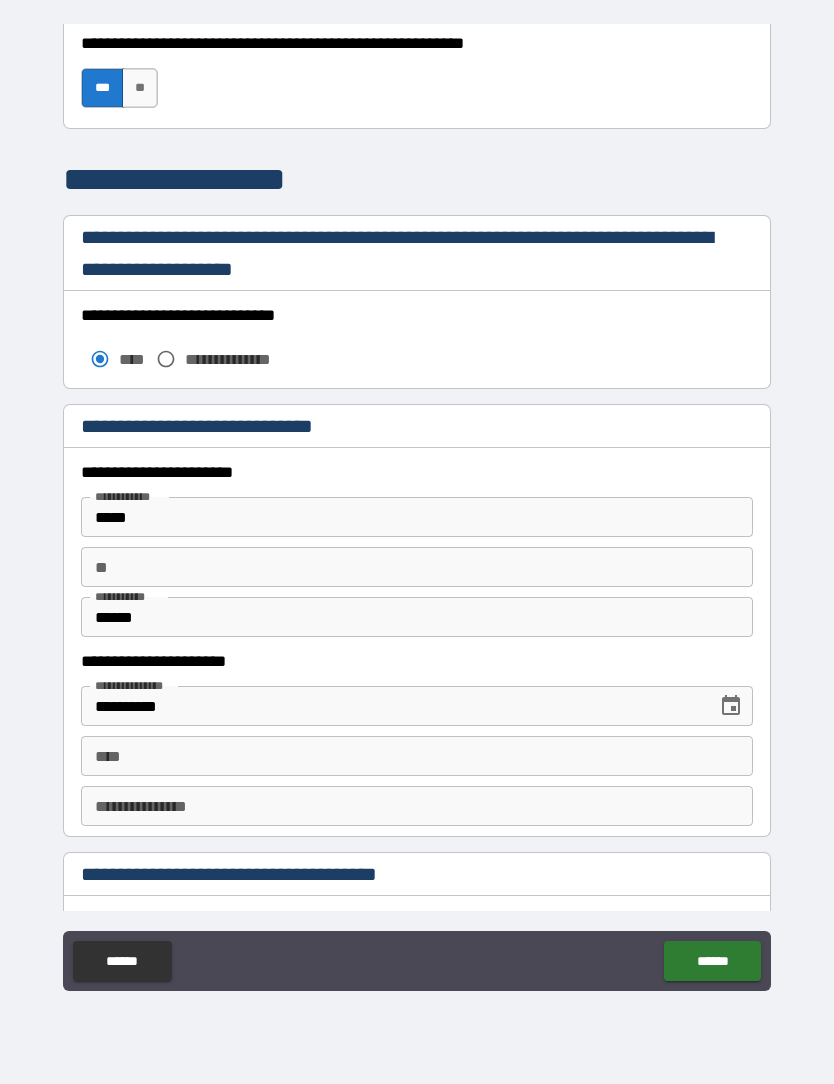 click on "**" at bounding box center (417, 567) 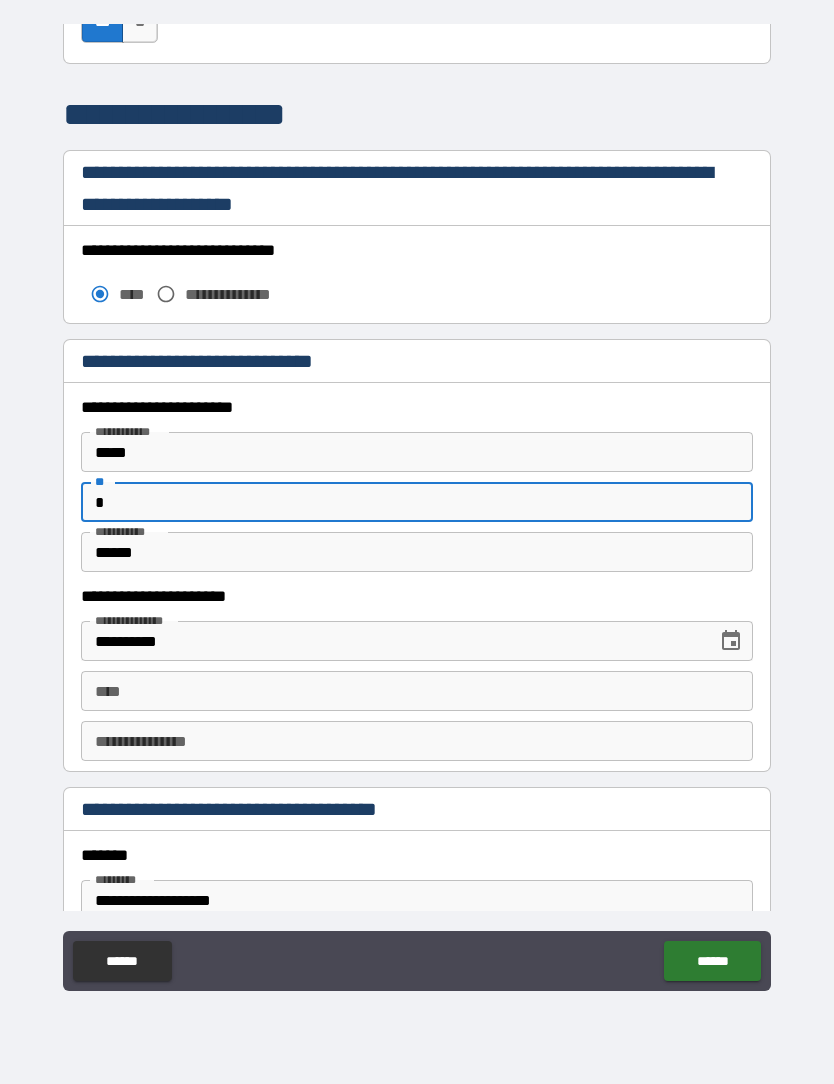 scroll, scrollTop: 1618, scrollLeft: 0, axis: vertical 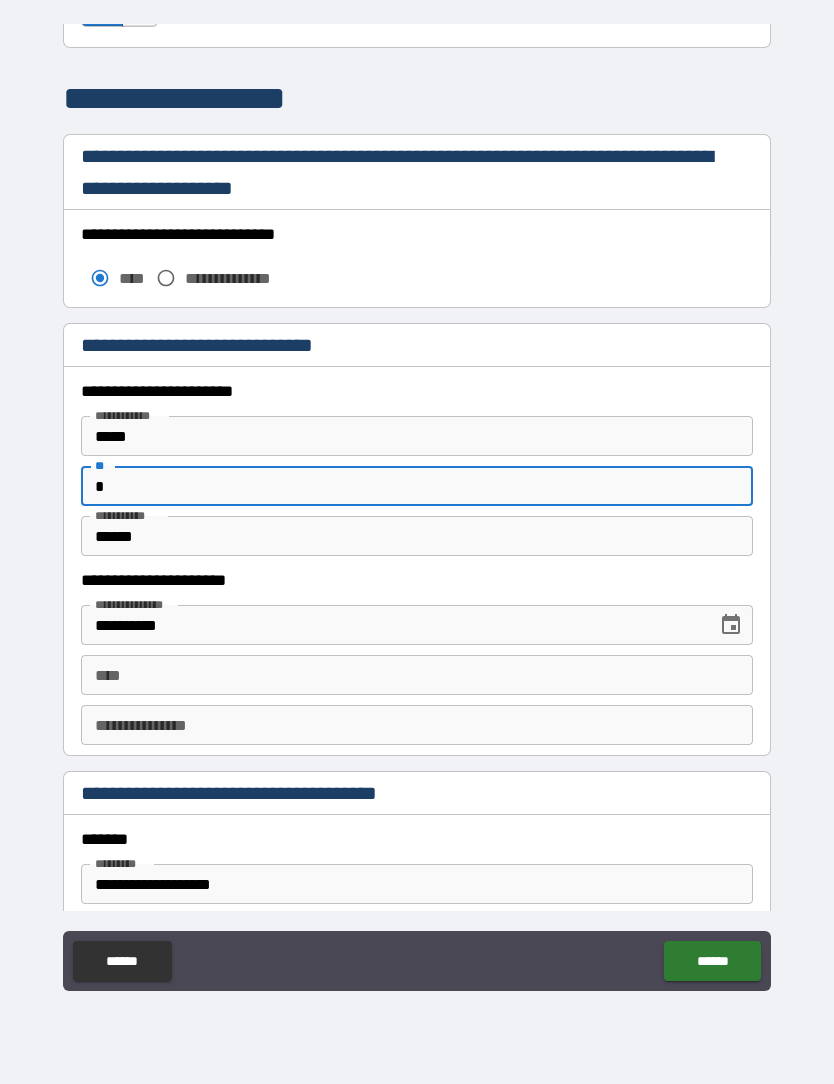 type on "*" 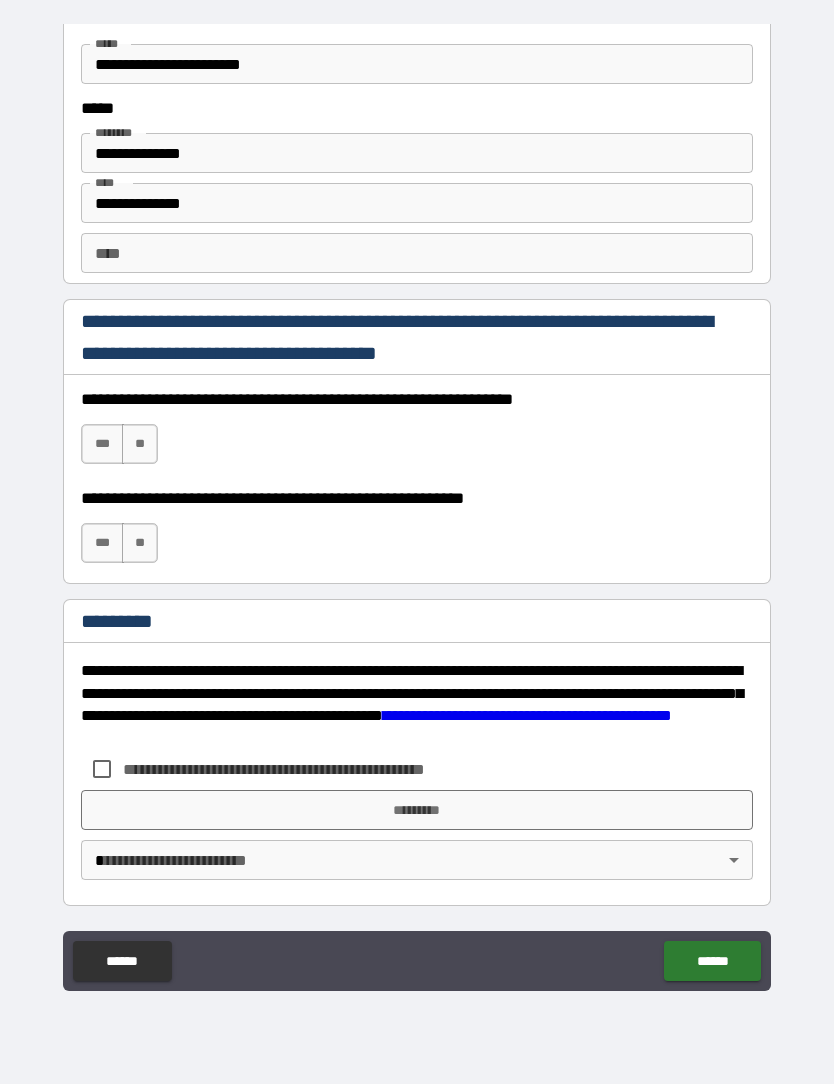 scroll, scrollTop: 2719, scrollLeft: 0, axis: vertical 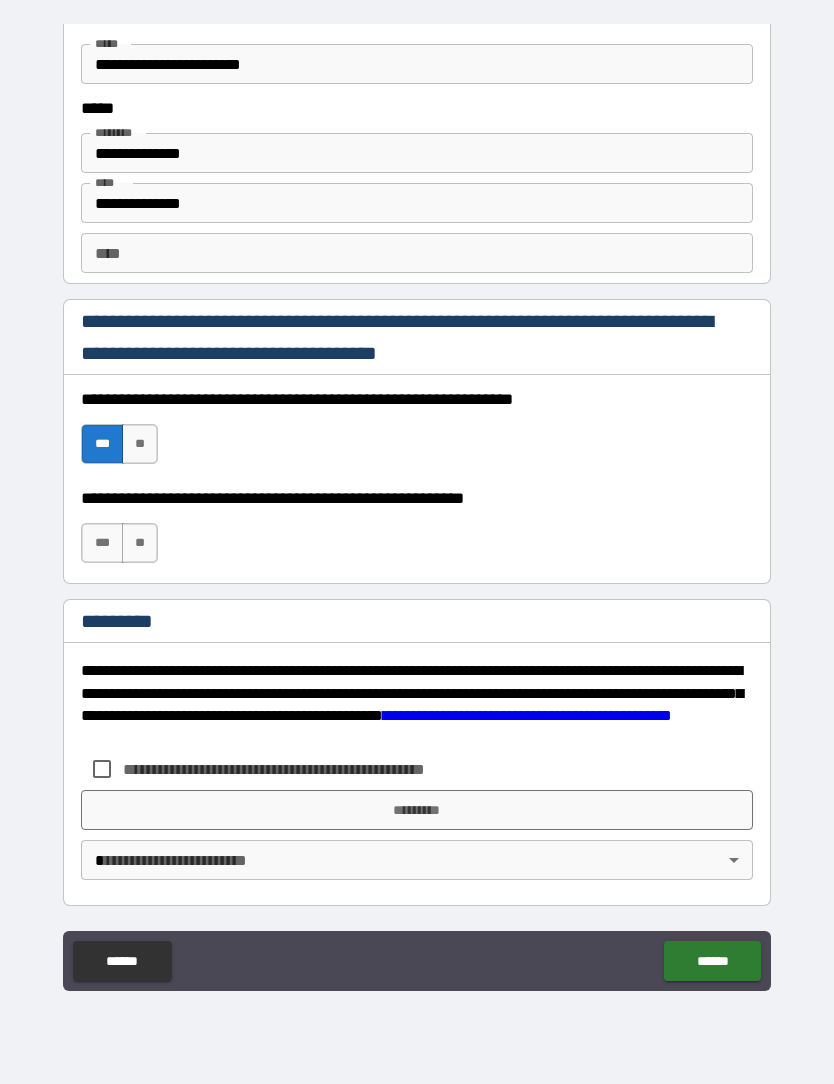 click on "***" at bounding box center (102, 543) 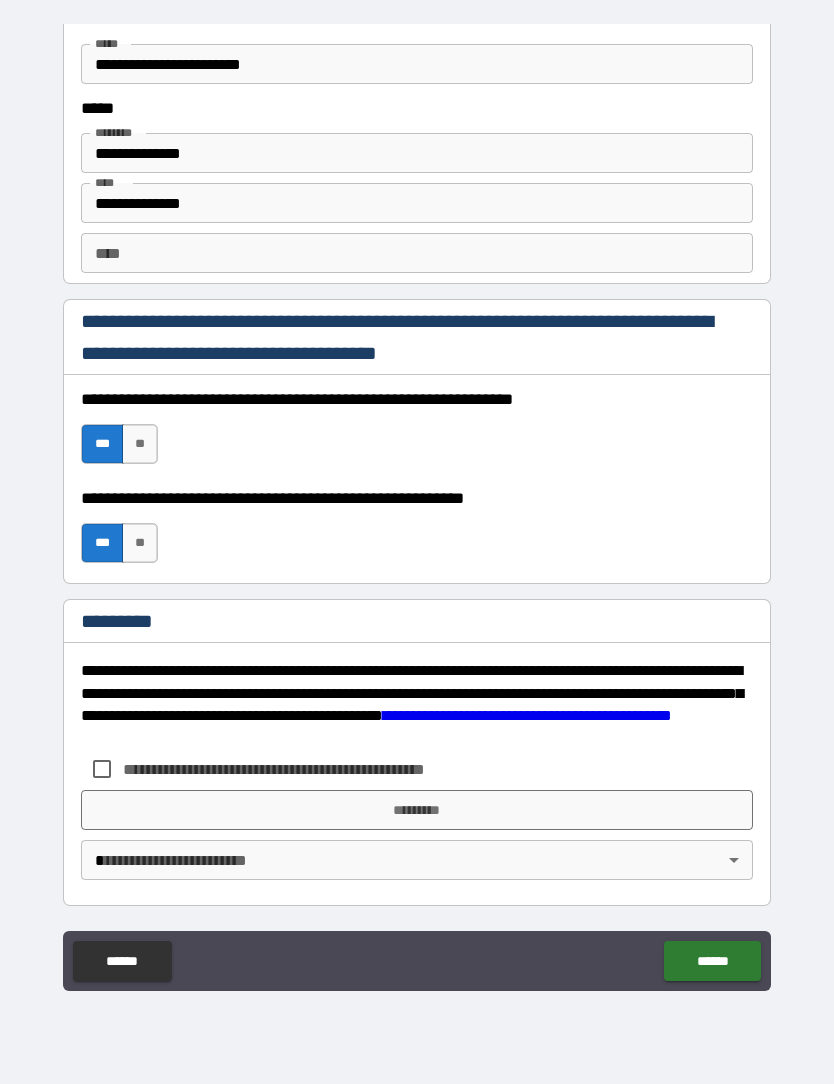 scroll, scrollTop: 2719, scrollLeft: 0, axis: vertical 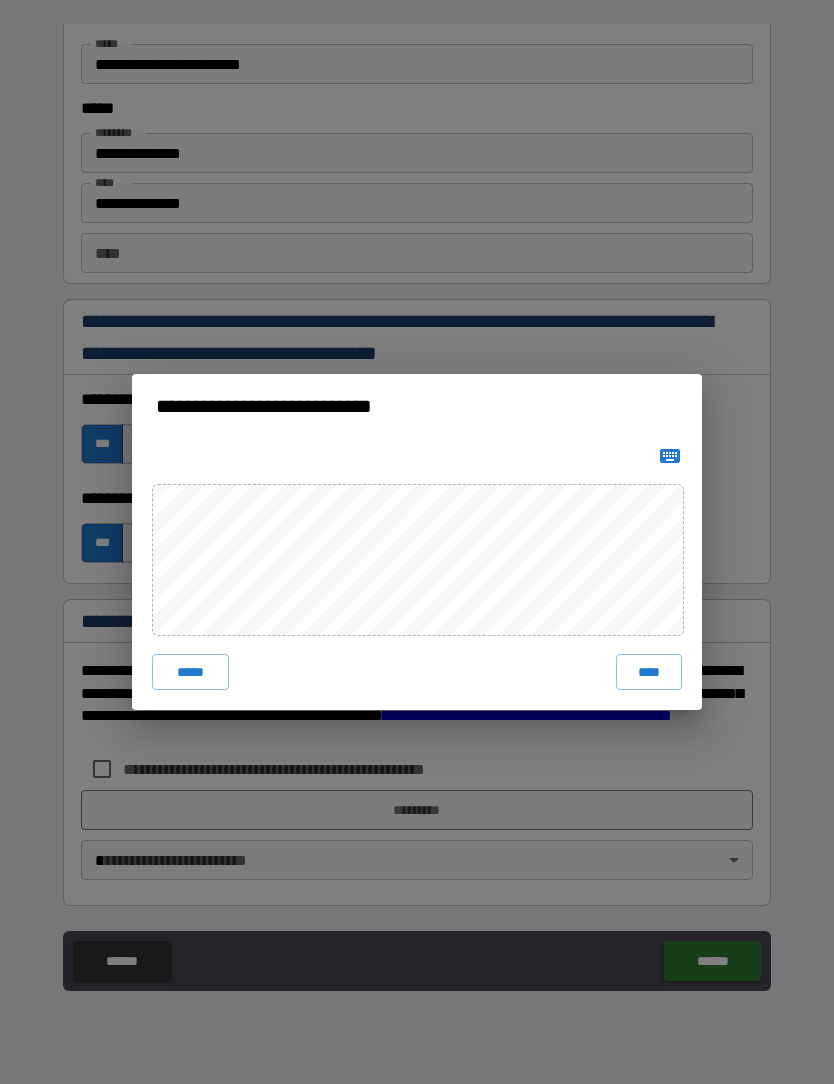 click on "****" at bounding box center [649, 672] 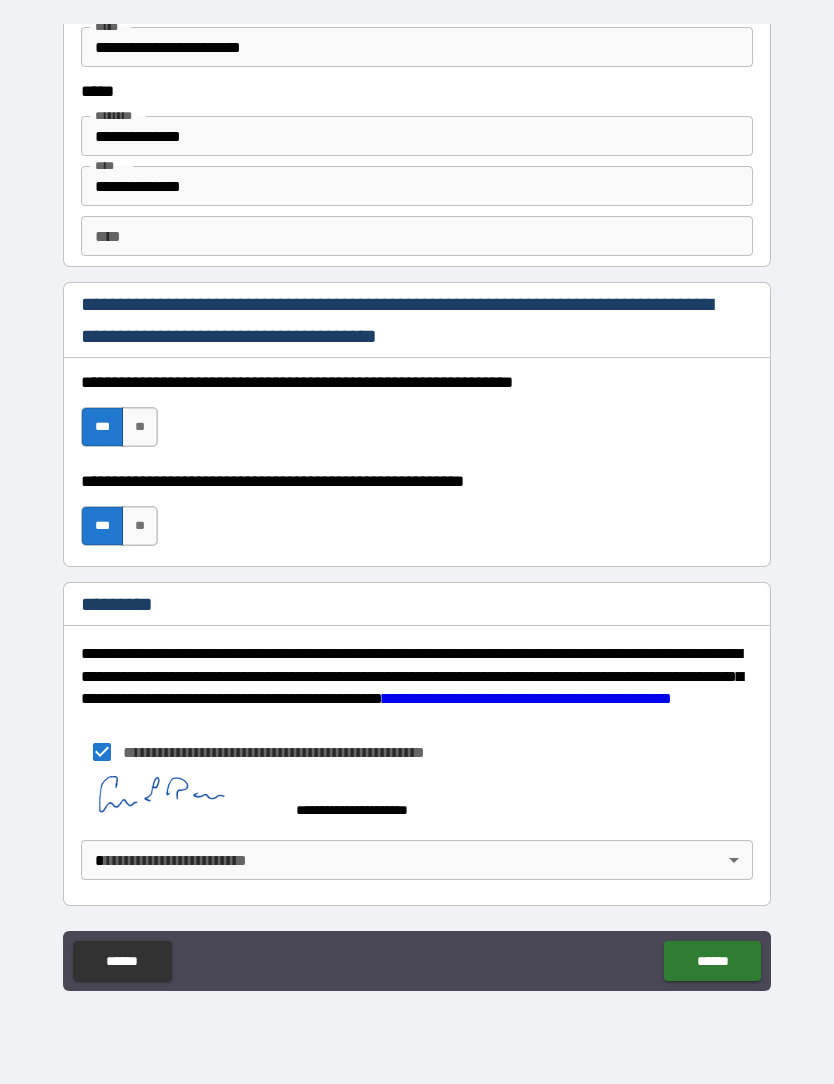 scroll, scrollTop: 2736, scrollLeft: 0, axis: vertical 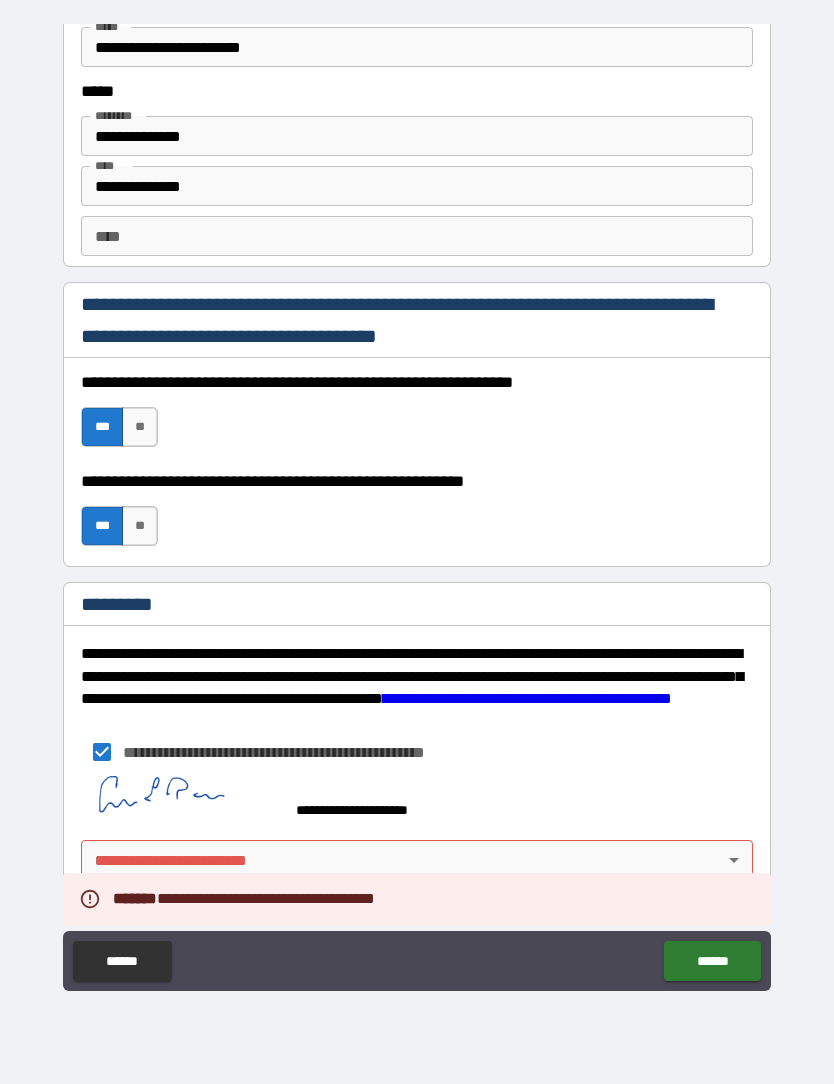 click on "**********" at bounding box center [417, 509] 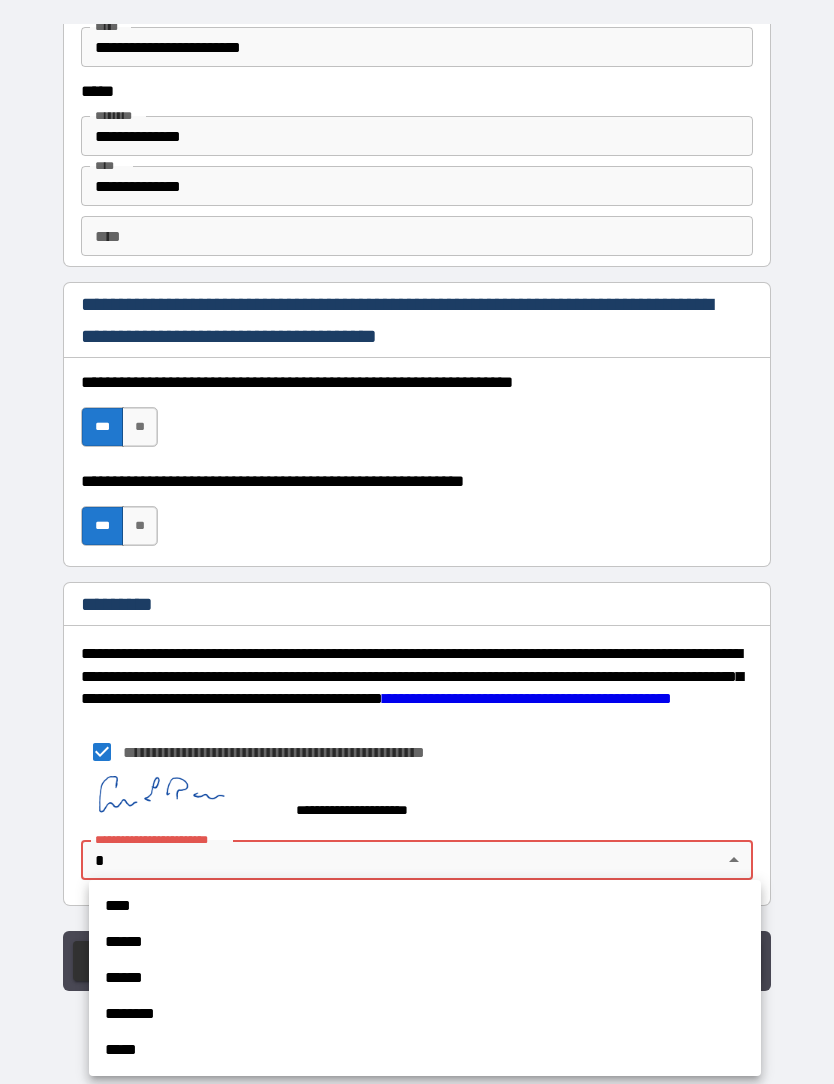 click on "****" at bounding box center [425, 906] 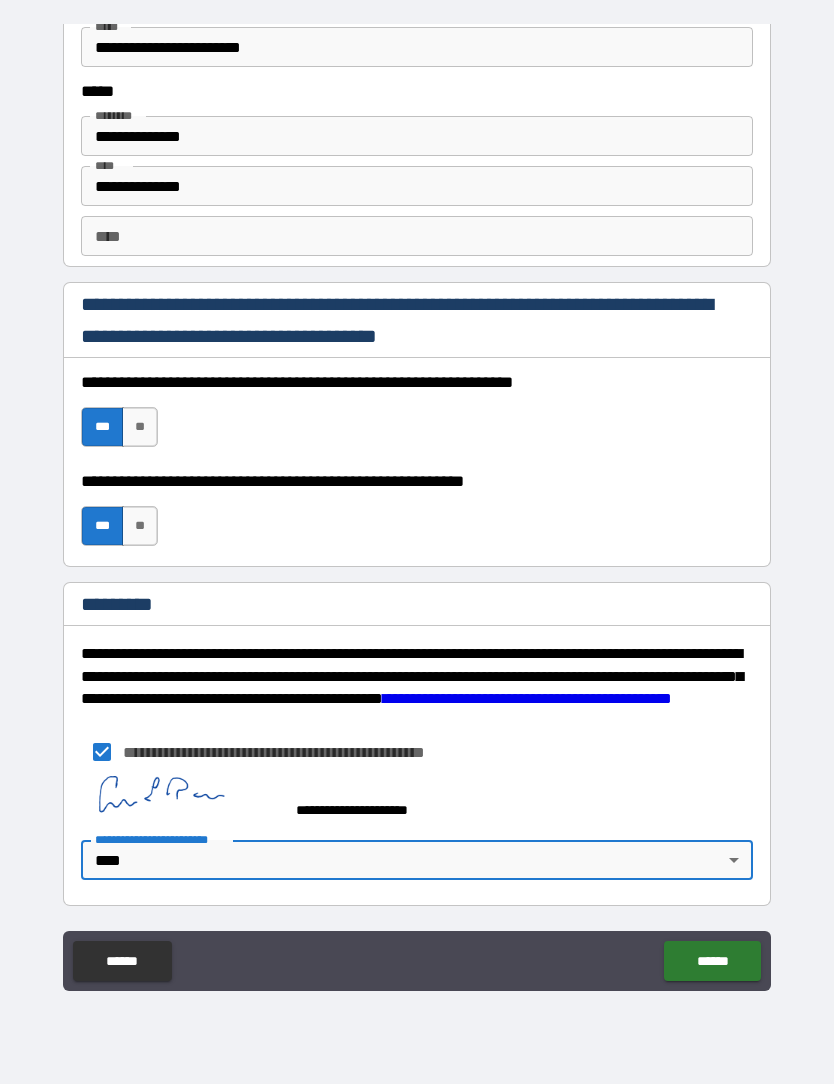 scroll, scrollTop: 2736, scrollLeft: 0, axis: vertical 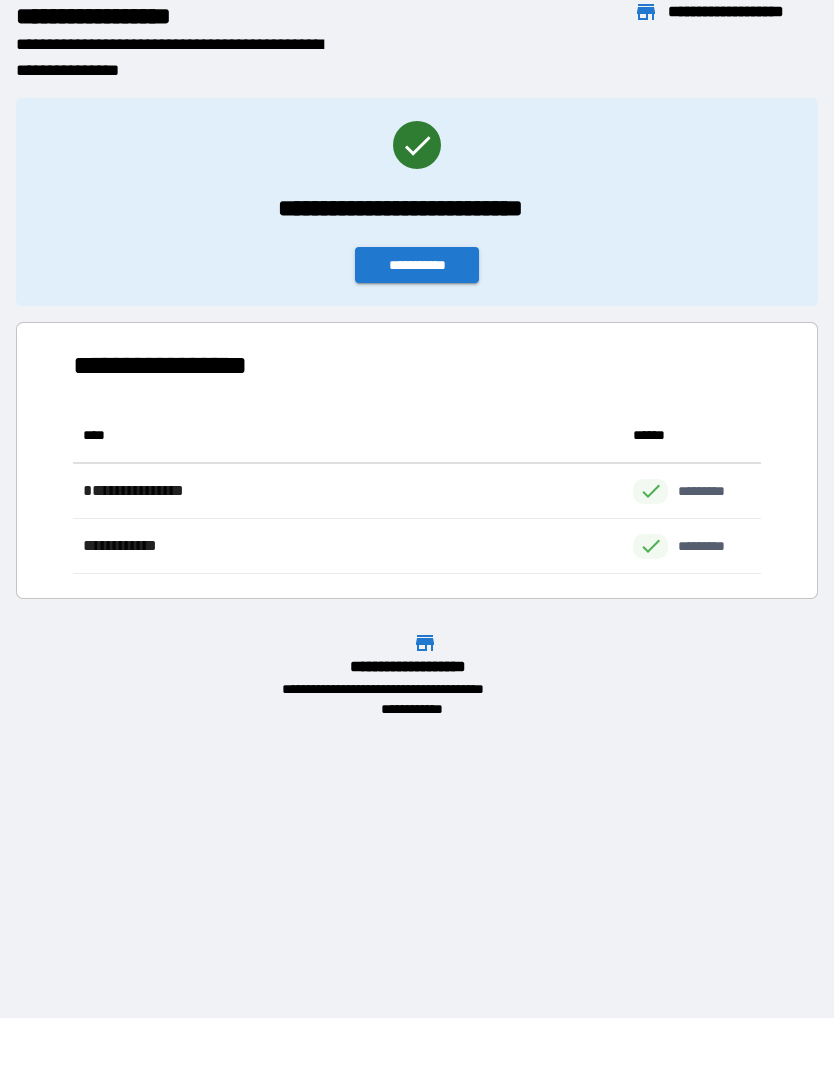 click on "**********" at bounding box center [417, 265] 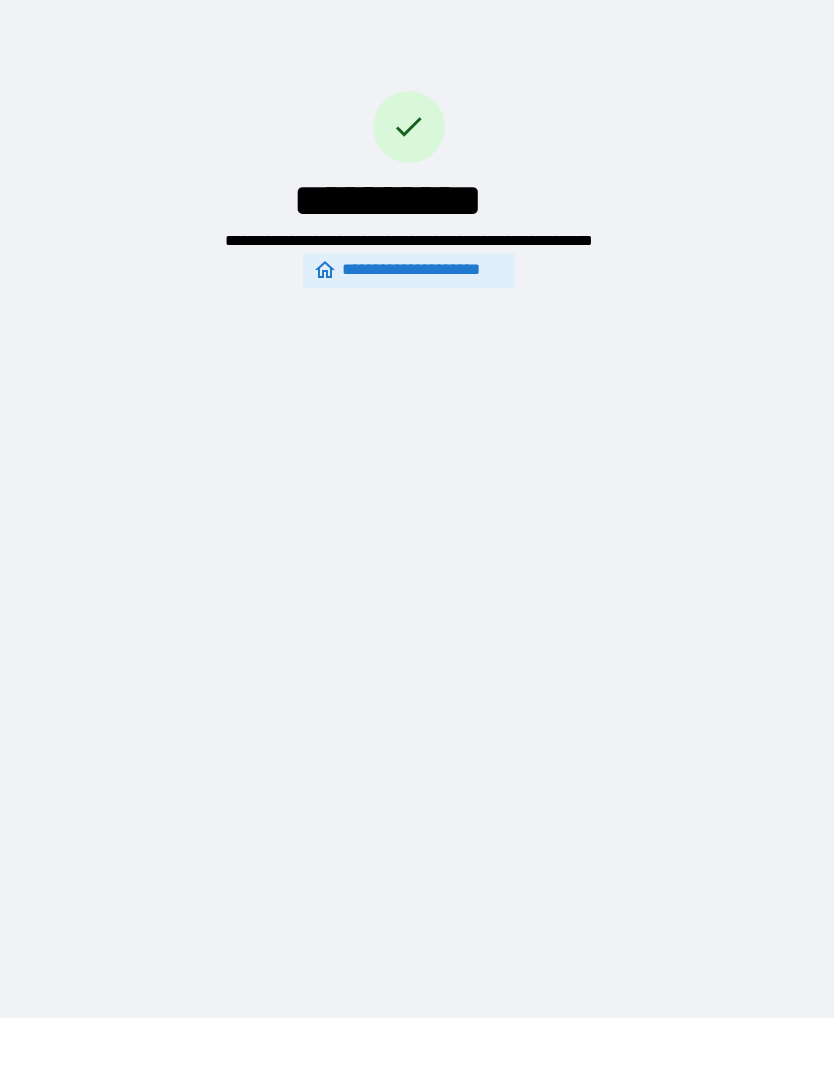 click on "**********" at bounding box center [409, 270] 